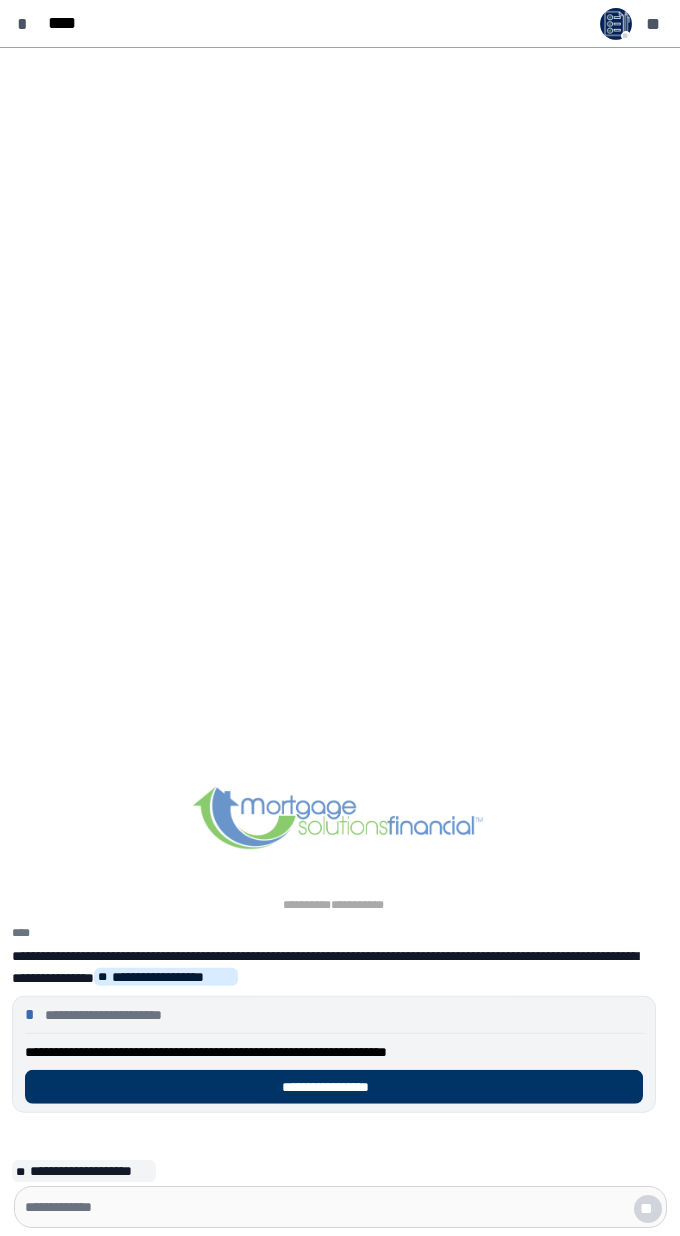 scroll, scrollTop: 0, scrollLeft: 0, axis: both 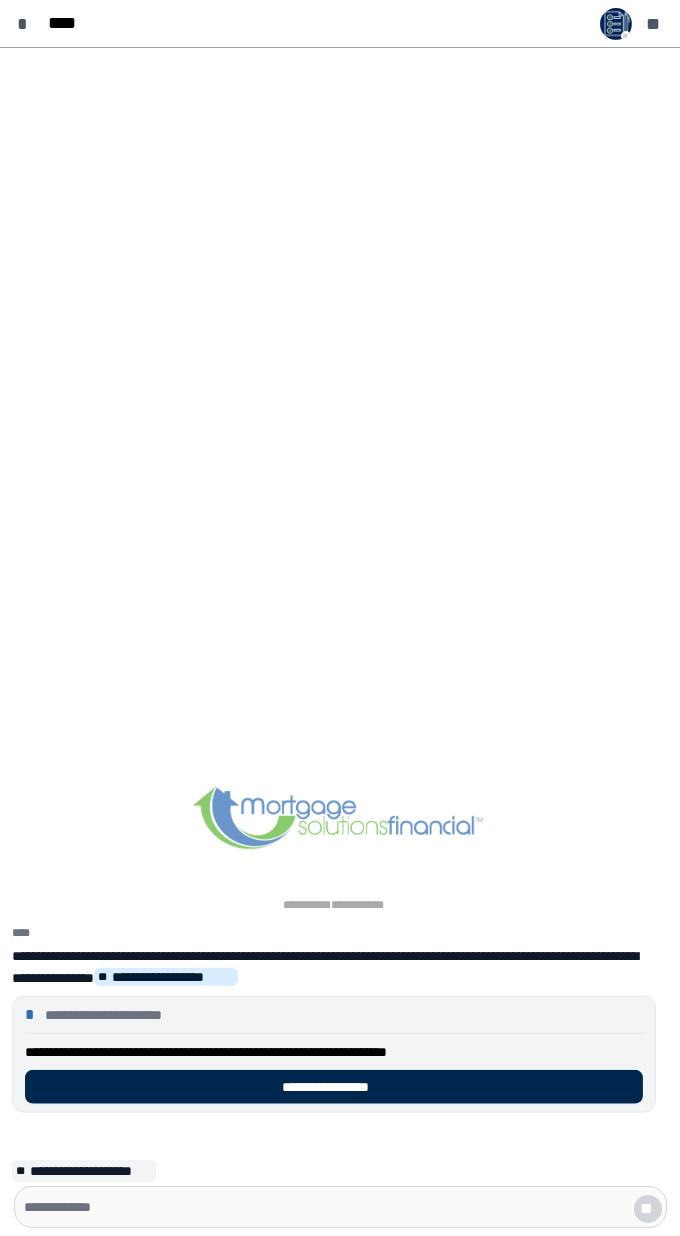 click on "**********" at bounding box center [334, 1087] 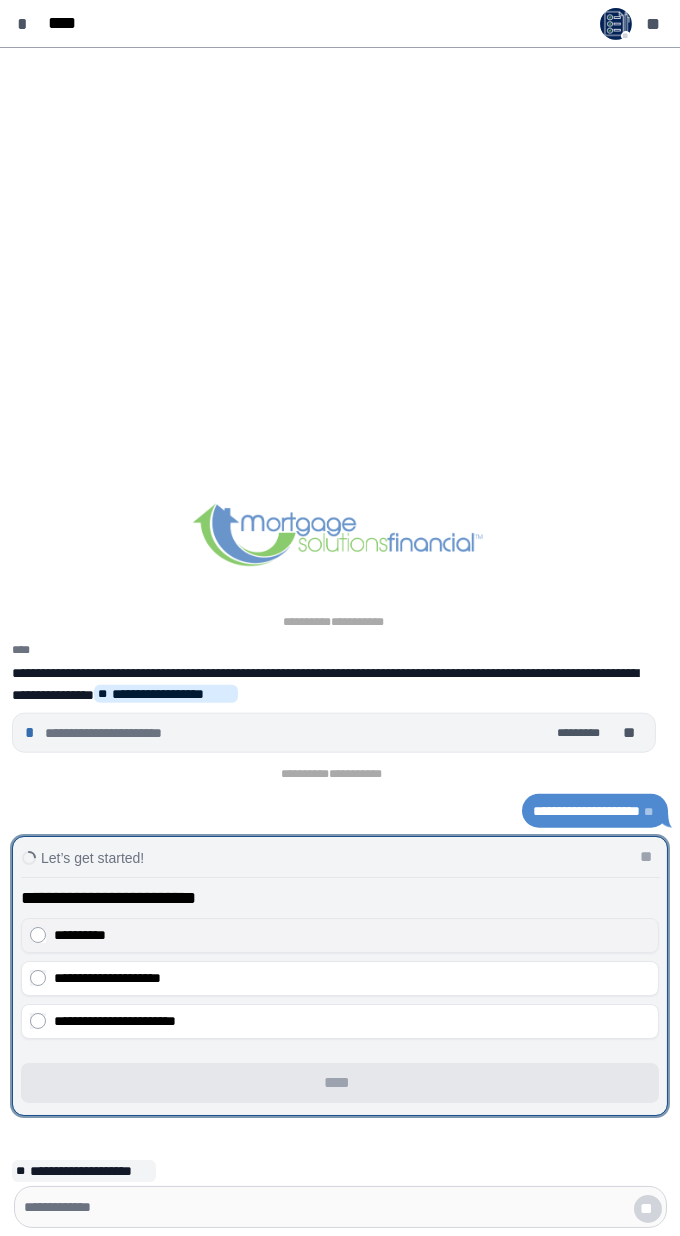 click on "**********" at bounding box center (80, 935) 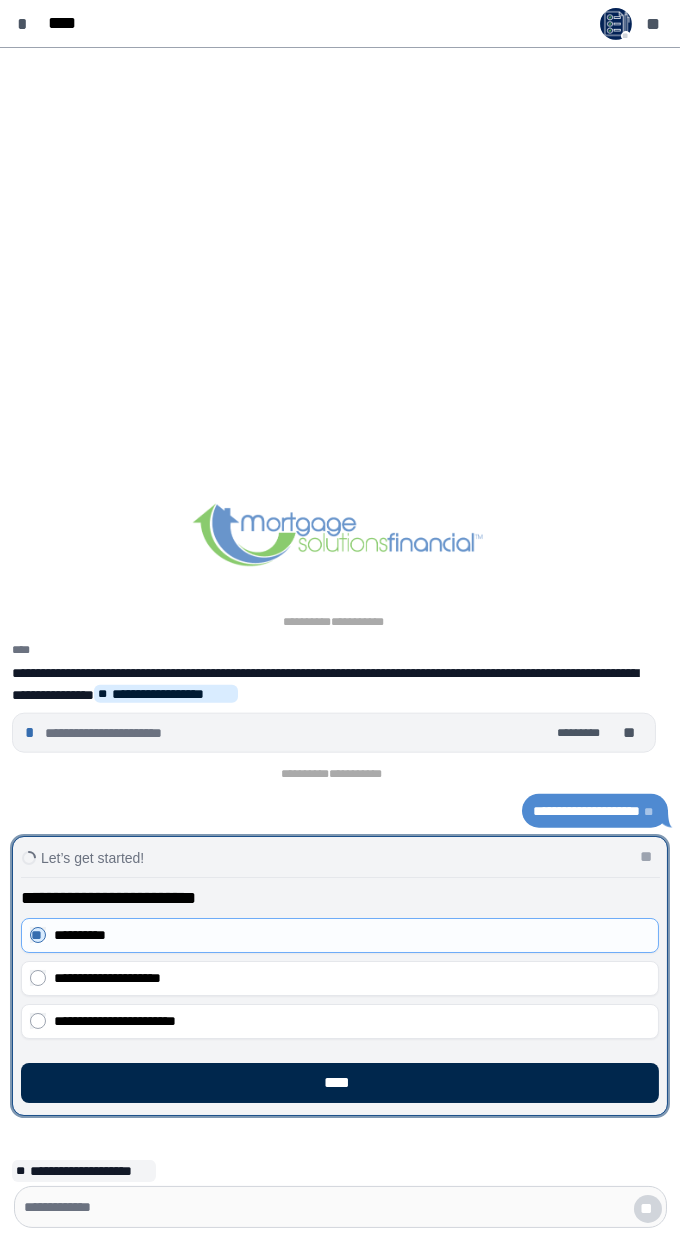 click on "****" at bounding box center (340, 1083) 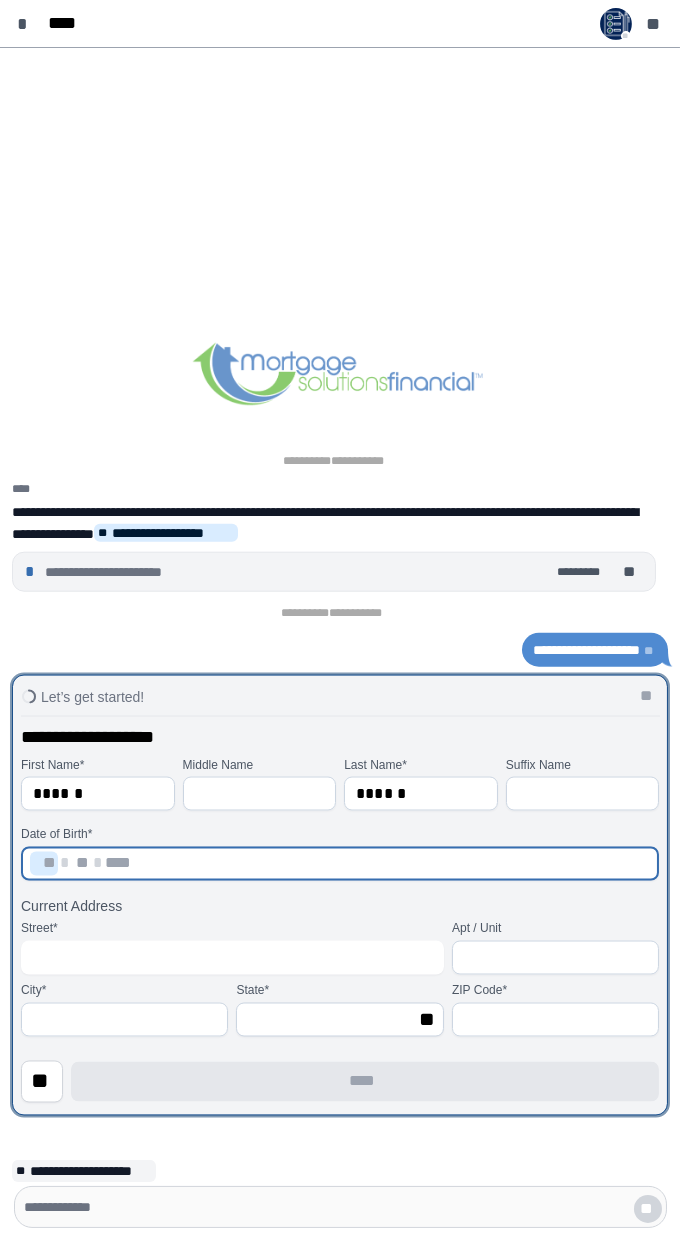 click on "** * ** * ****" at bounding box center (340, 863) 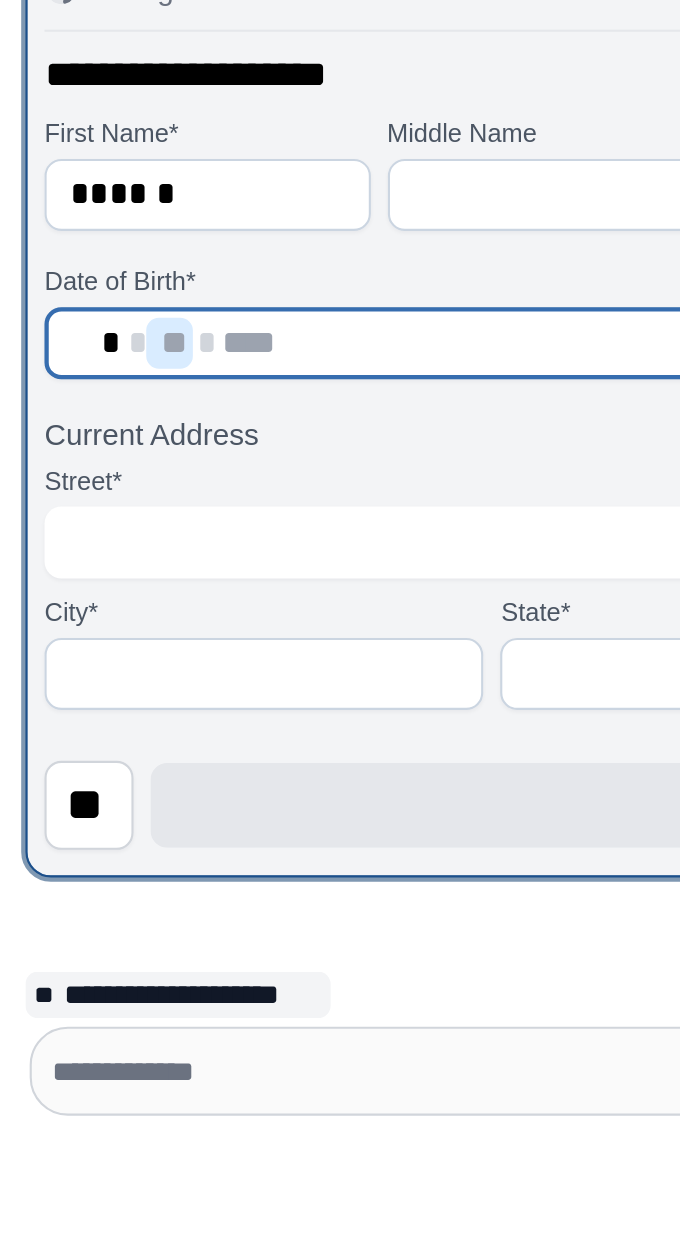 type on "**" 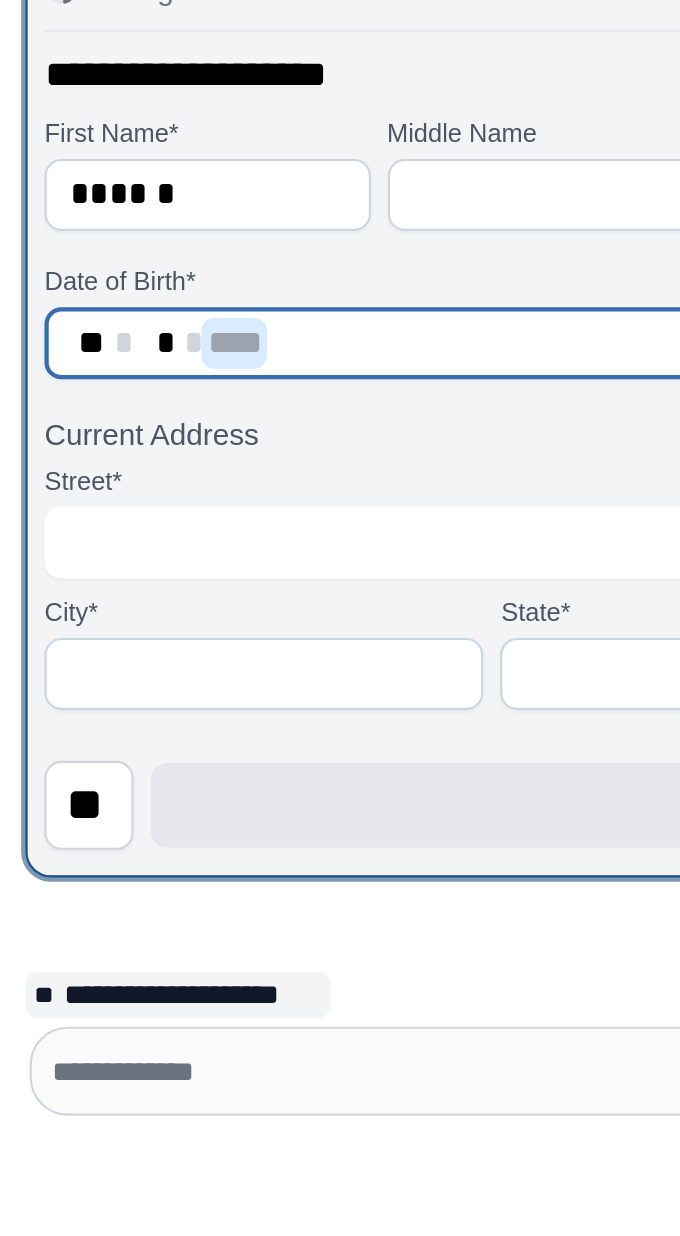 type on "**" 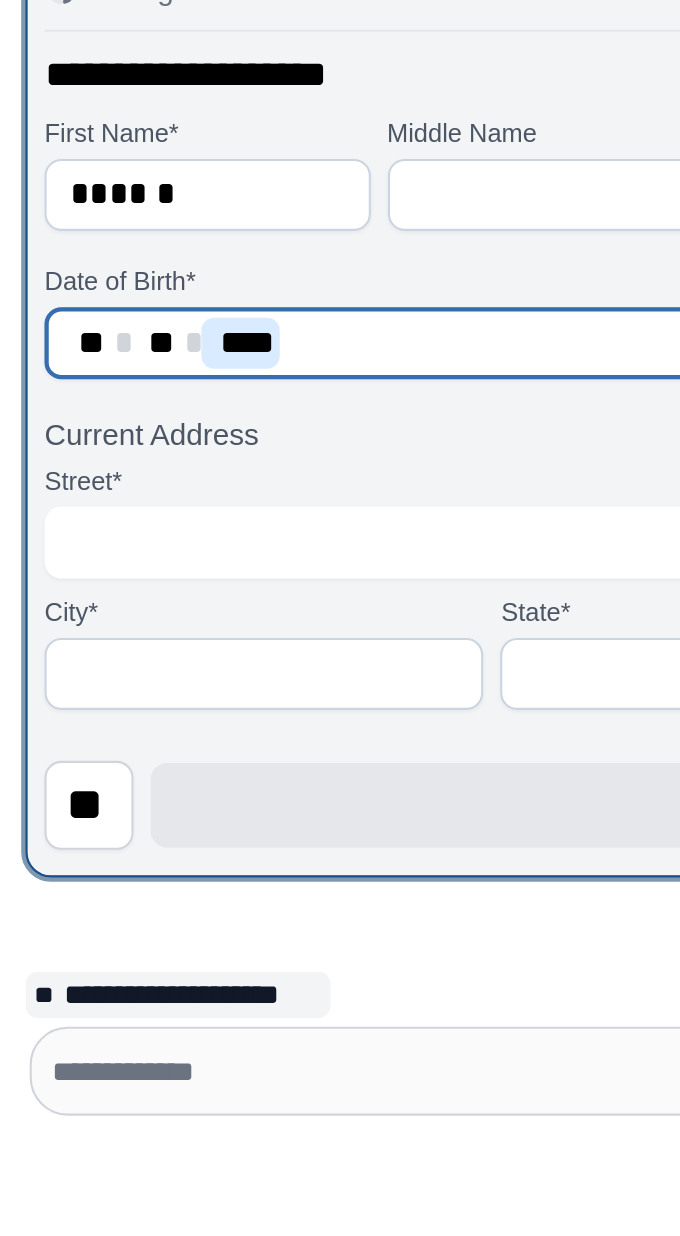 type on "****" 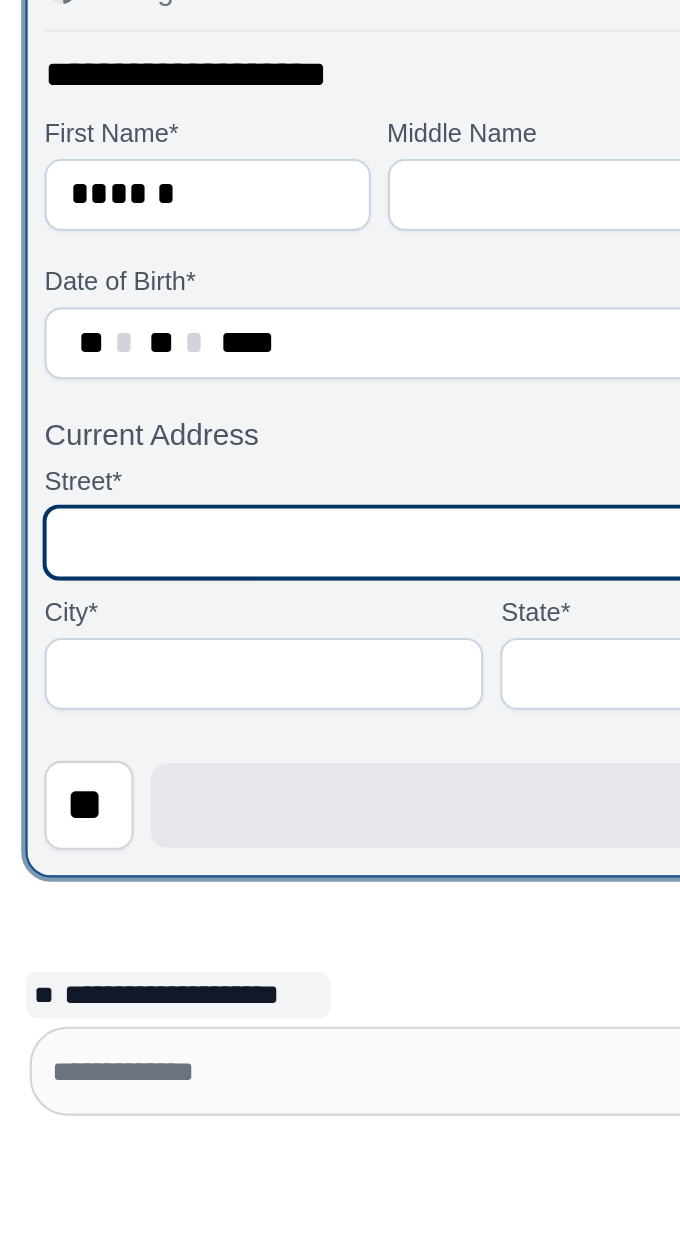 click at bounding box center [232, 957] 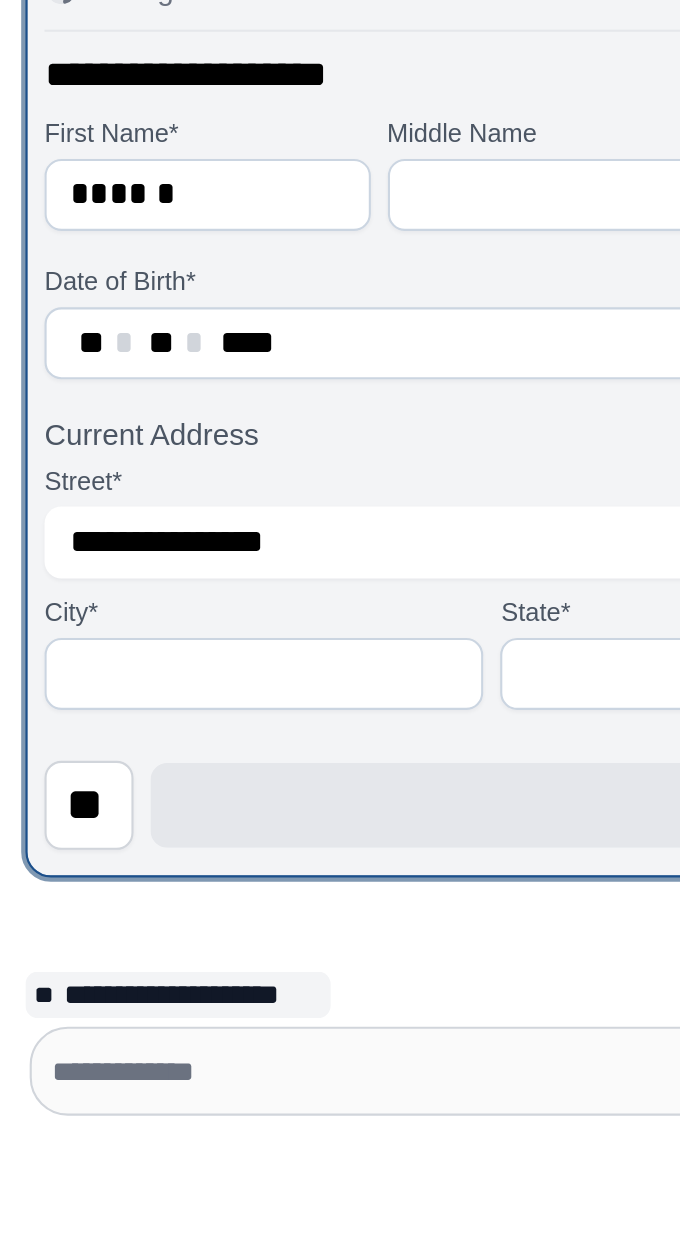 type on "**********" 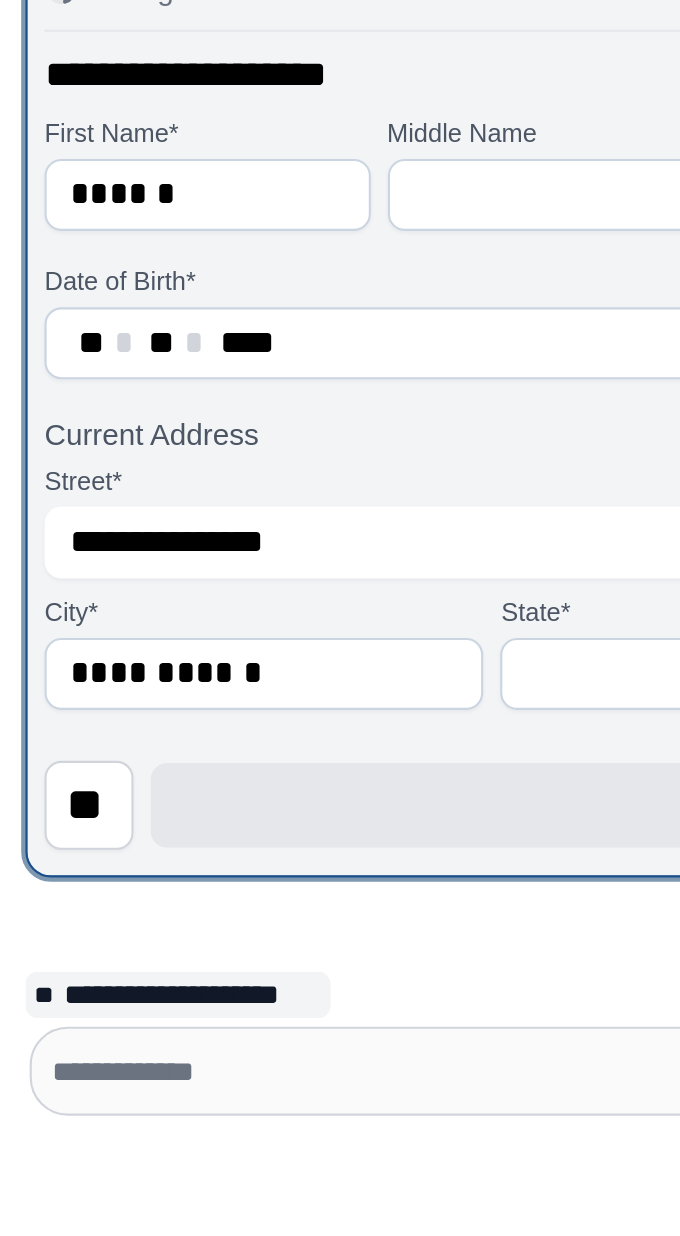 select on "**" 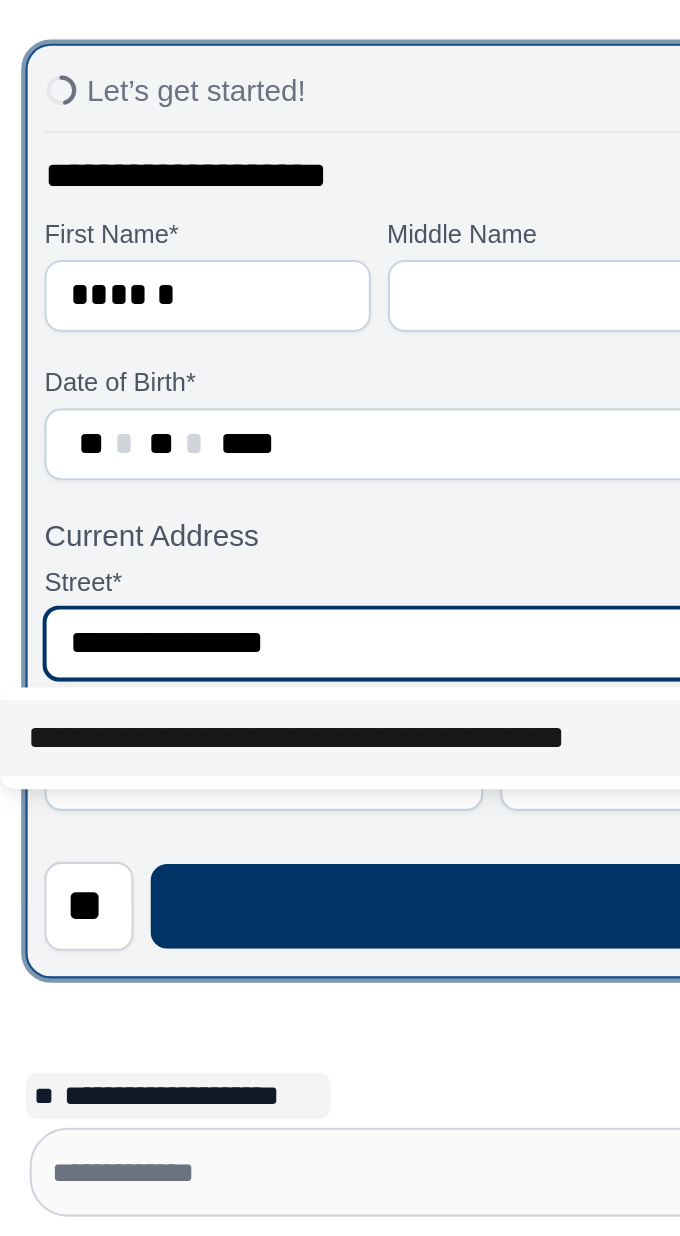 click on "**********" at bounding box center [209, 1002] 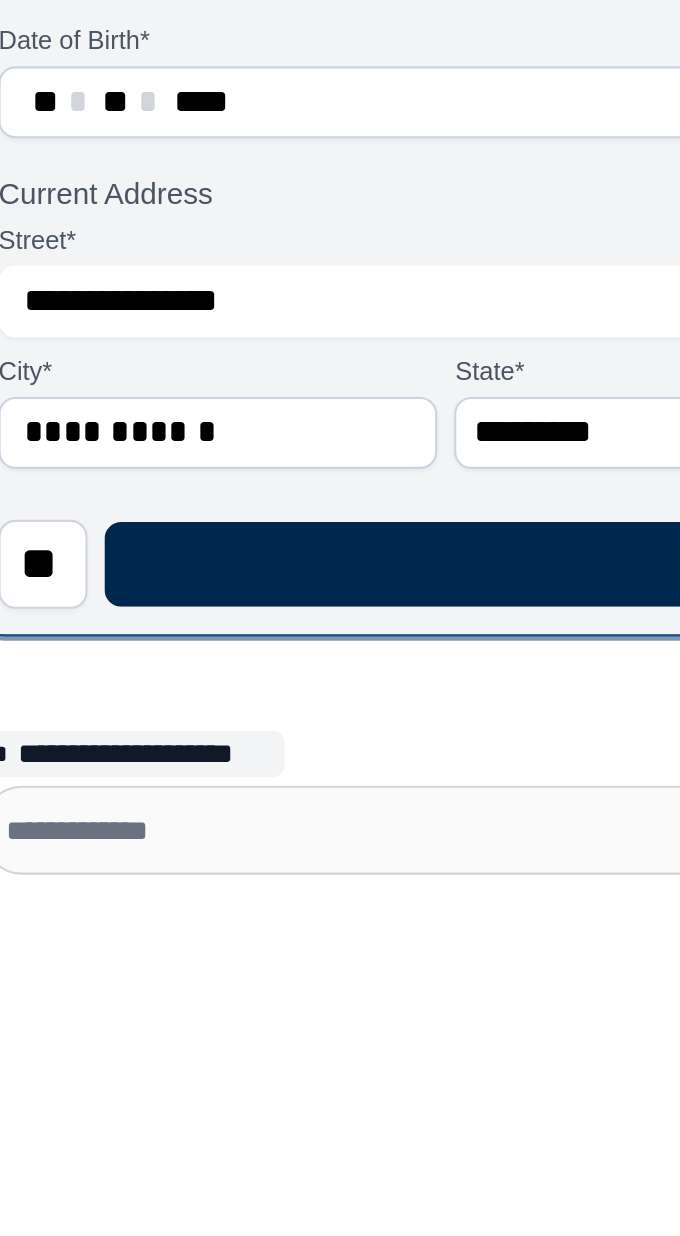 click on "****" at bounding box center (365, 1082) 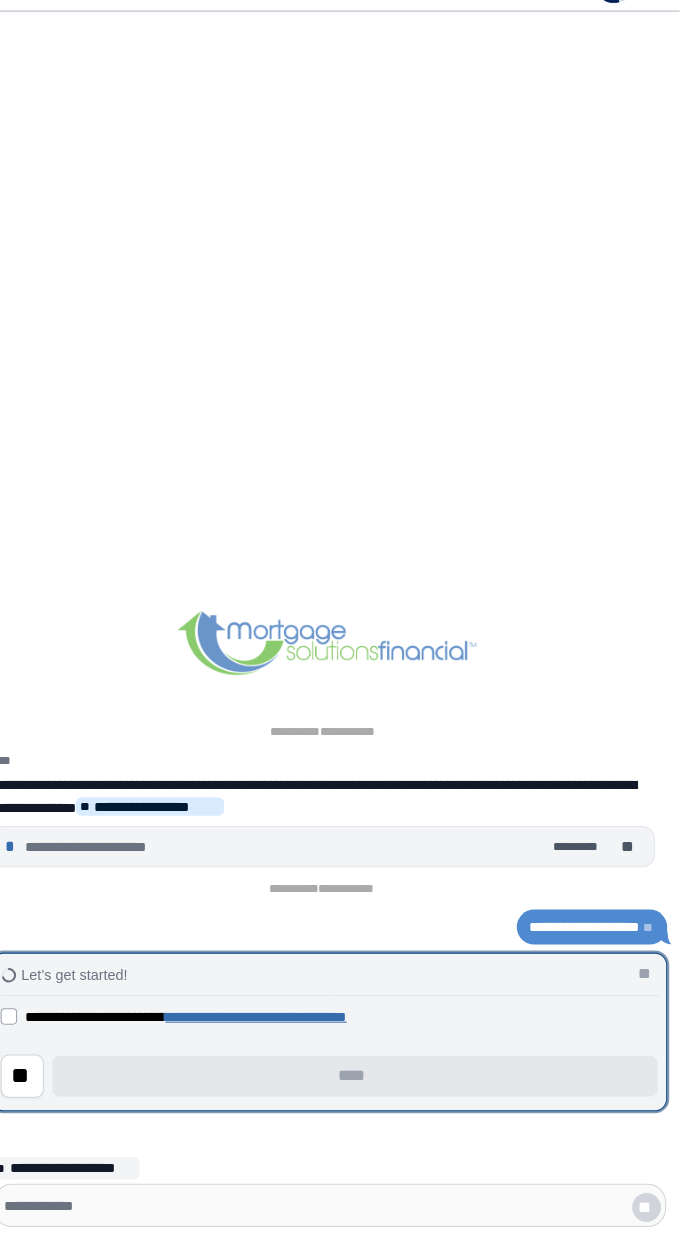 scroll, scrollTop: 0, scrollLeft: 0, axis: both 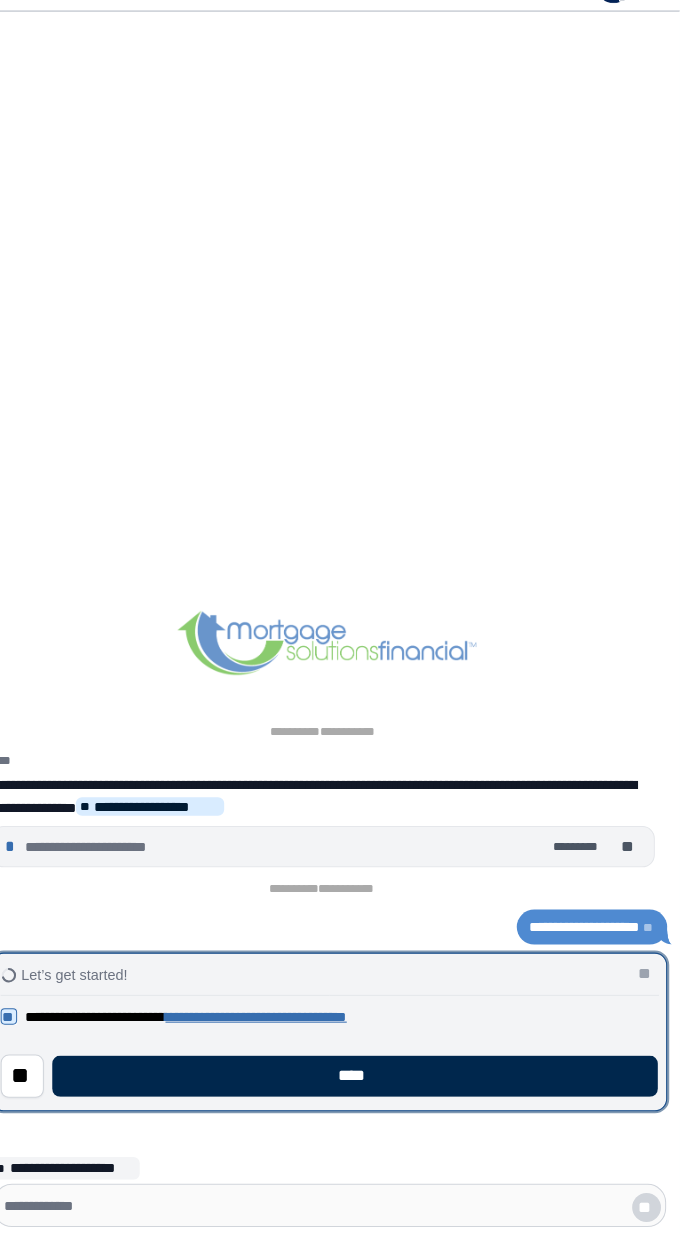 click on "****" at bounding box center [365, 1082] 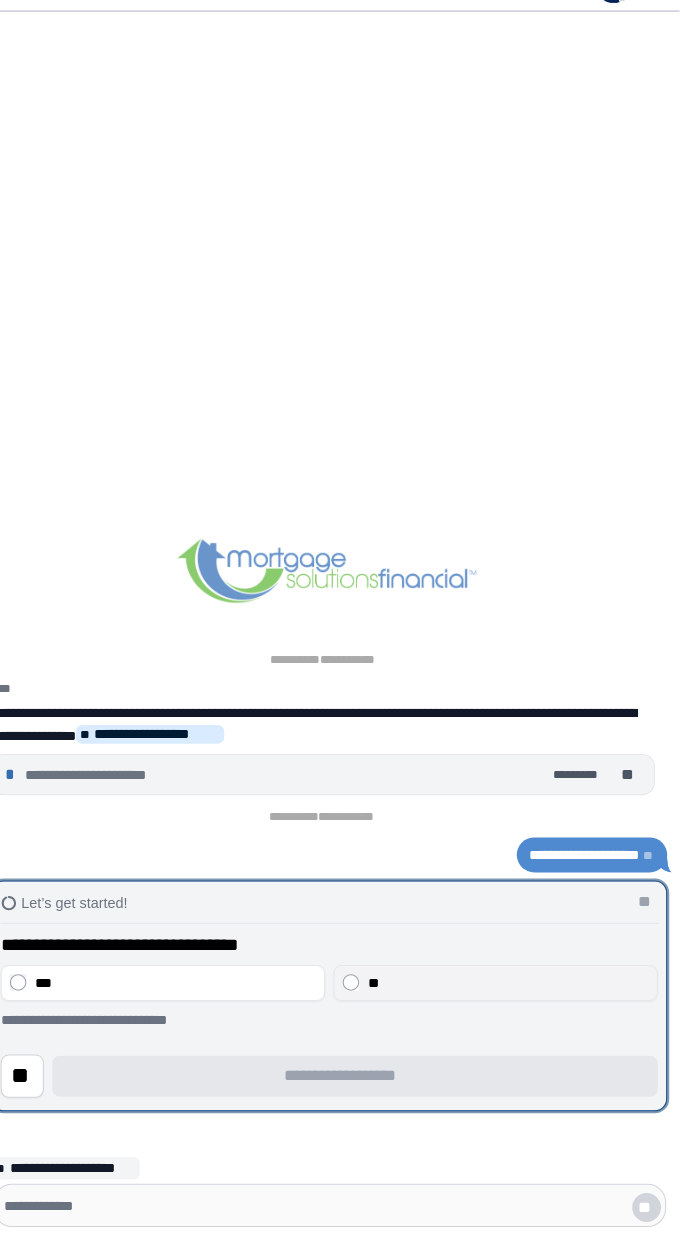 click on "**" at bounding box center (513, 991) 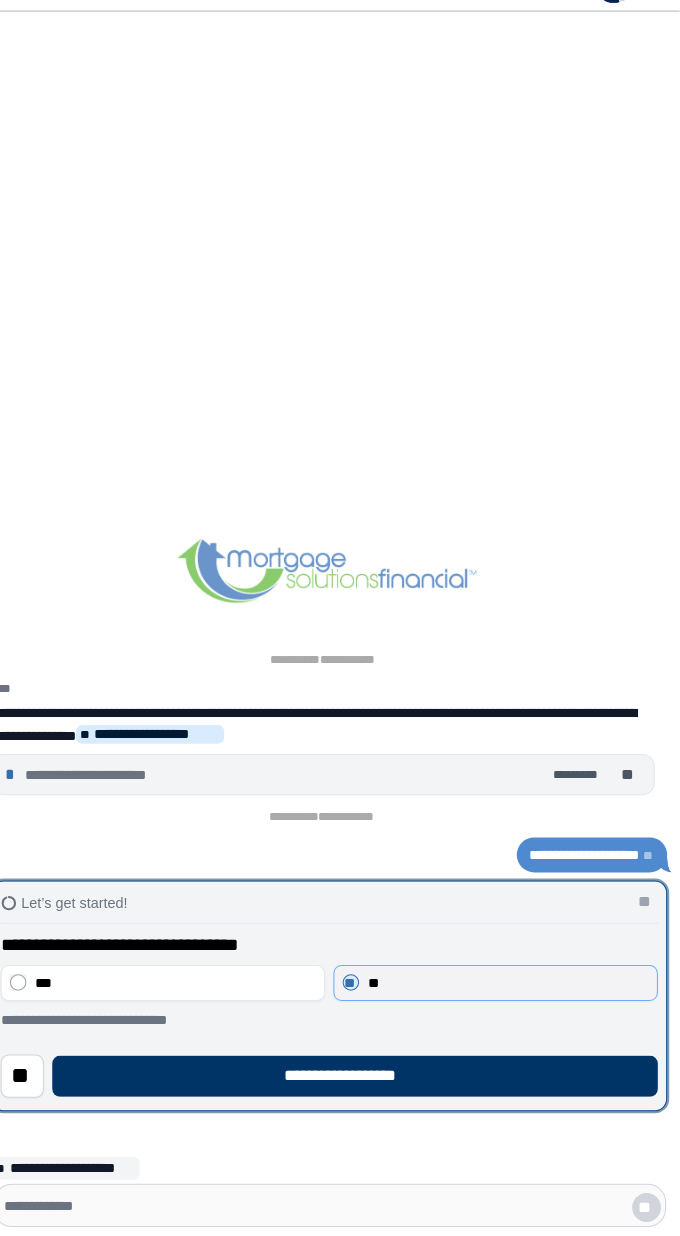 scroll, scrollTop: 0, scrollLeft: 0, axis: both 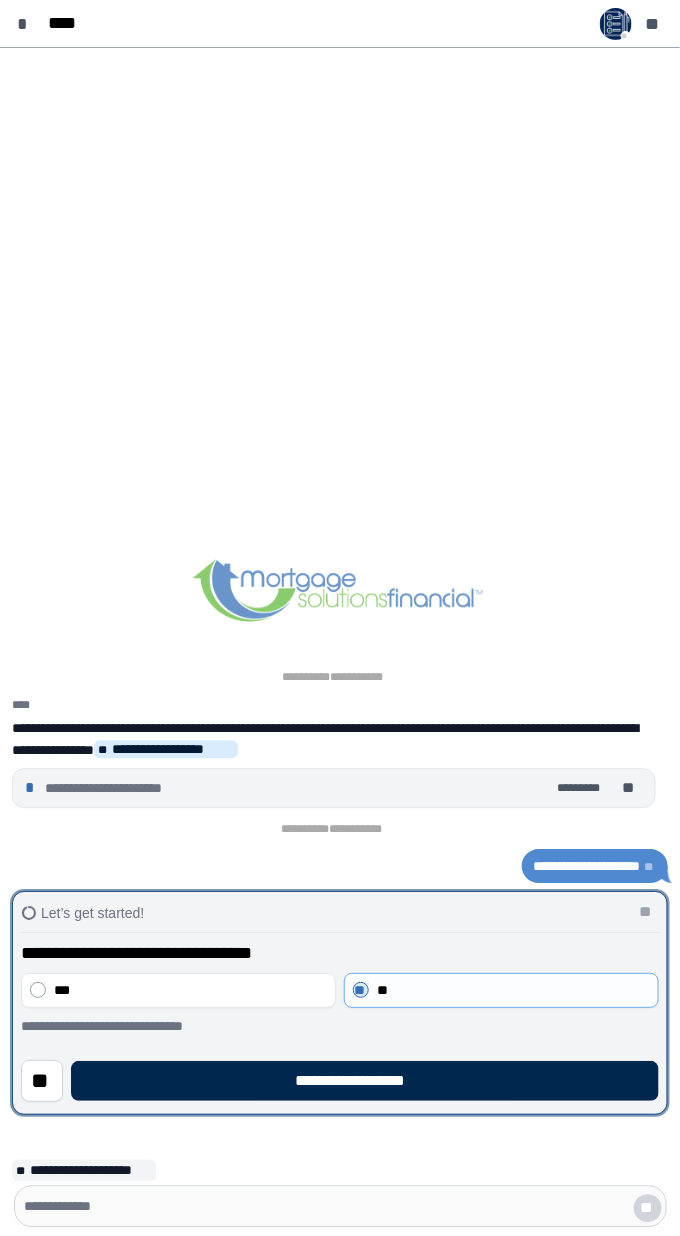 click on "**********" at bounding box center [366, 1082] 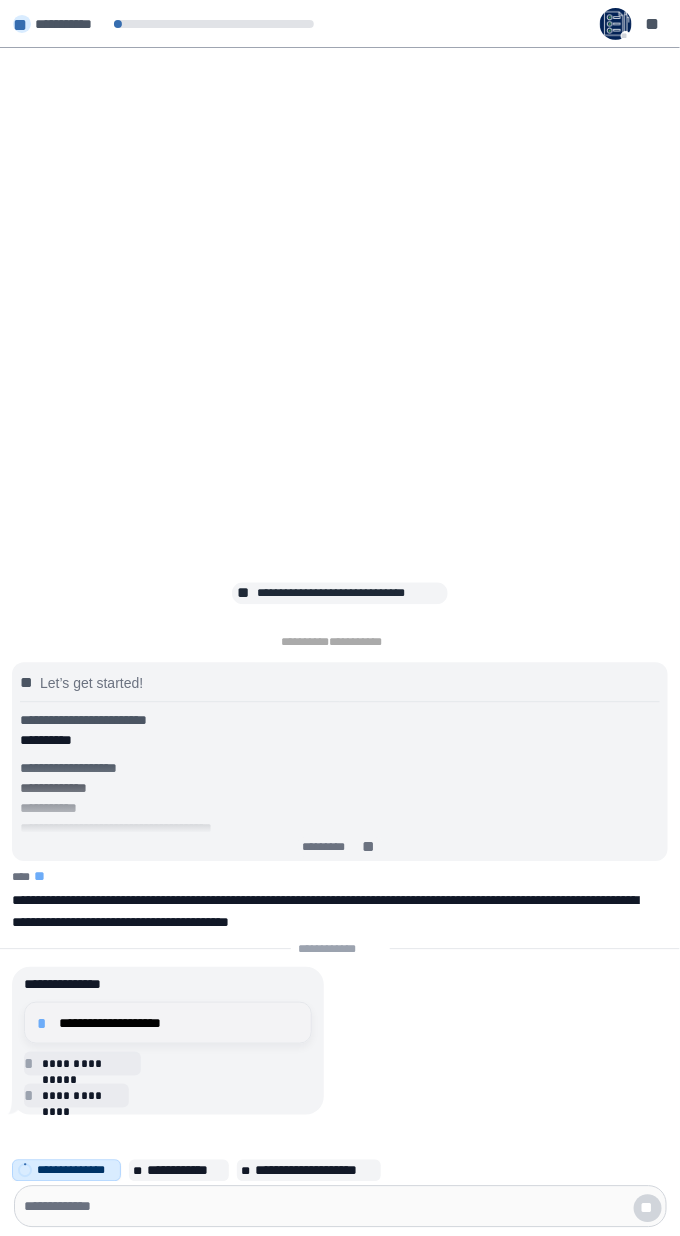 click on "**********" at bounding box center [179, 1023] 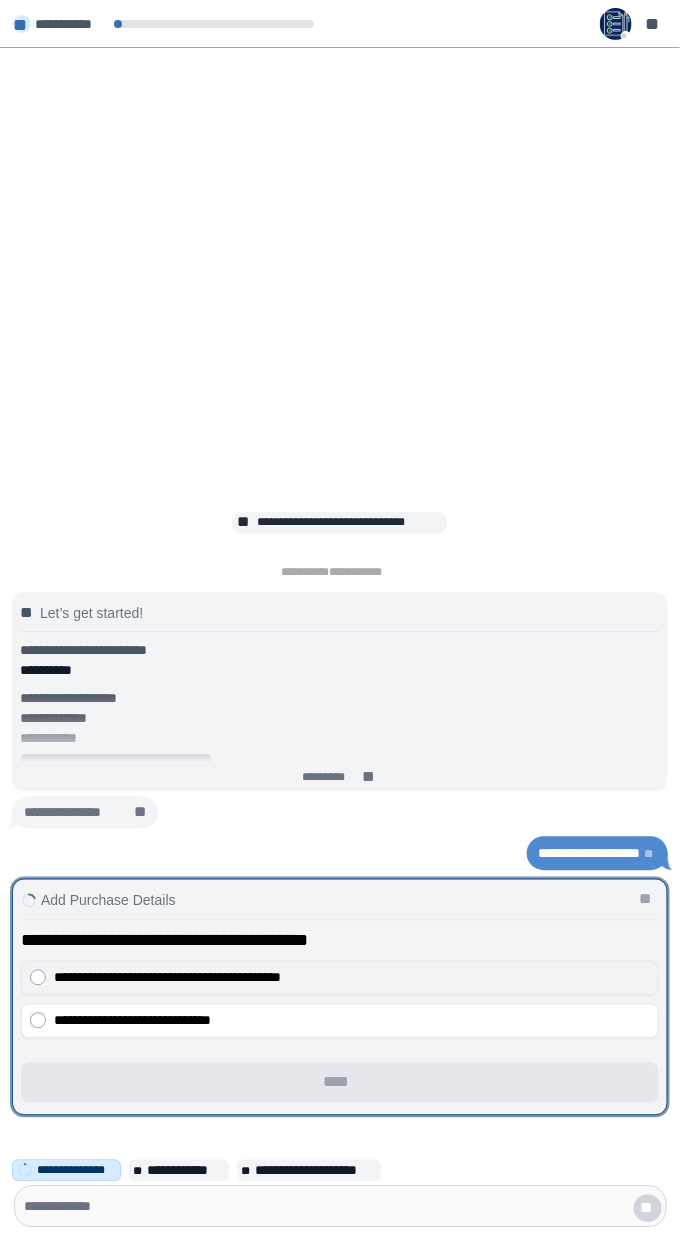click on "**********" at bounding box center (340, 978) 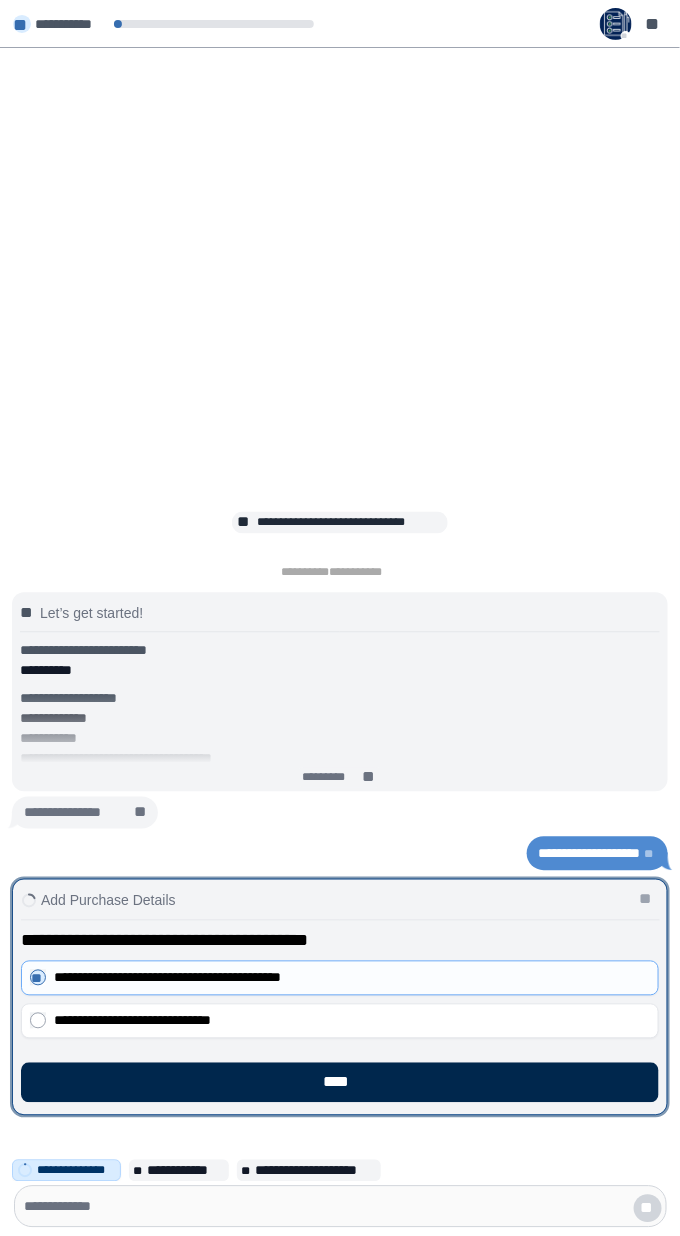 click on "****" at bounding box center (340, 1083) 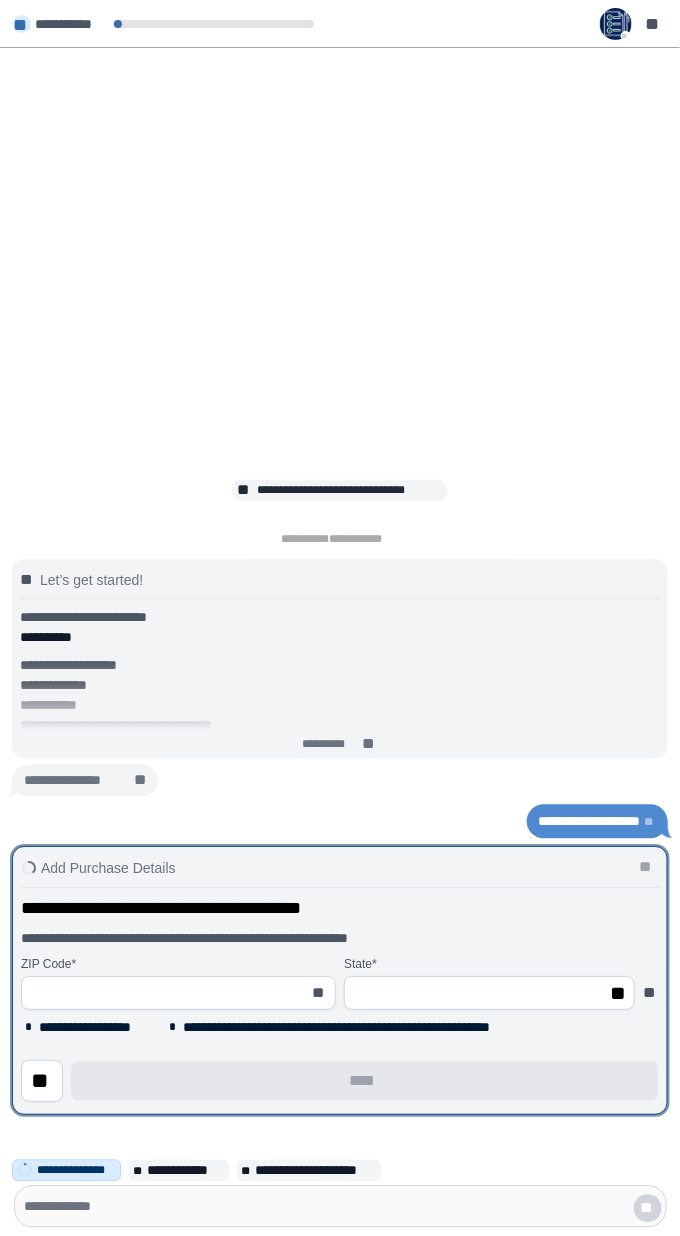 click at bounding box center [167, 993] 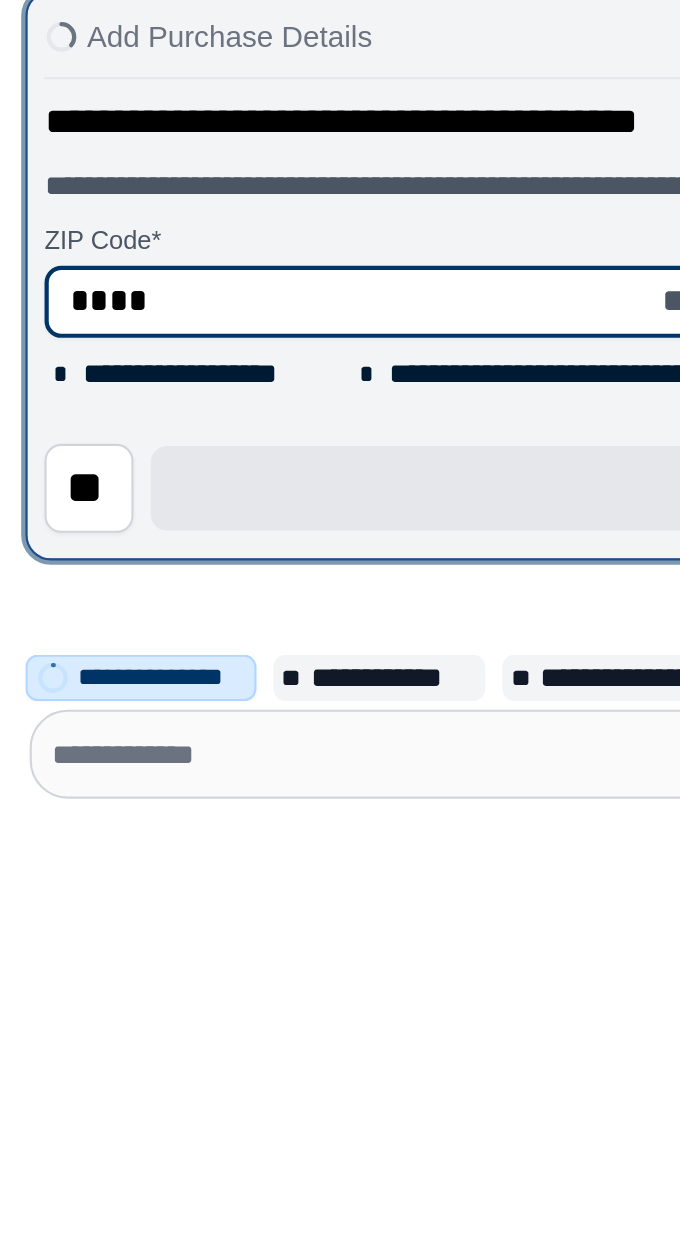 type on "*****" 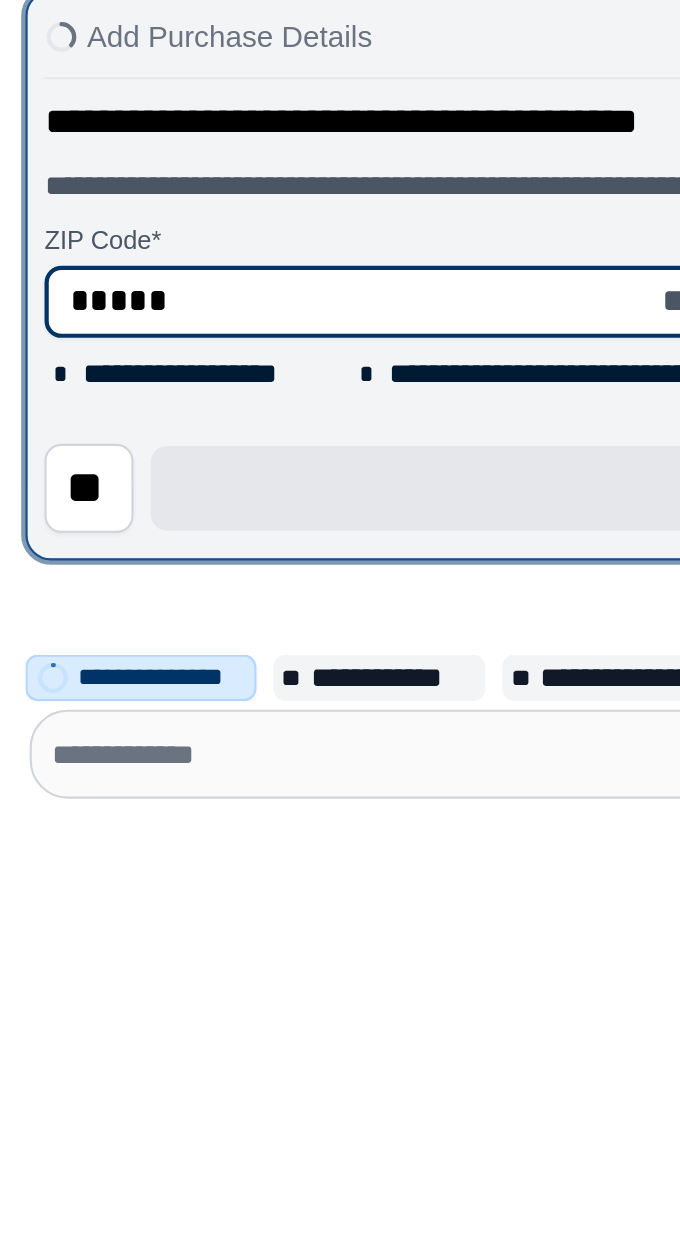 select on "**" 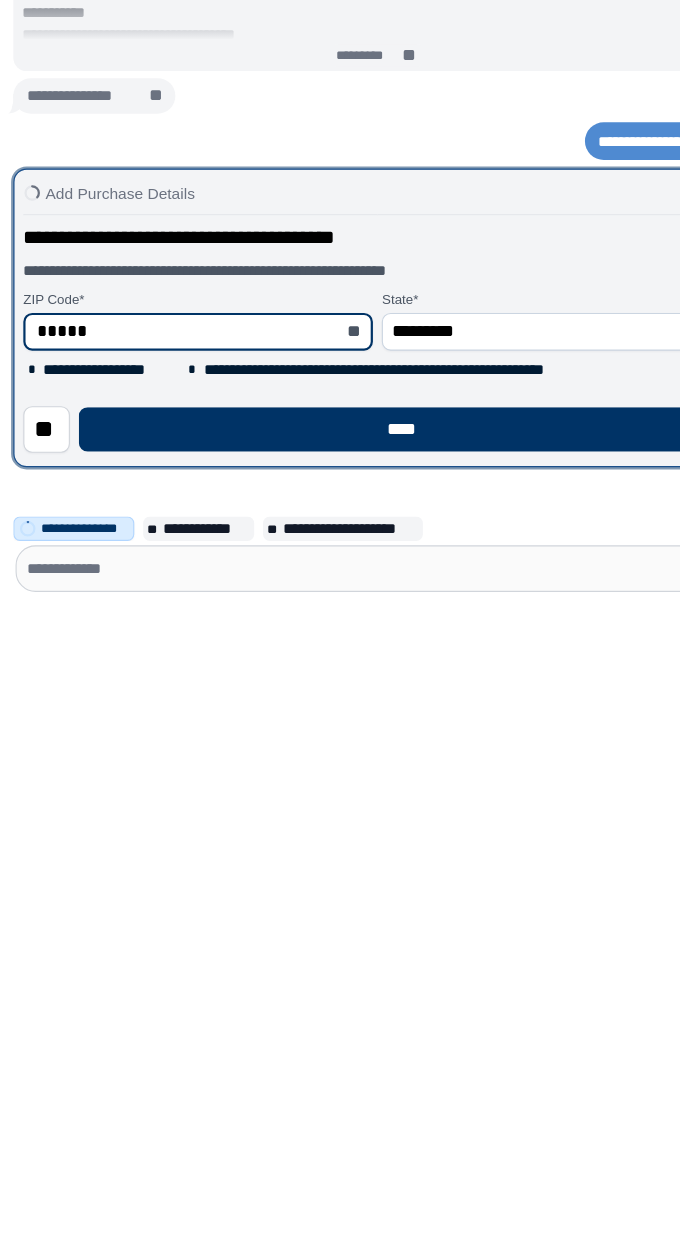scroll, scrollTop: 0, scrollLeft: 0, axis: both 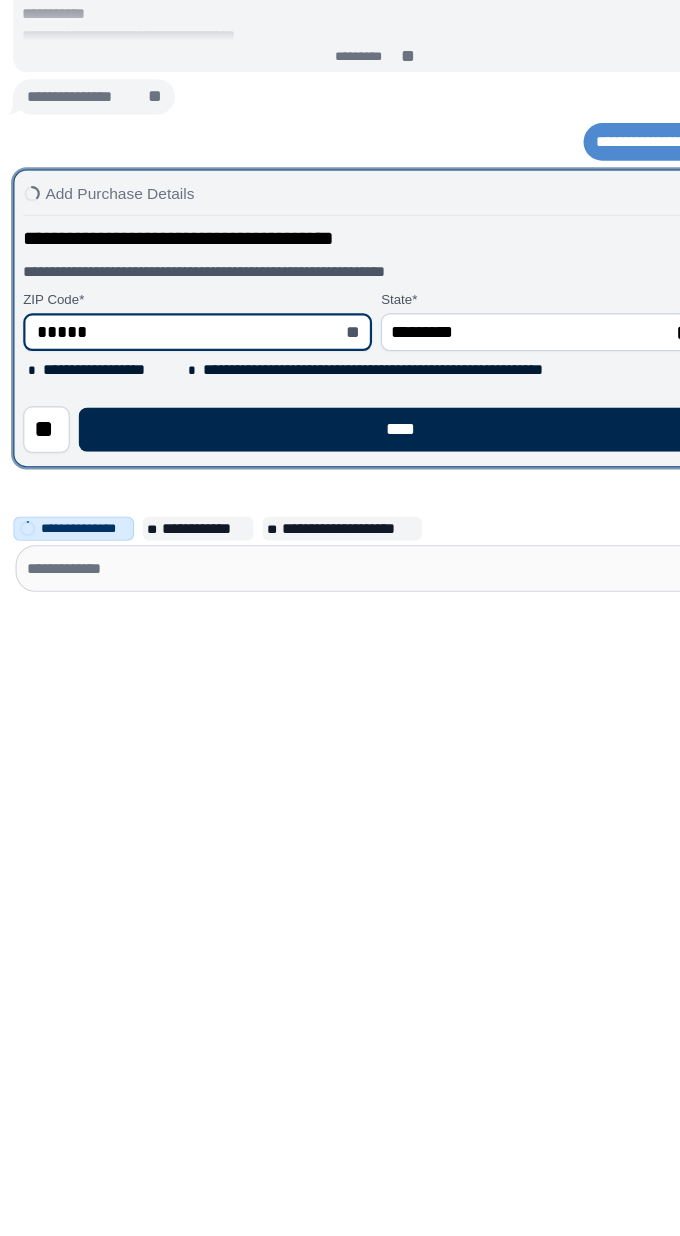 type on "*****" 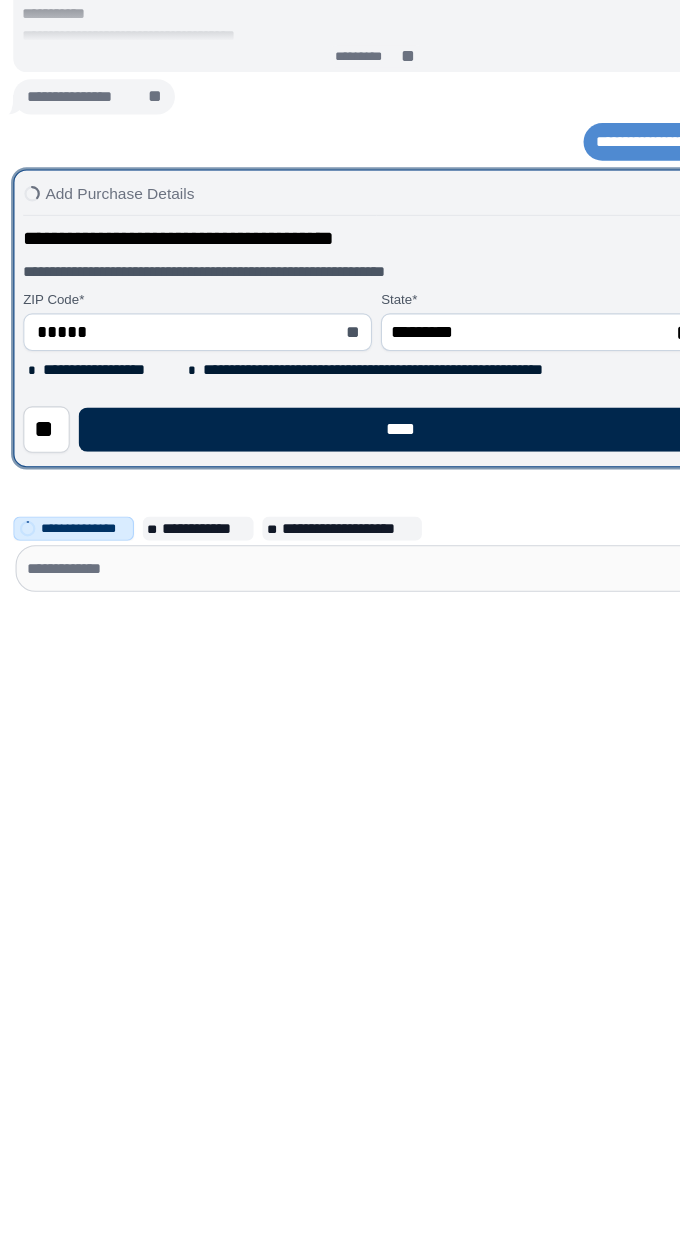 scroll, scrollTop: 0, scrollLeft: 0, axis: both 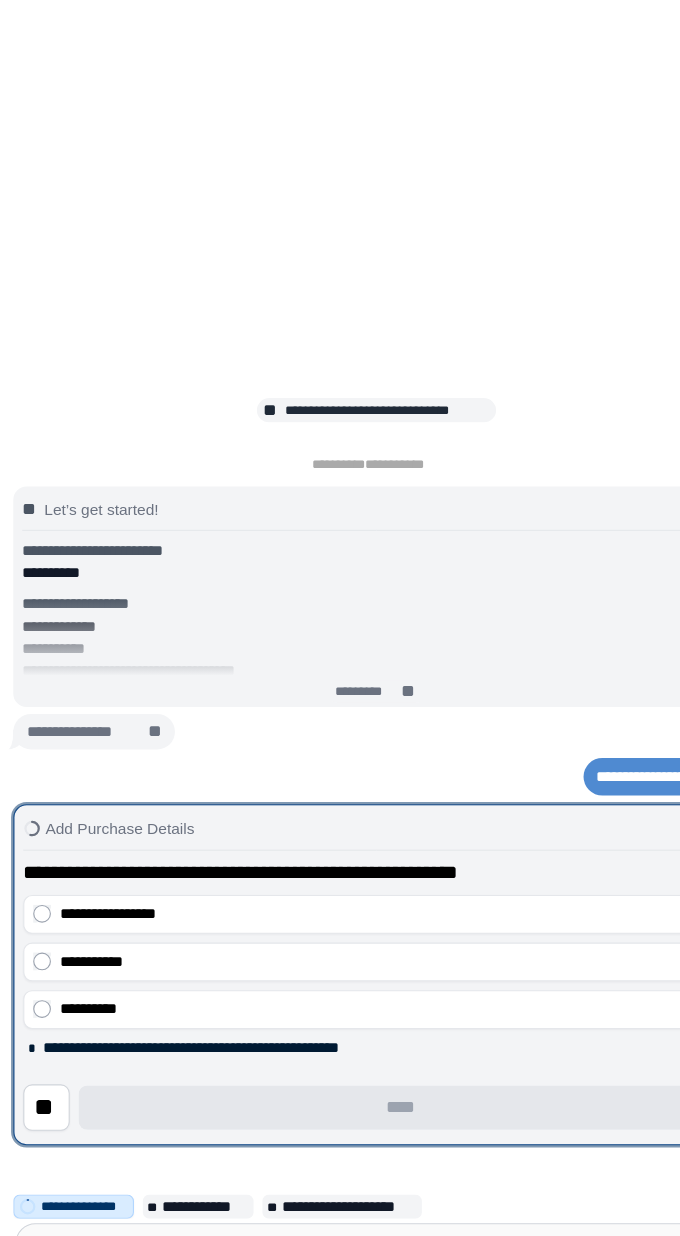 click on "*********" at bounding box center (331, 706) 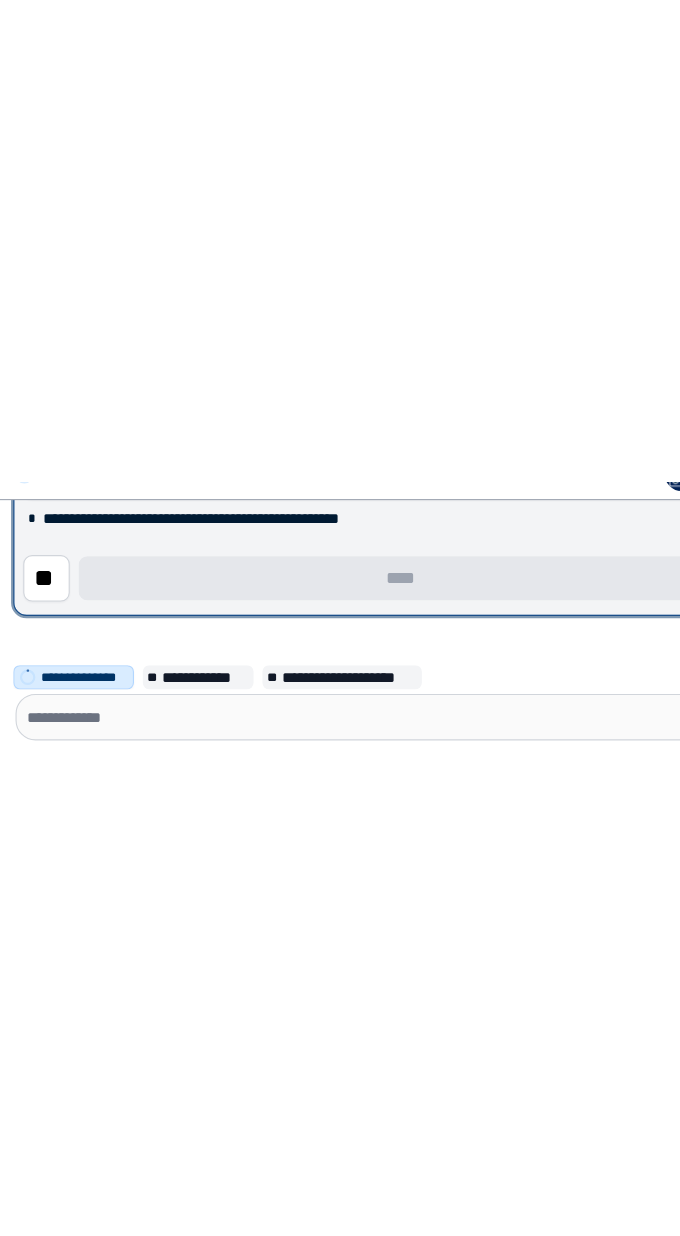 scroll, scrollTop: 0, scrollLeft: 0, axis: both 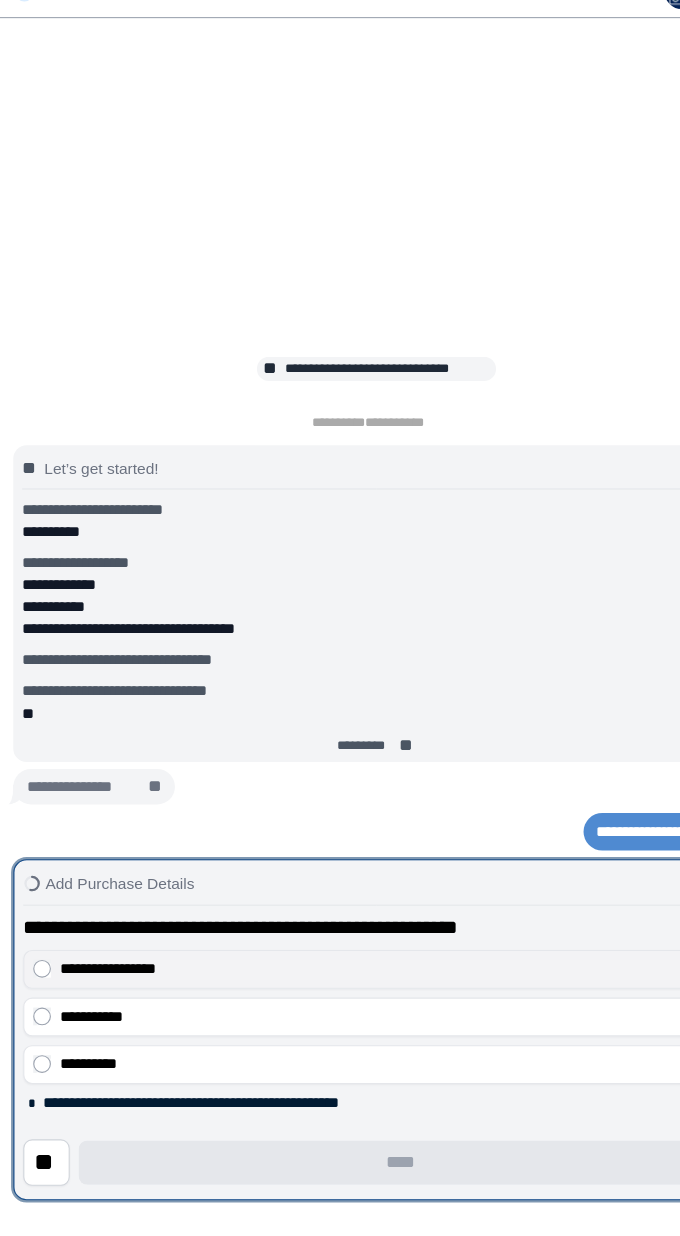 click on "**********" at bounding box center [97, 907] 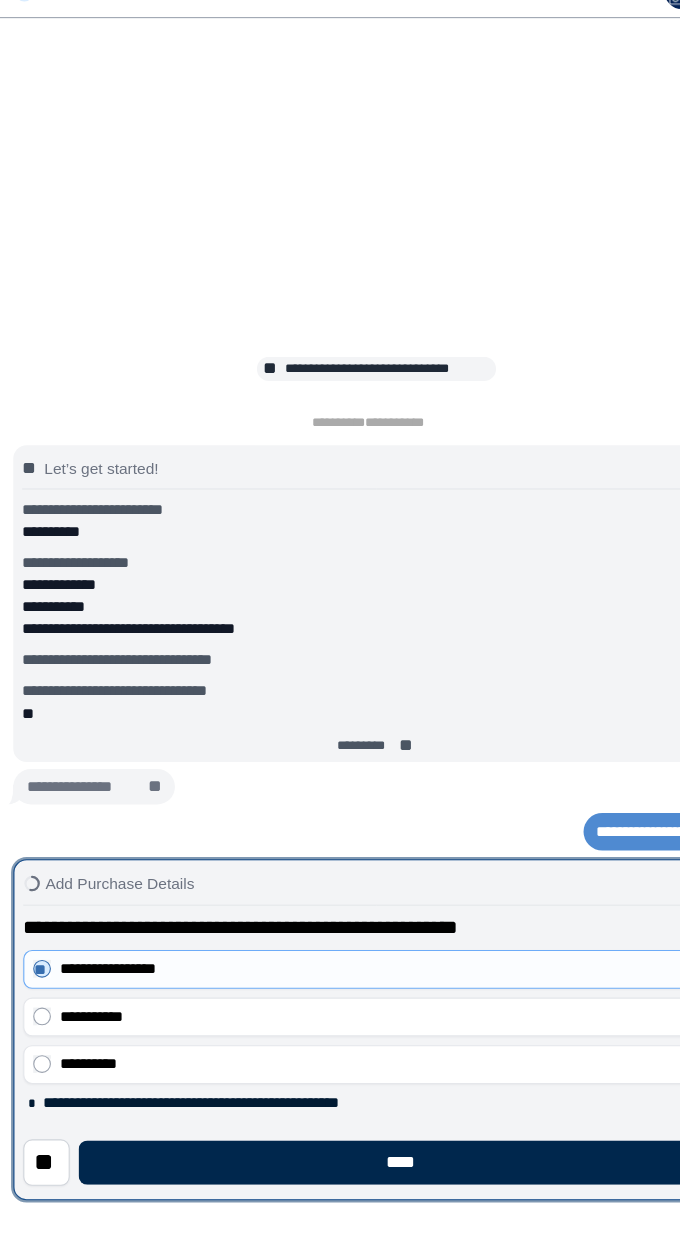 click on "****" at bounding box center (365, 1082) 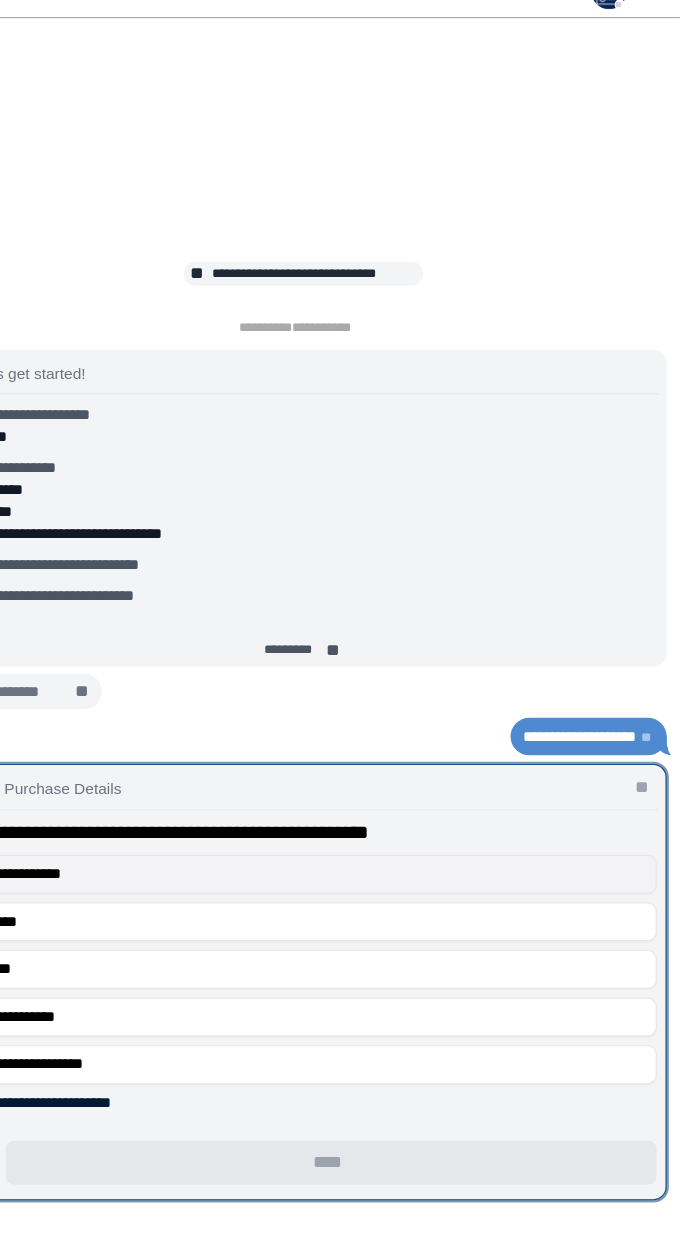 click on "**********" at bounding box center (87, 821) 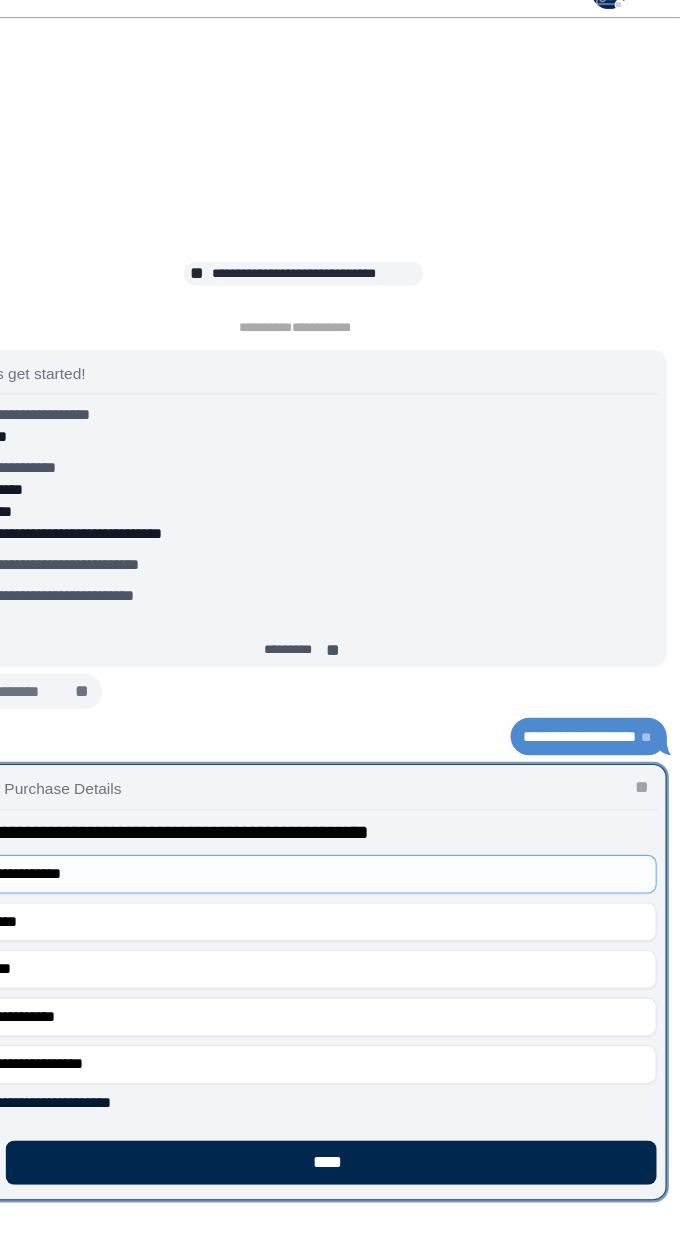 click on "****" at bounding box center [365, 1082] 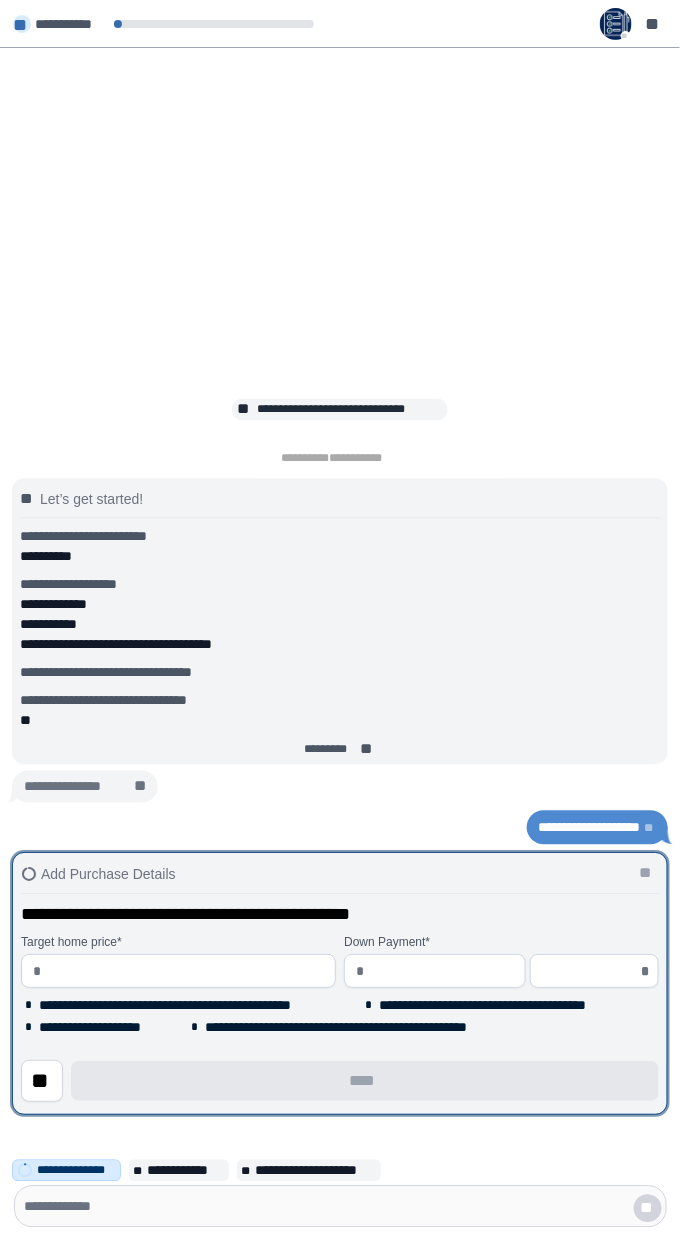 click at bounding box center (186, 971) 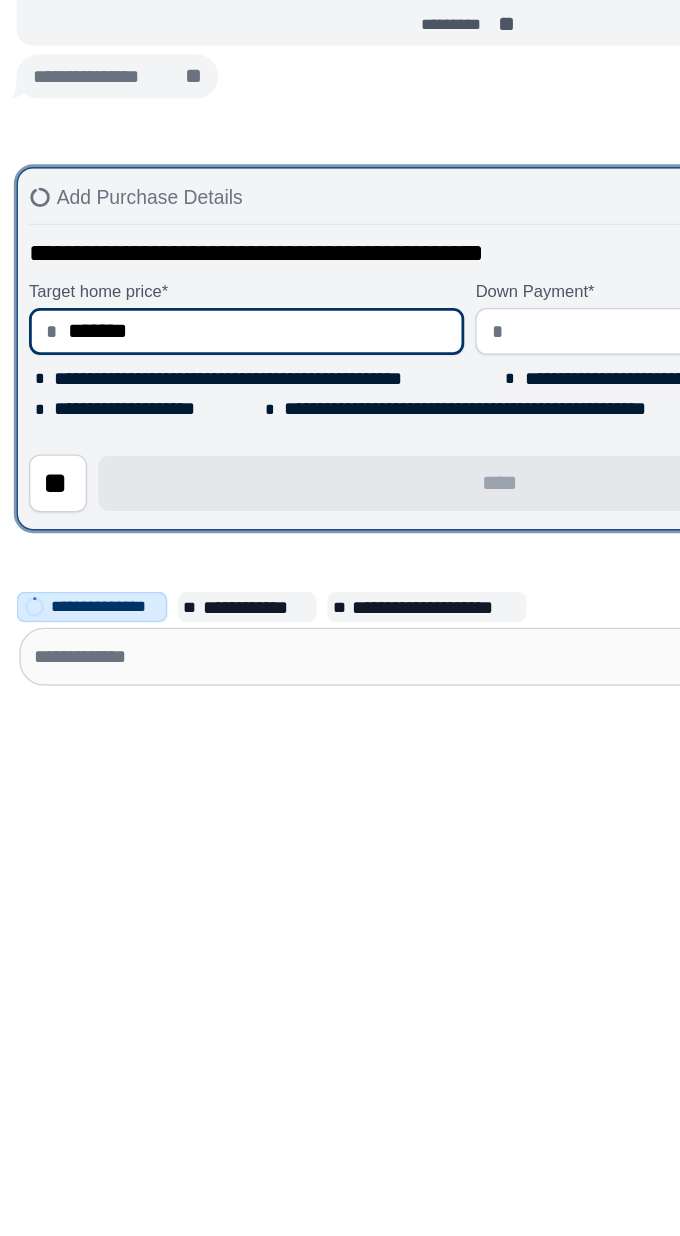 click on "**********" at bounding box center [517, 1005] 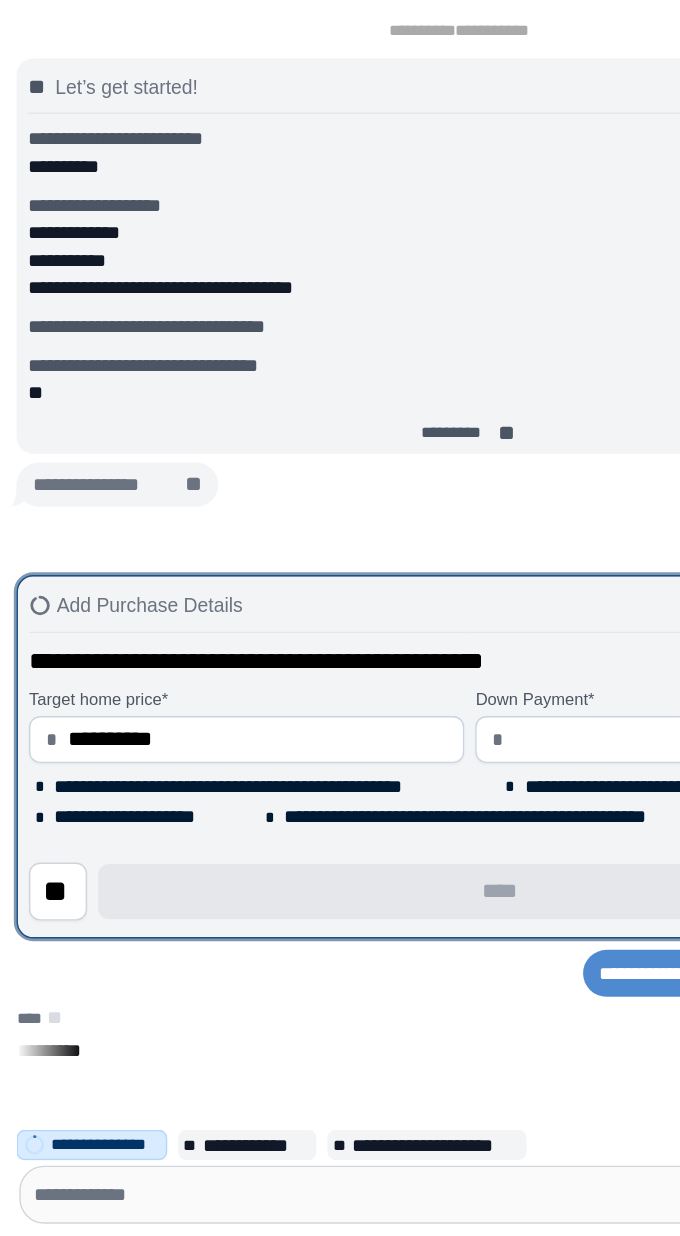 click at bounding box center (443, 877) 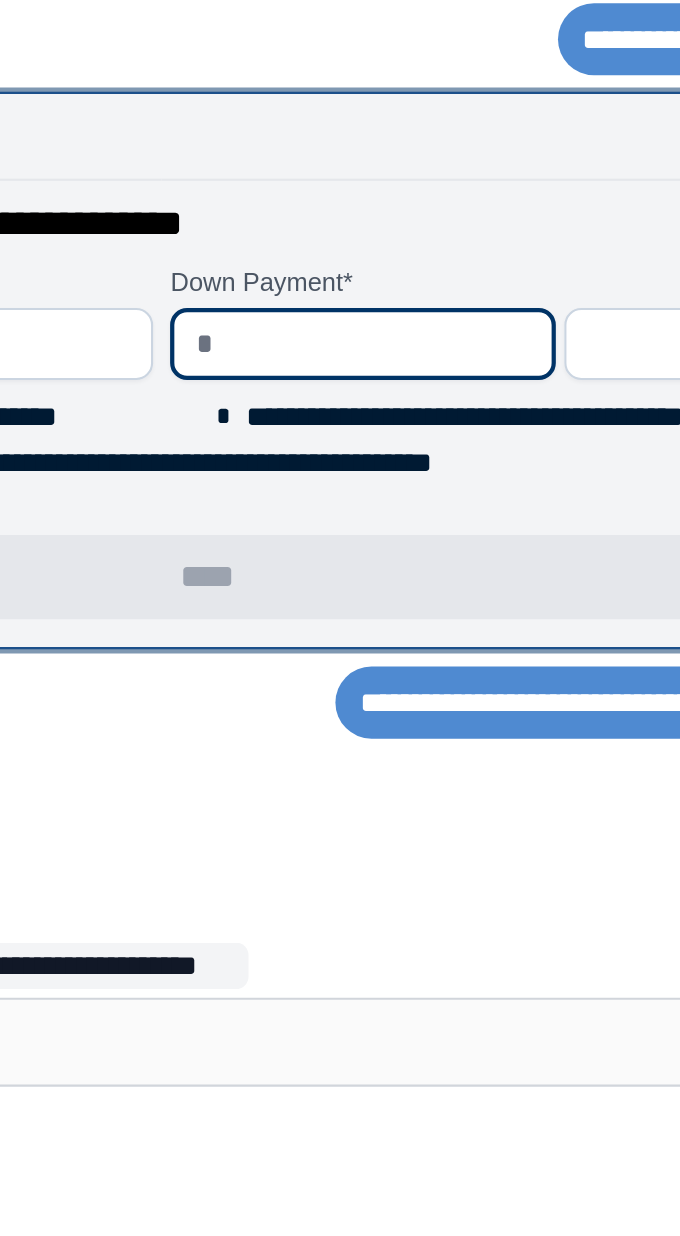 type on "*" 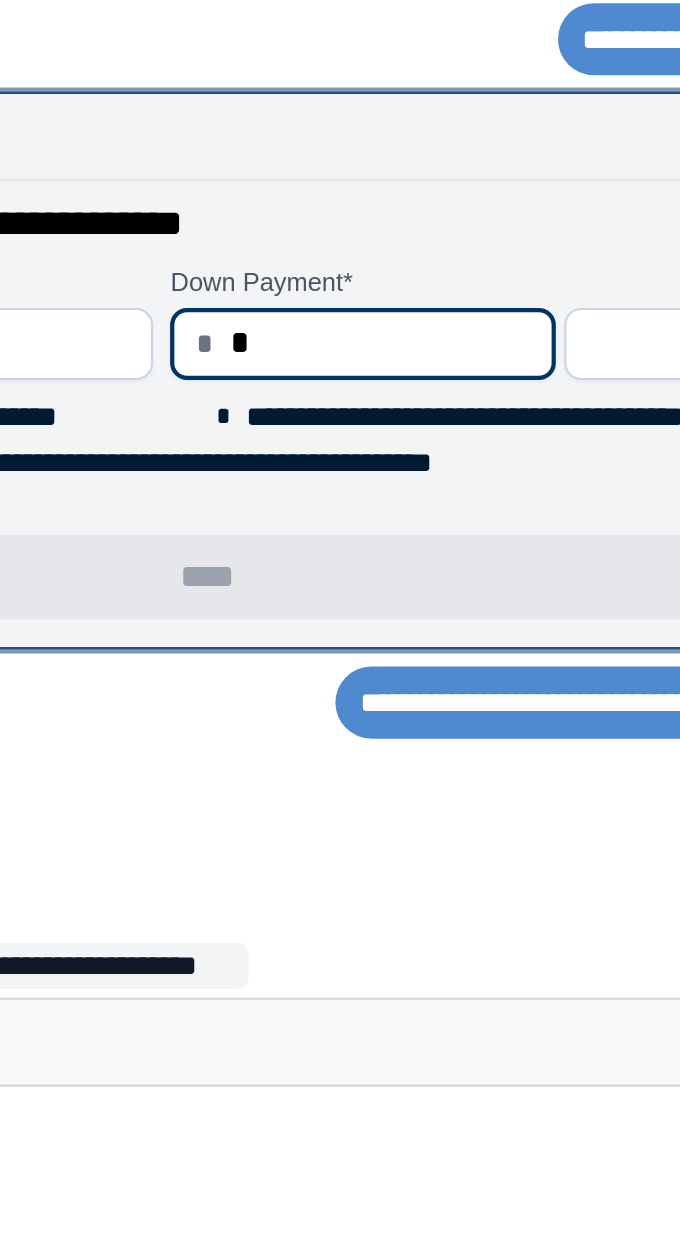 type on "*****" 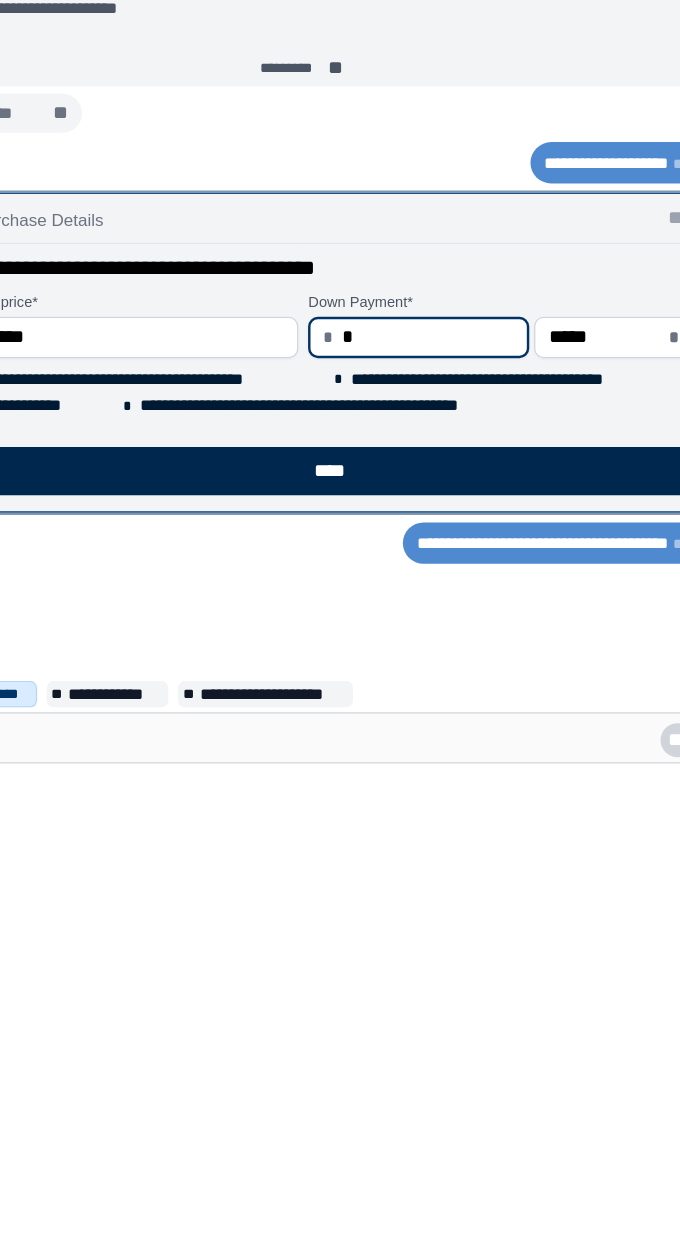 click on "****" at bounding box center (365, 988) 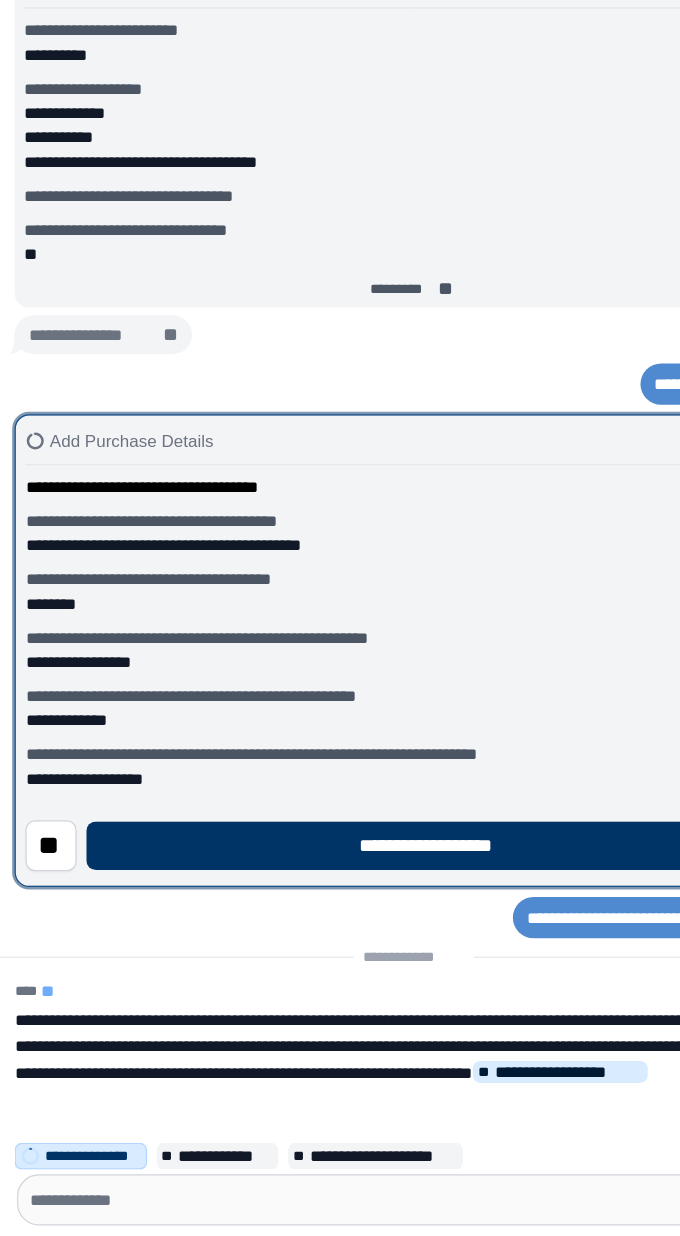 scroll, scrollTop: 0, scrollLeft: 0, axis: both 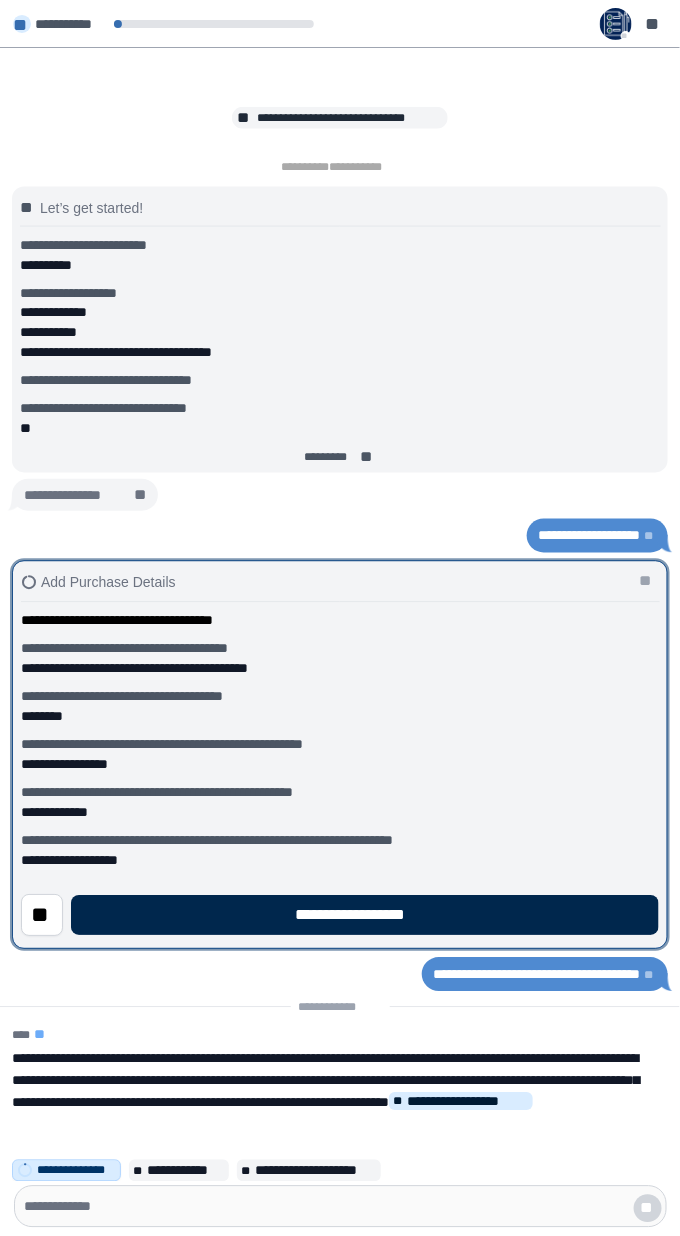 click on "**********" at bounding box center [365, 916] 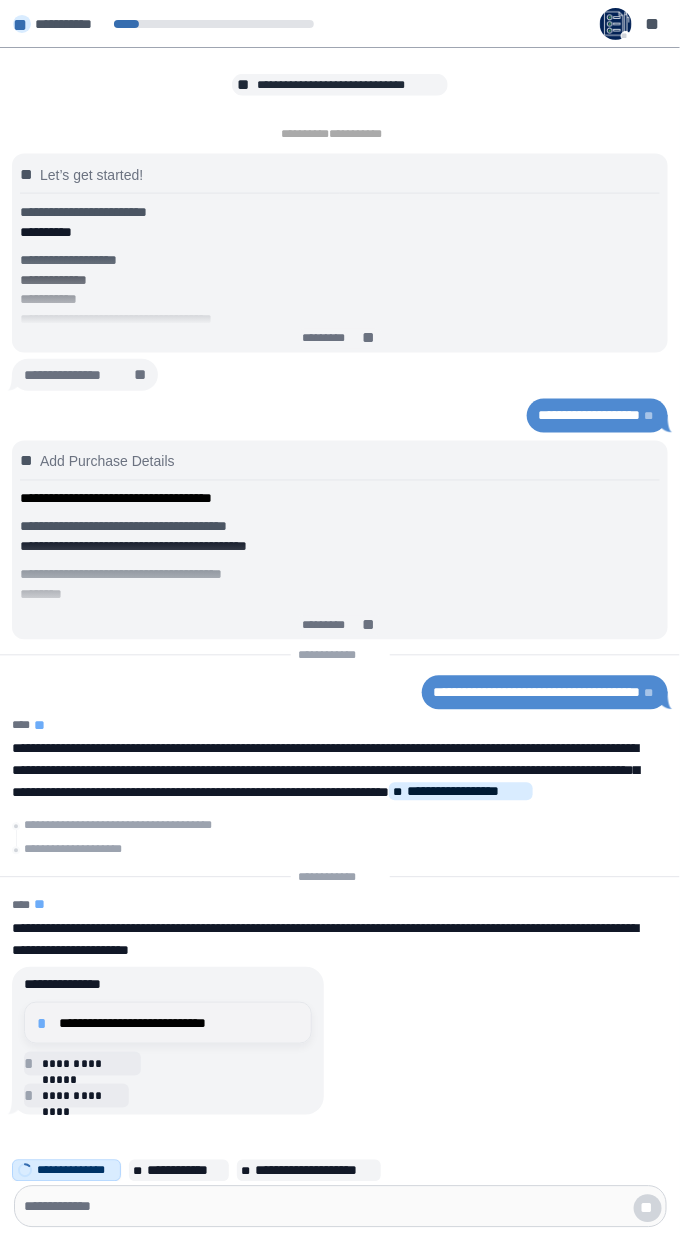 click on "**********" at bounding box center [168, 1023] 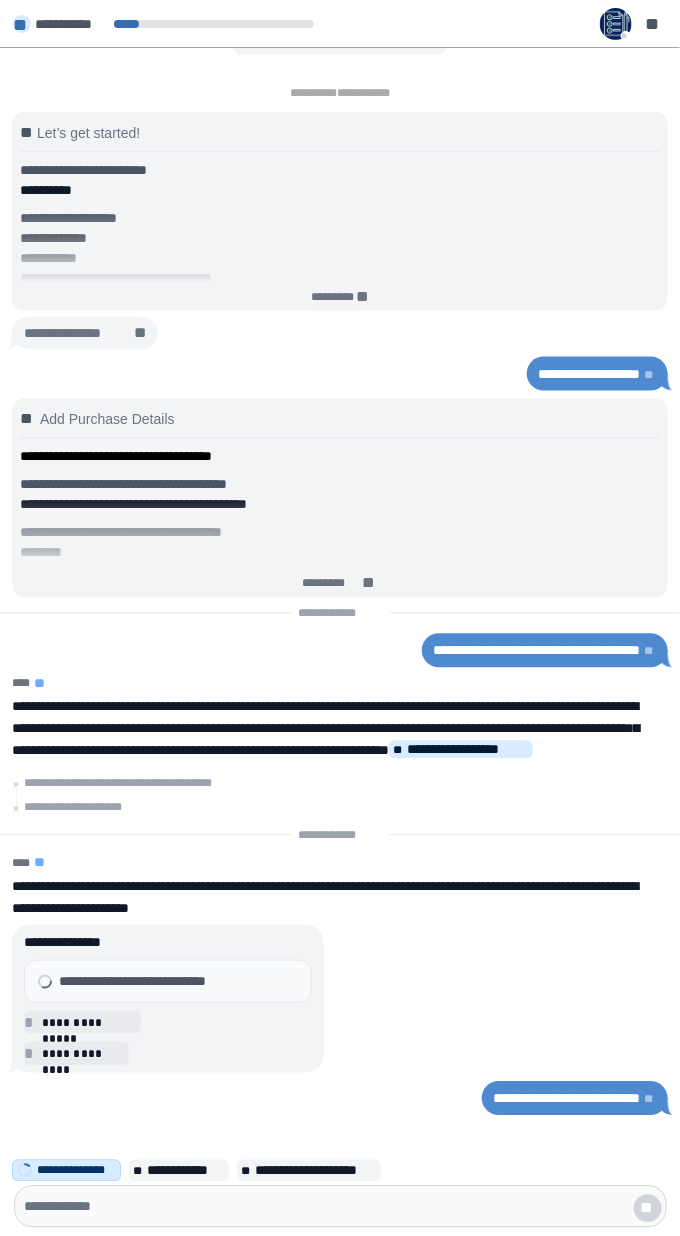select on "**" 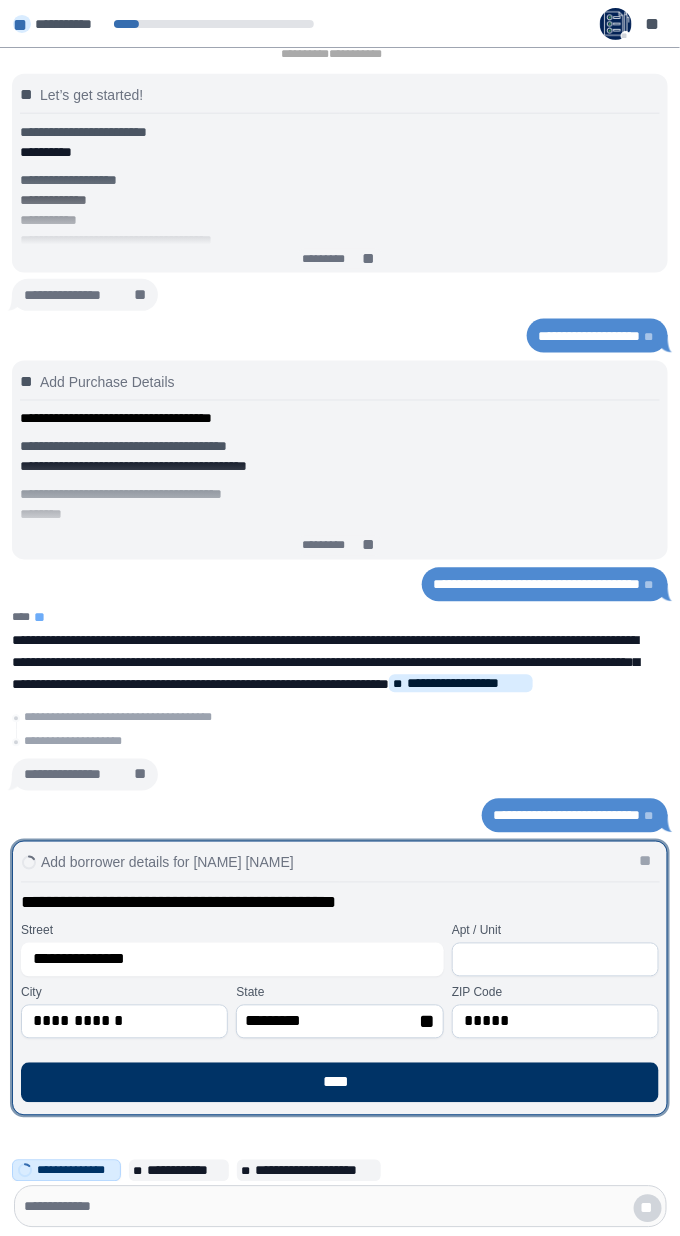 click on "**********" at bounding box center [339, 1022] 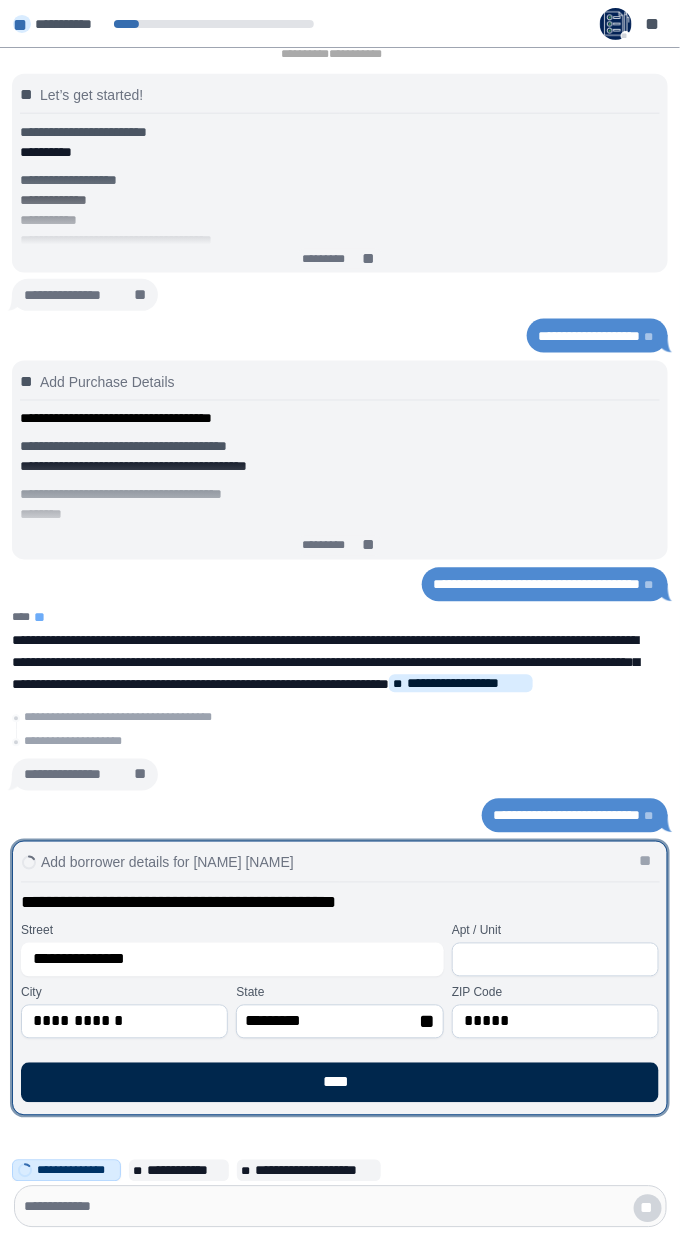 click on "****" at bounding box center [340, 1083] 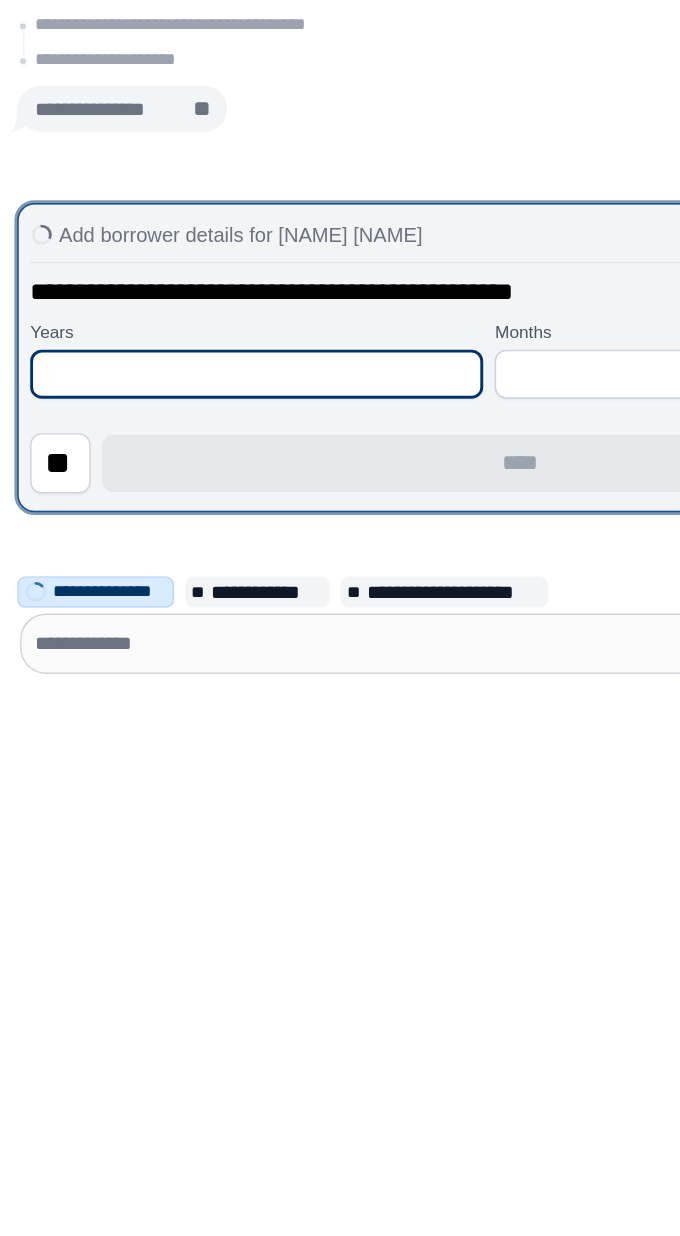 scroll, scrollTop: 1, scrollLeft: 0, axis: vertical 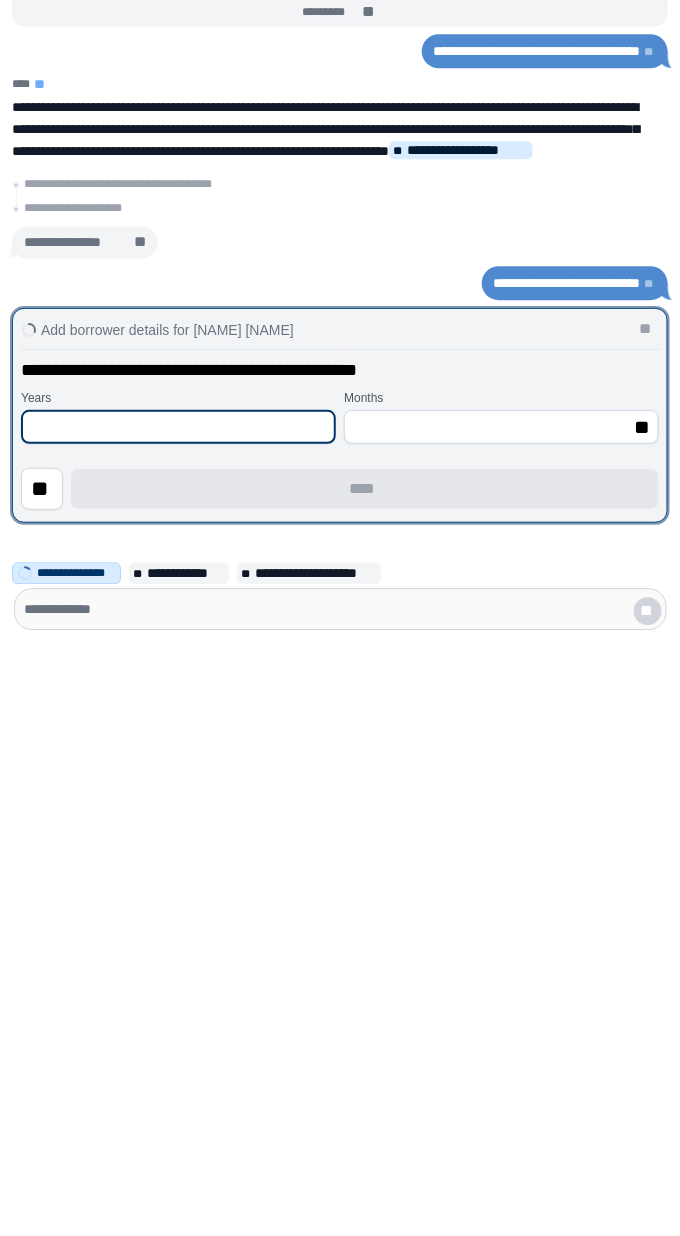 click at bounding box center (178, 1024) 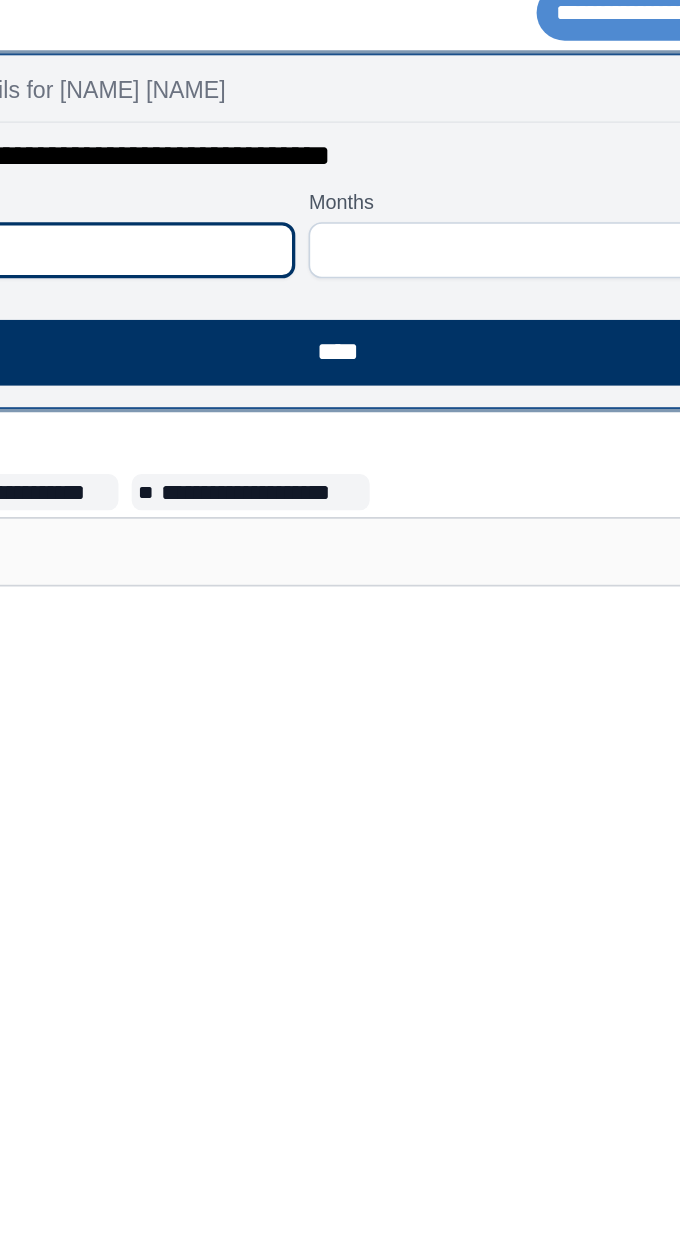 type on "**" 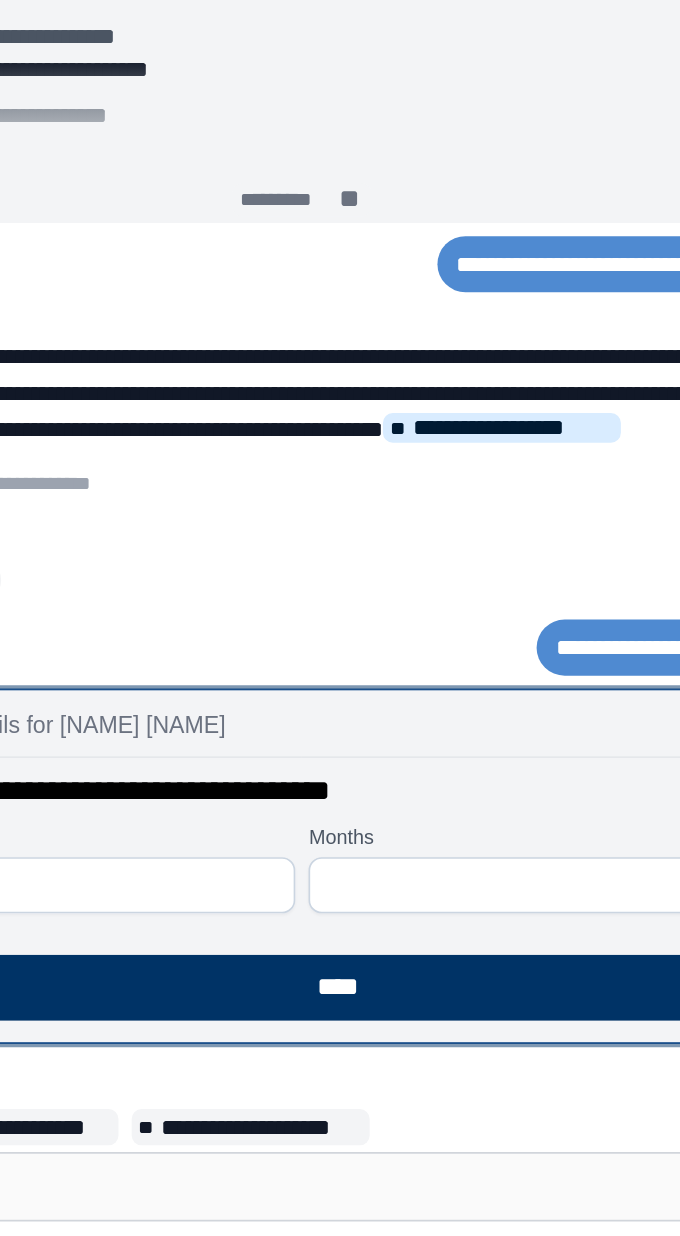 select on "*" 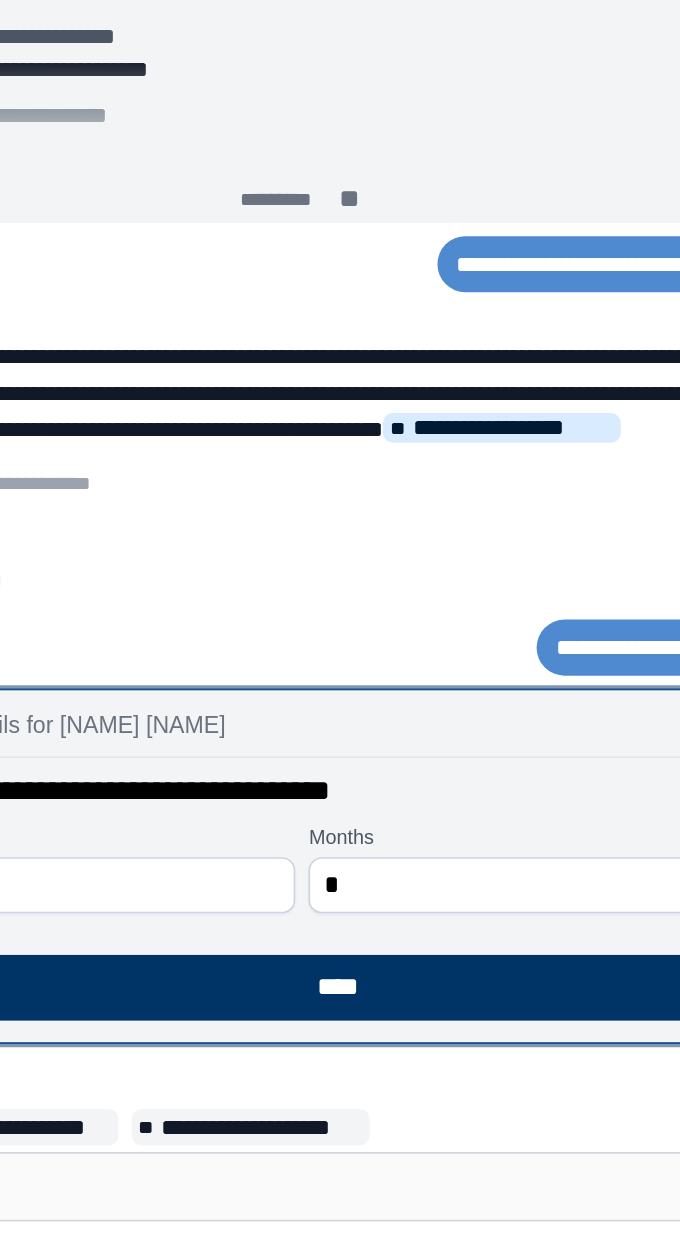 scroll, scrollTop: 0, scrollLeft: 0, axis: both 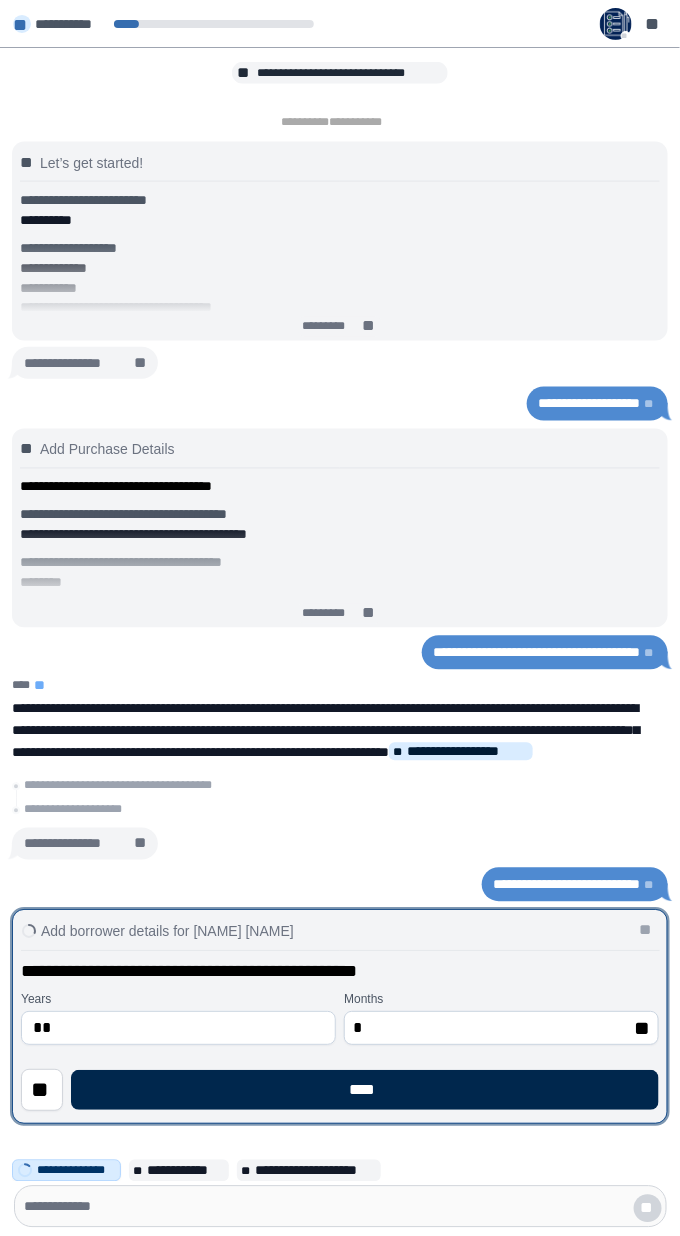click on "****" at bounding box center [365, 1091] 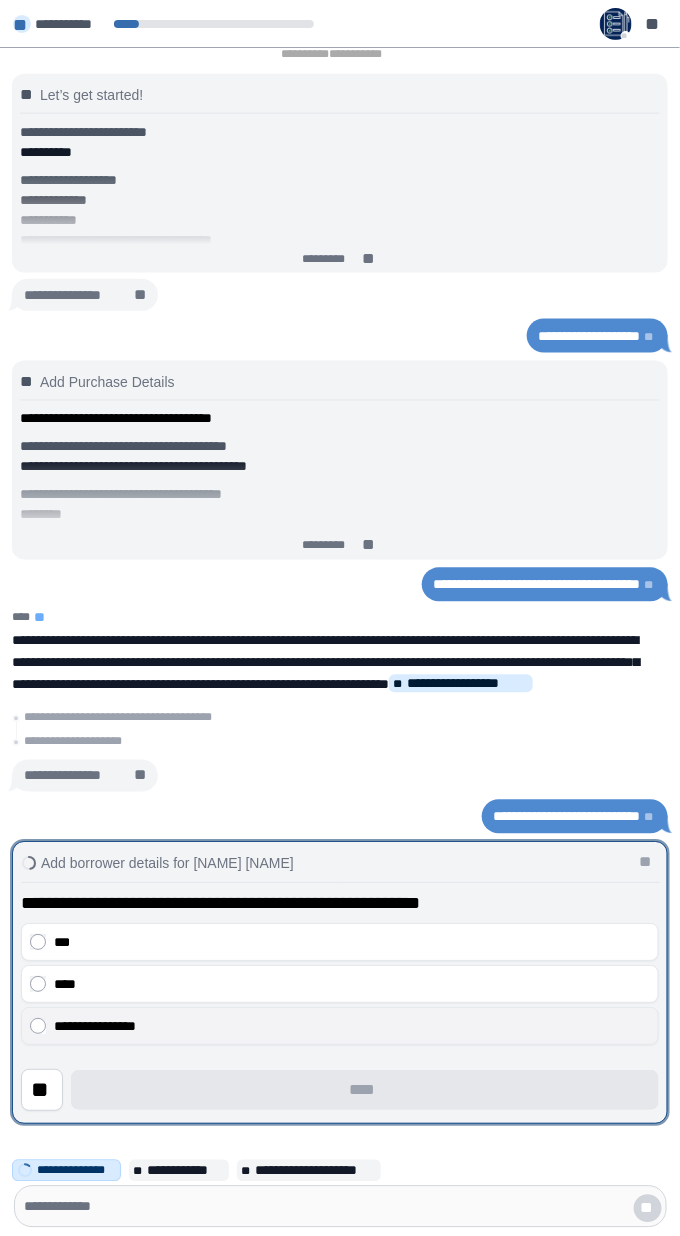 click on "**********" at bounding box center (340, 1026) 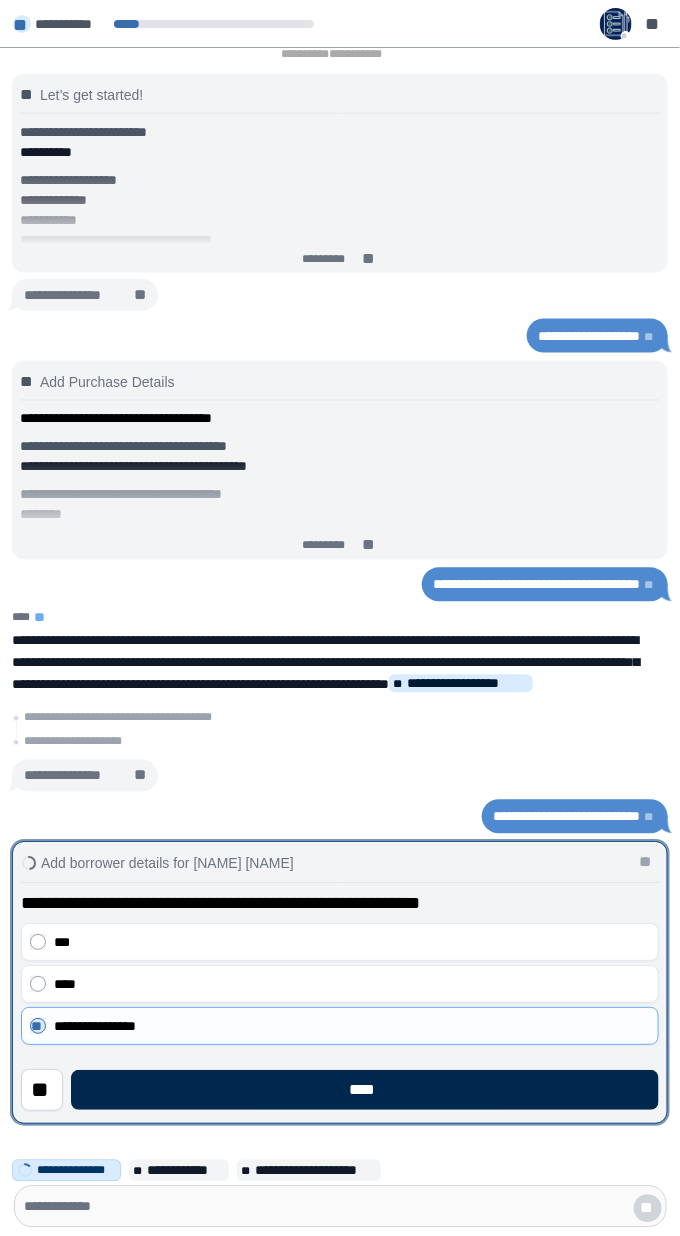 click on "****" at bounding box center [365, 1091] 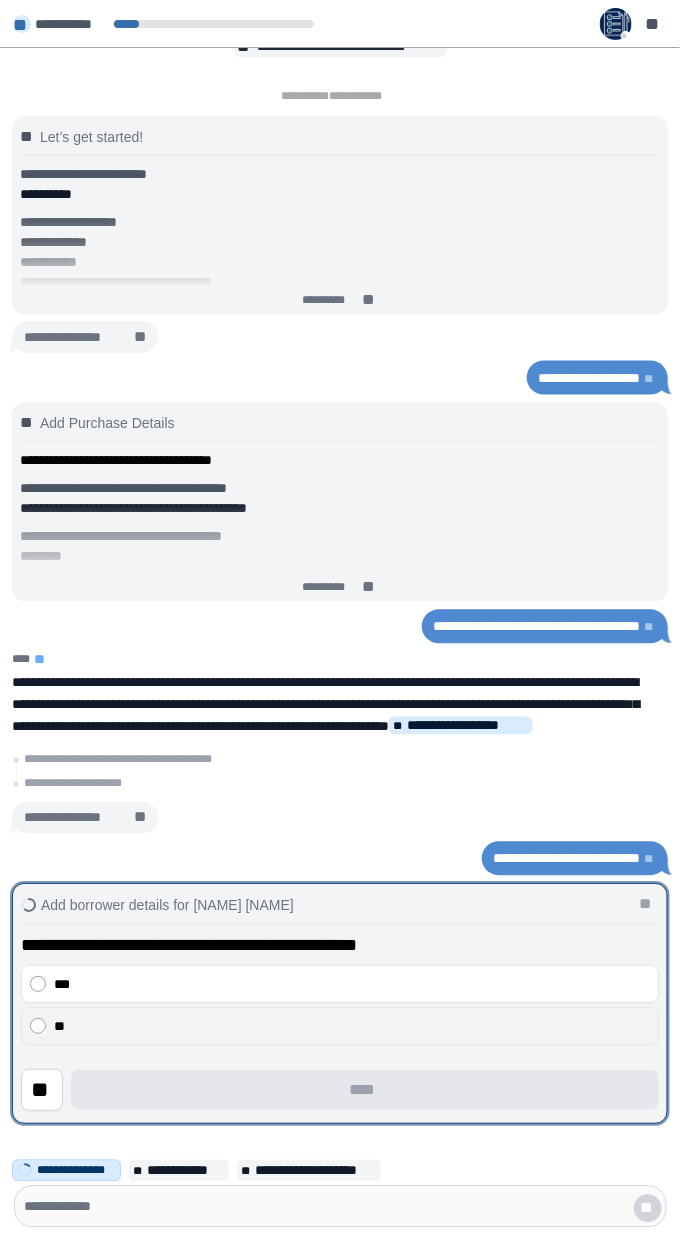 click on "**" at bounding box center [340, 1026] 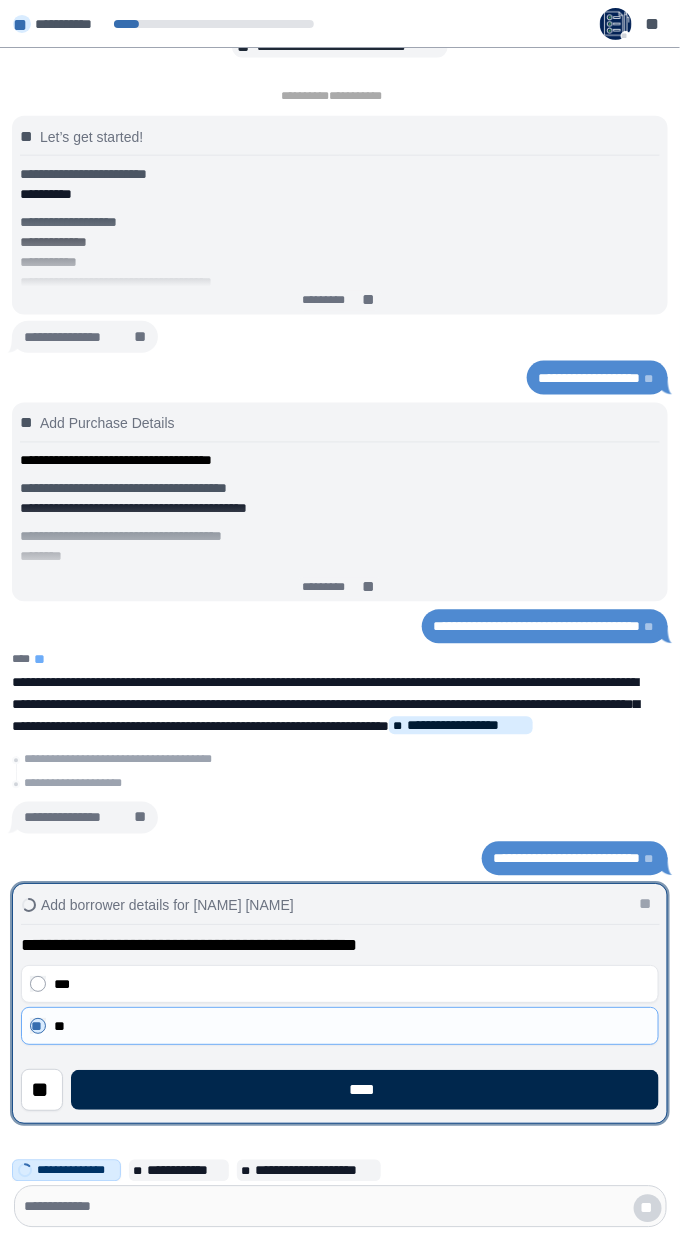 click on "****" at bounding box center (365, 1091) 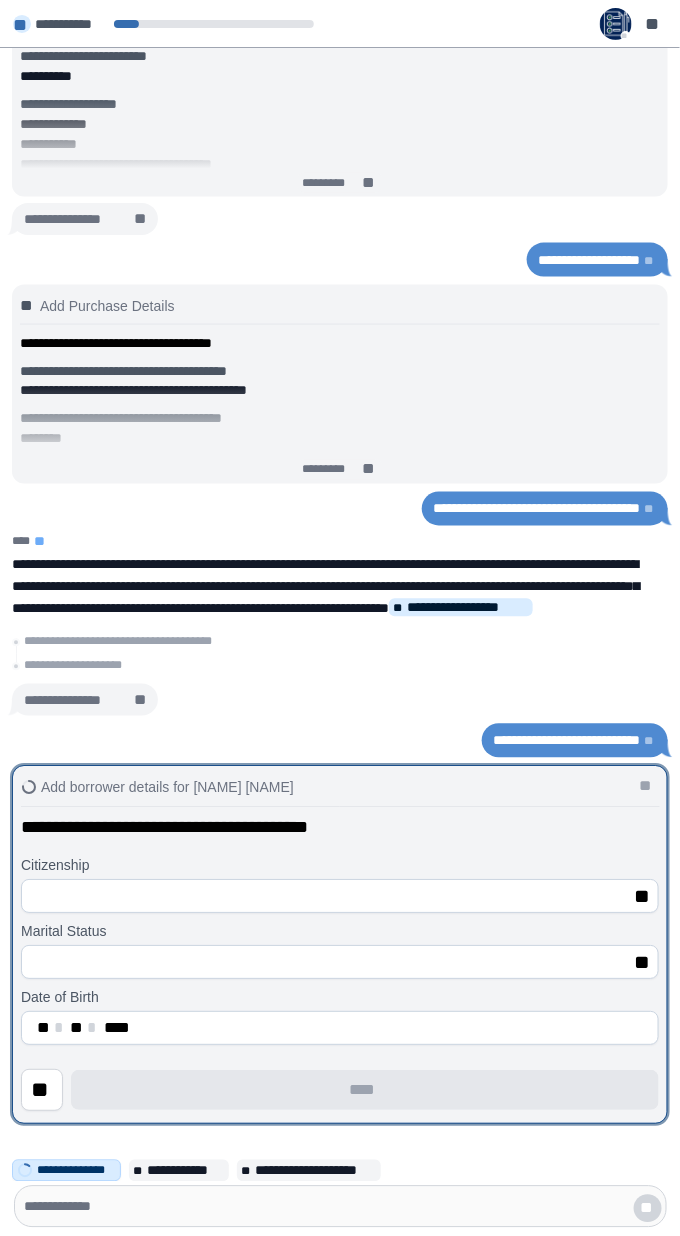 click on "**********" at bounding box center (340, 884) 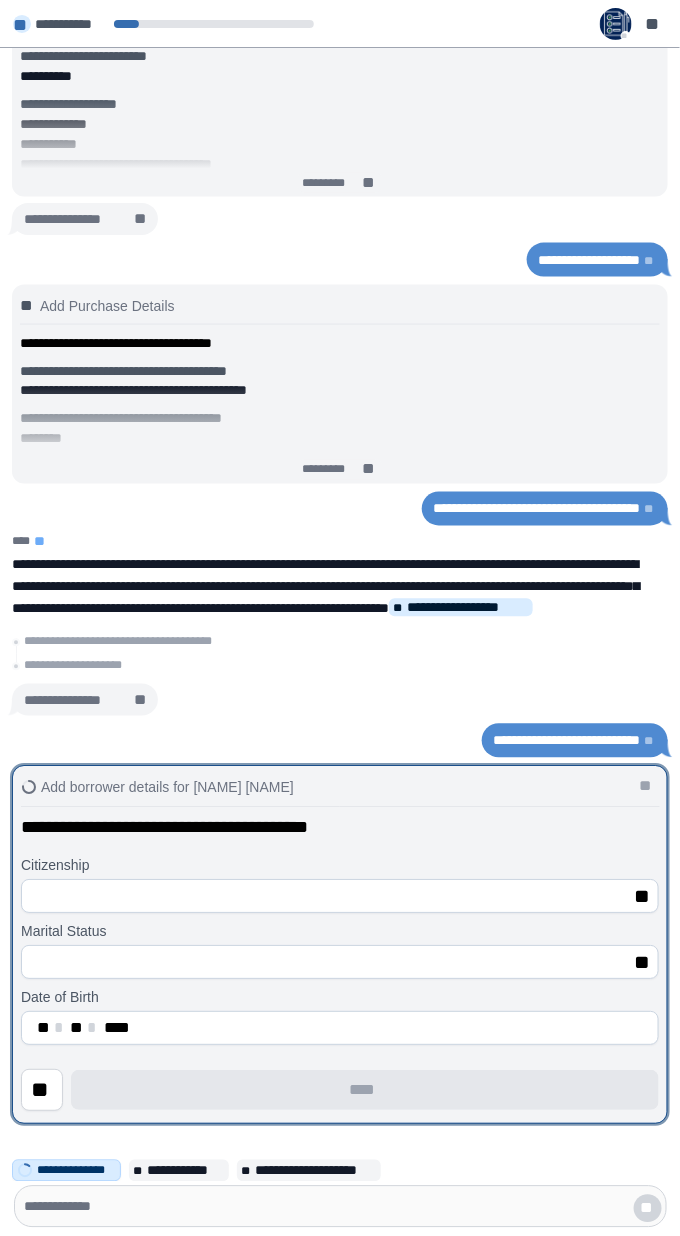 select on "*********" 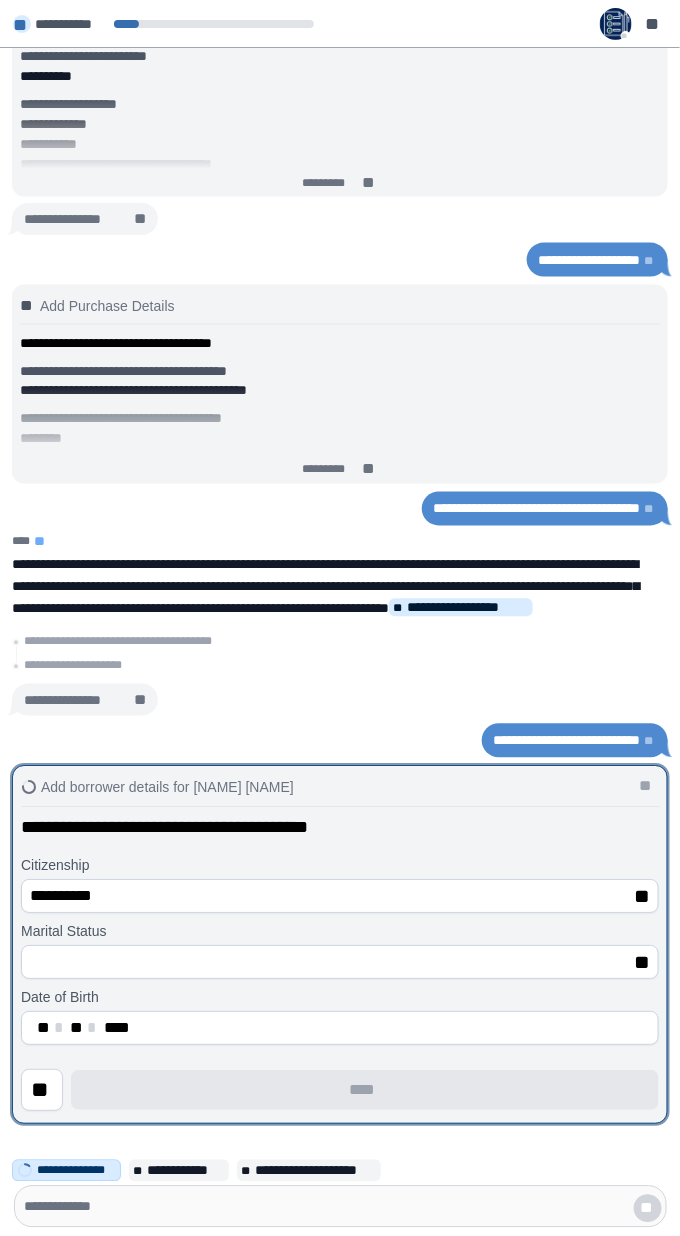click on "********* ******* ********* *********" at bounding box center (340, 950) 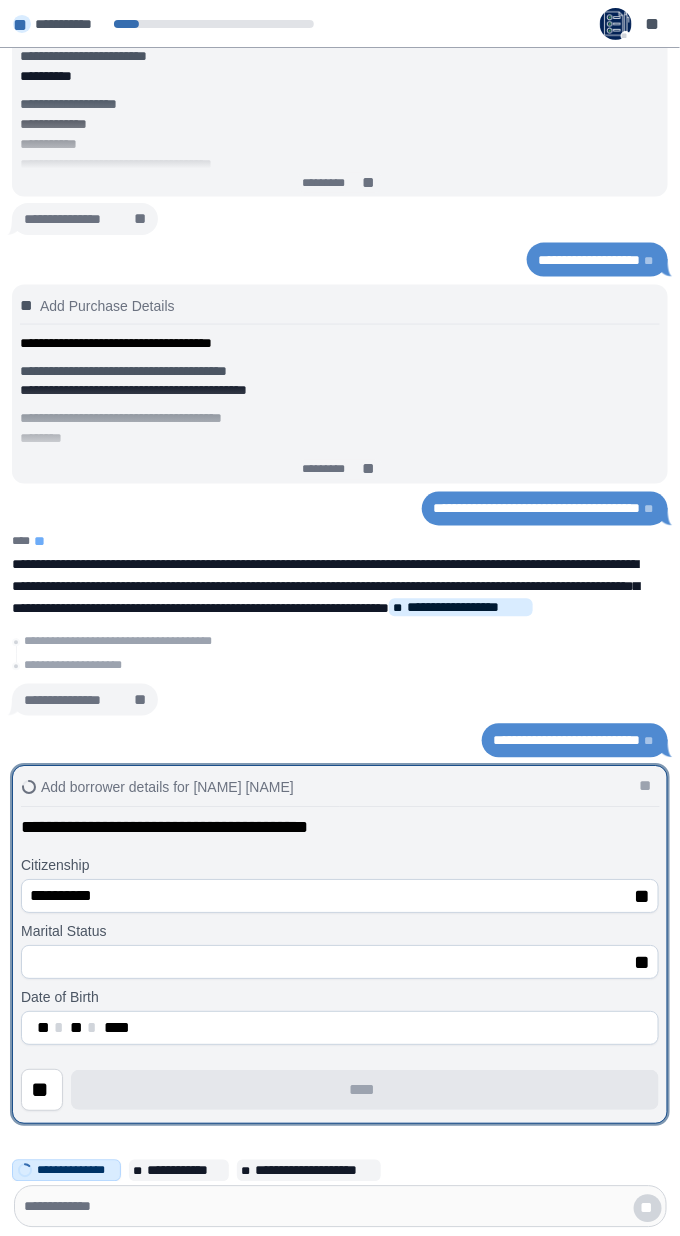 select on "*********" 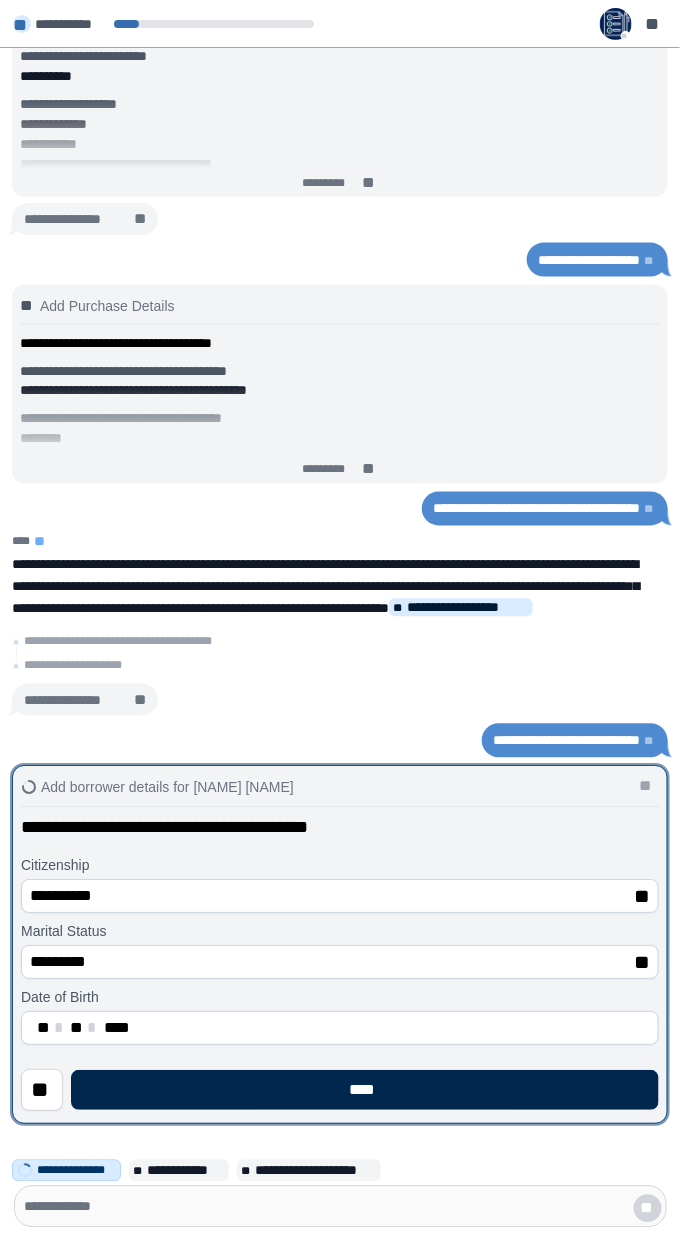 click on "****" at bounding box center [365, 1091] 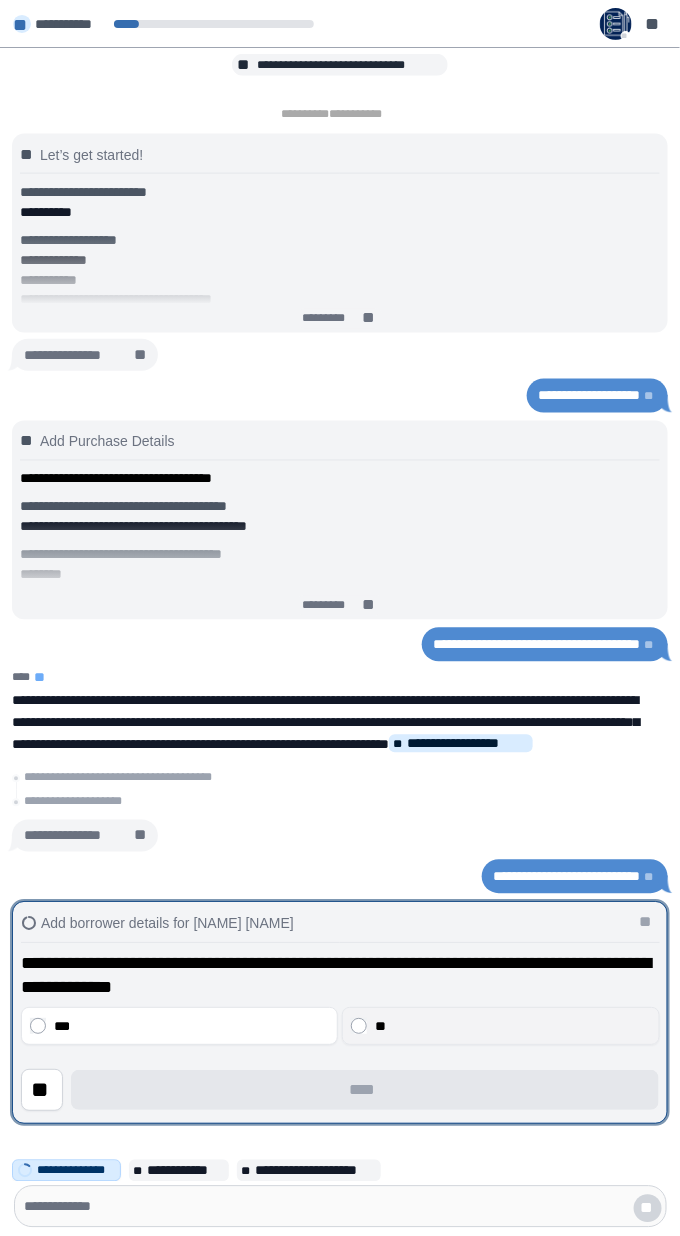 click on "**" at bounding box center (512, 1026) 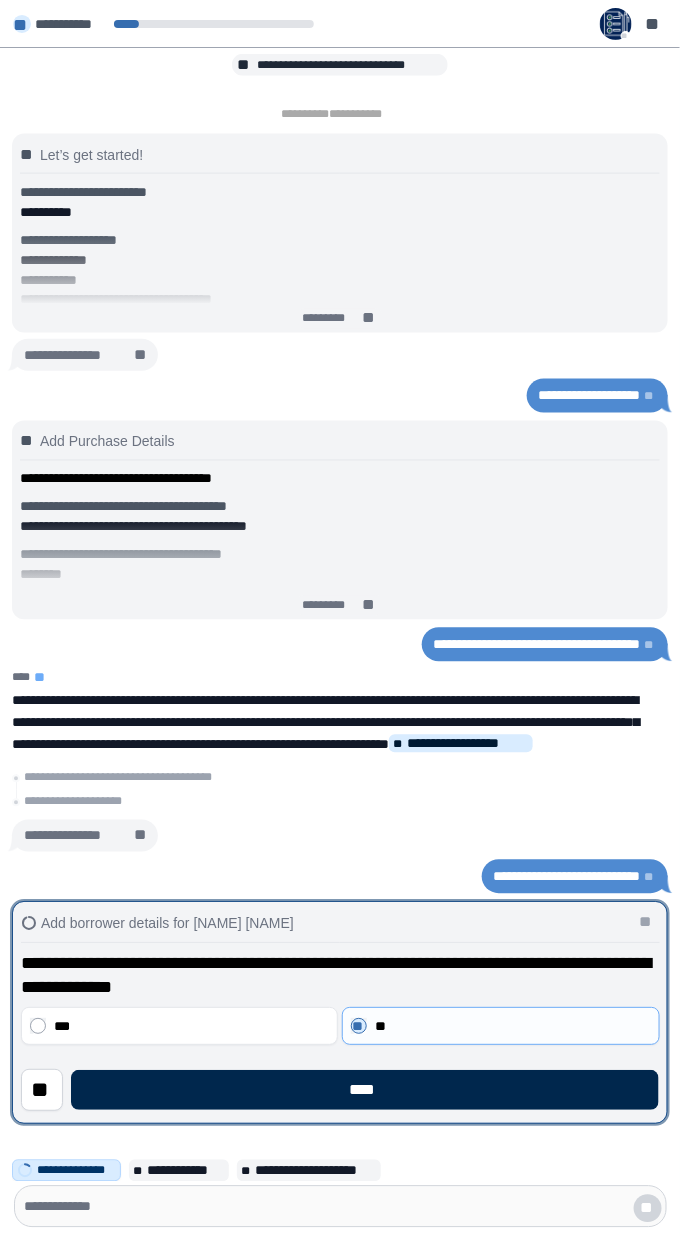 click on "****" at bounding box center [365, 1091] 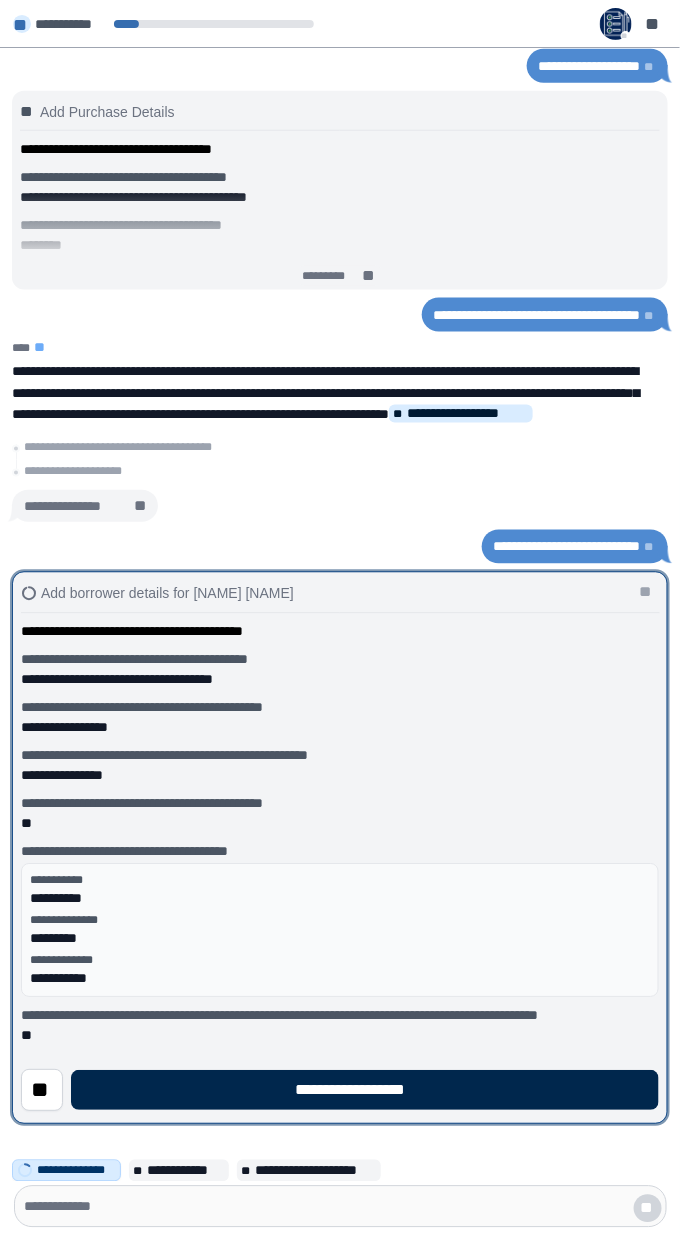 click on "**********" at bounding box center [365, 1091] 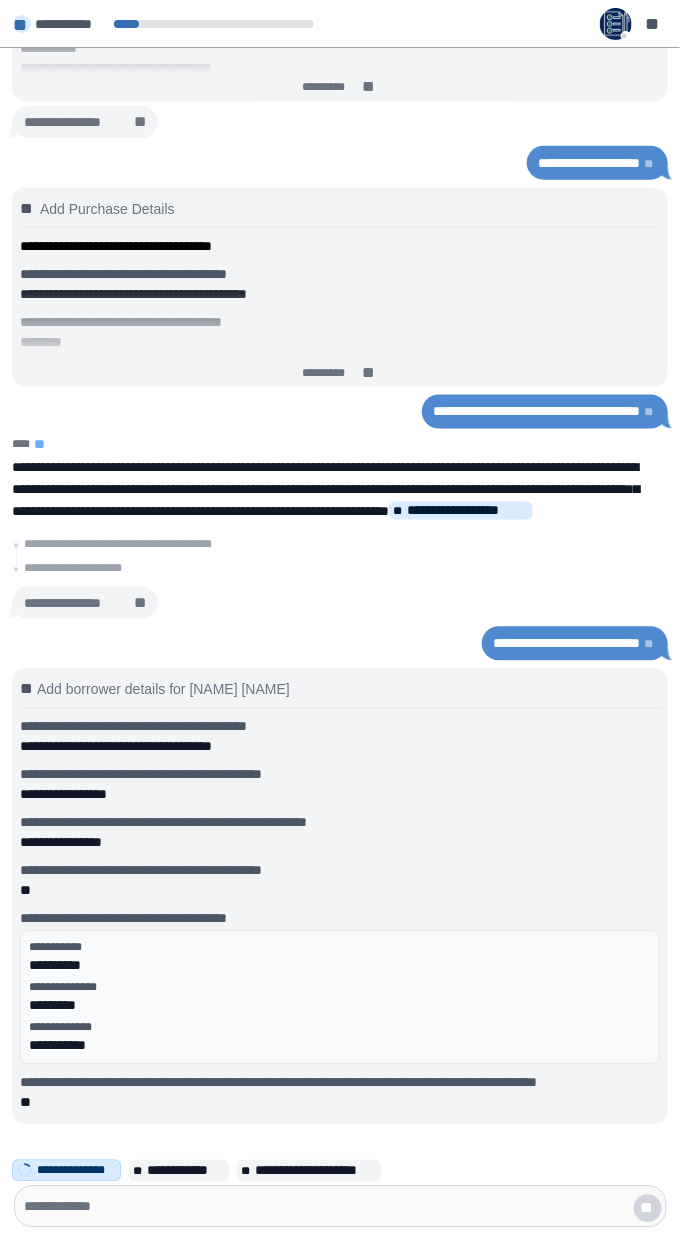 scroll, scrollTop: 0, scrollLeft: 0, axis: both 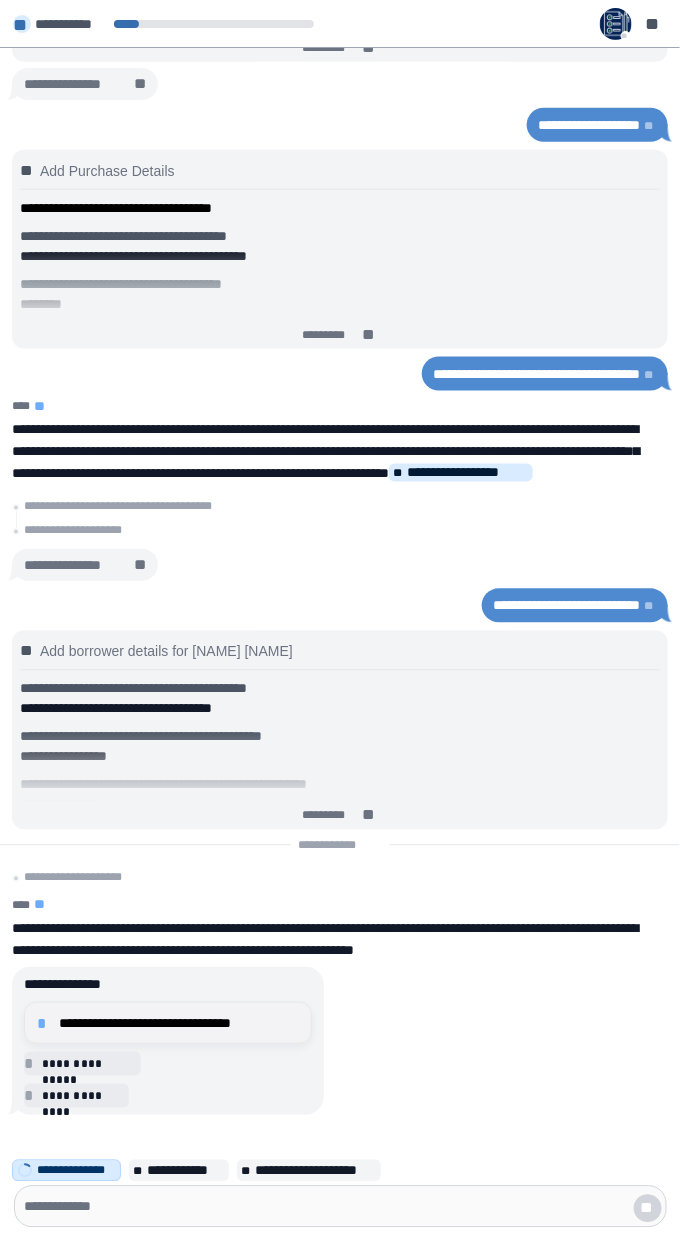 click on "**********" at bounding box center (168, 1023) 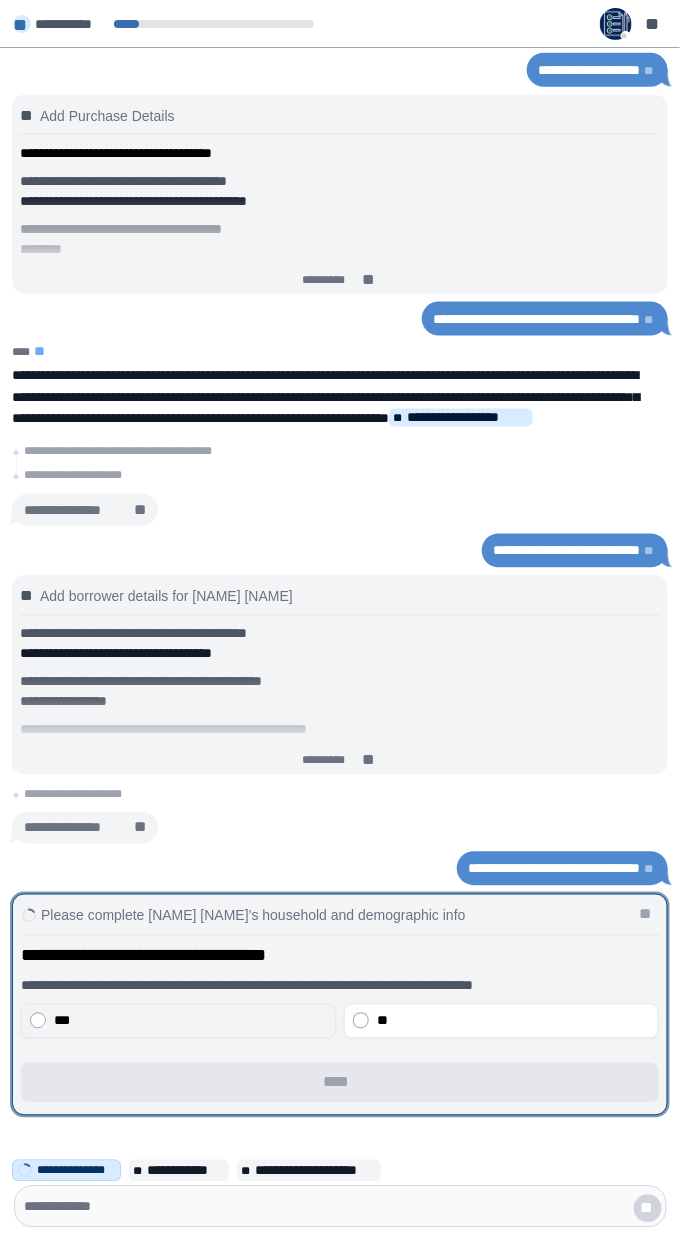 click on "***" at bounding box center (190, 1021) 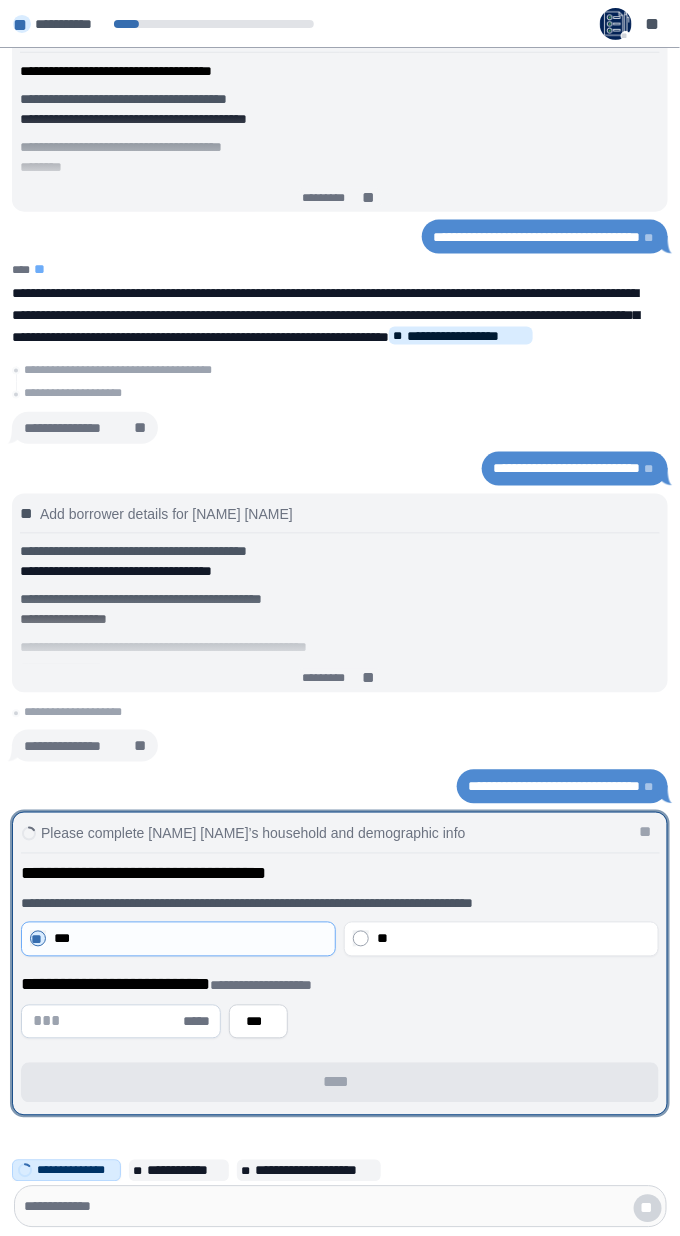 click at bounding box center (106, 1022) 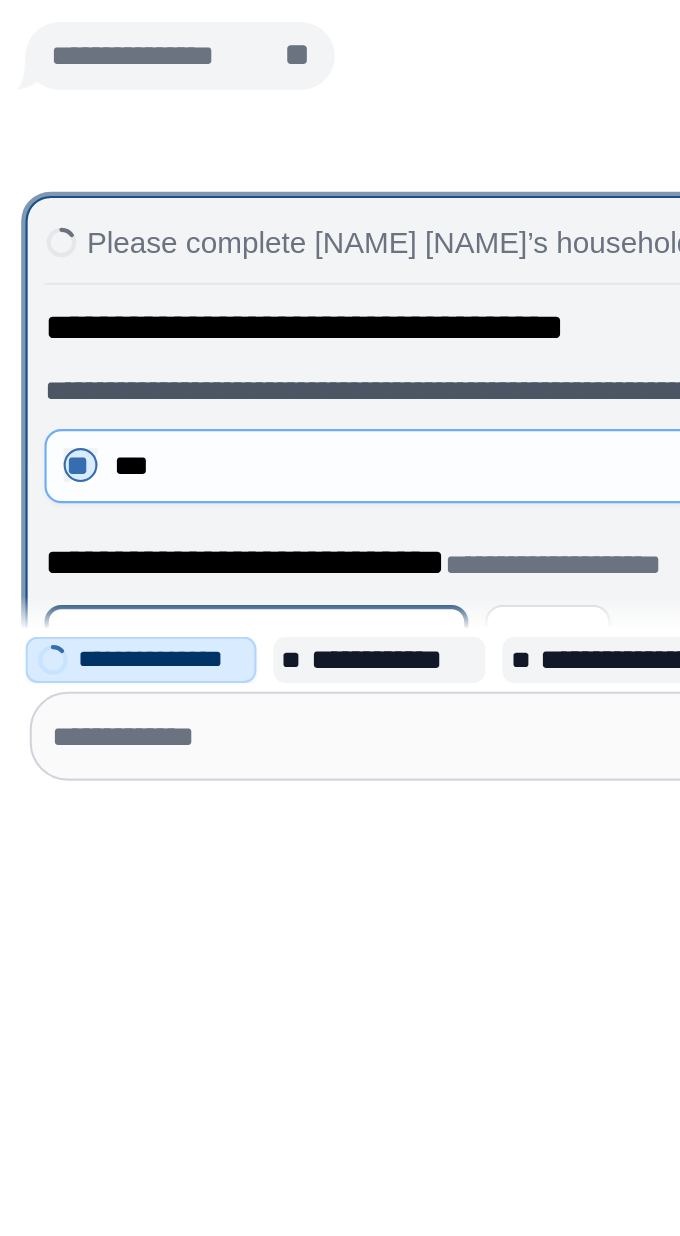 scroll, scrollTop: 142, scrollLeft: 0, axis: vertical 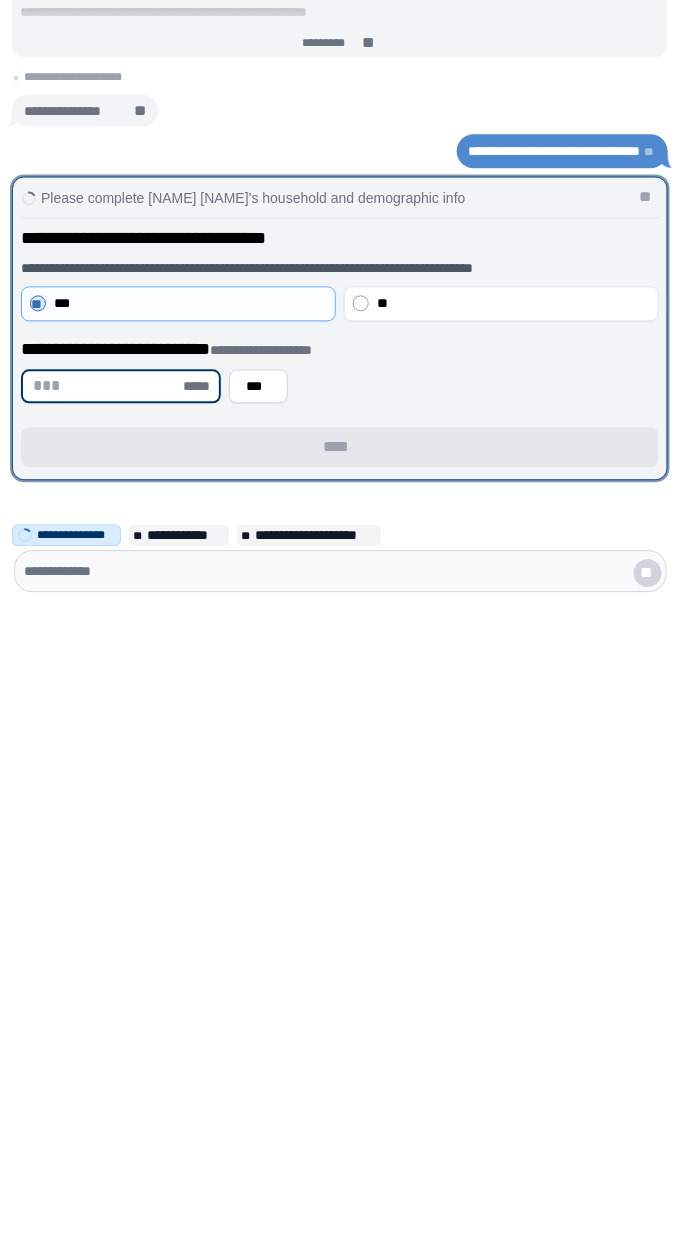 click at bounding box center (106, 1022) 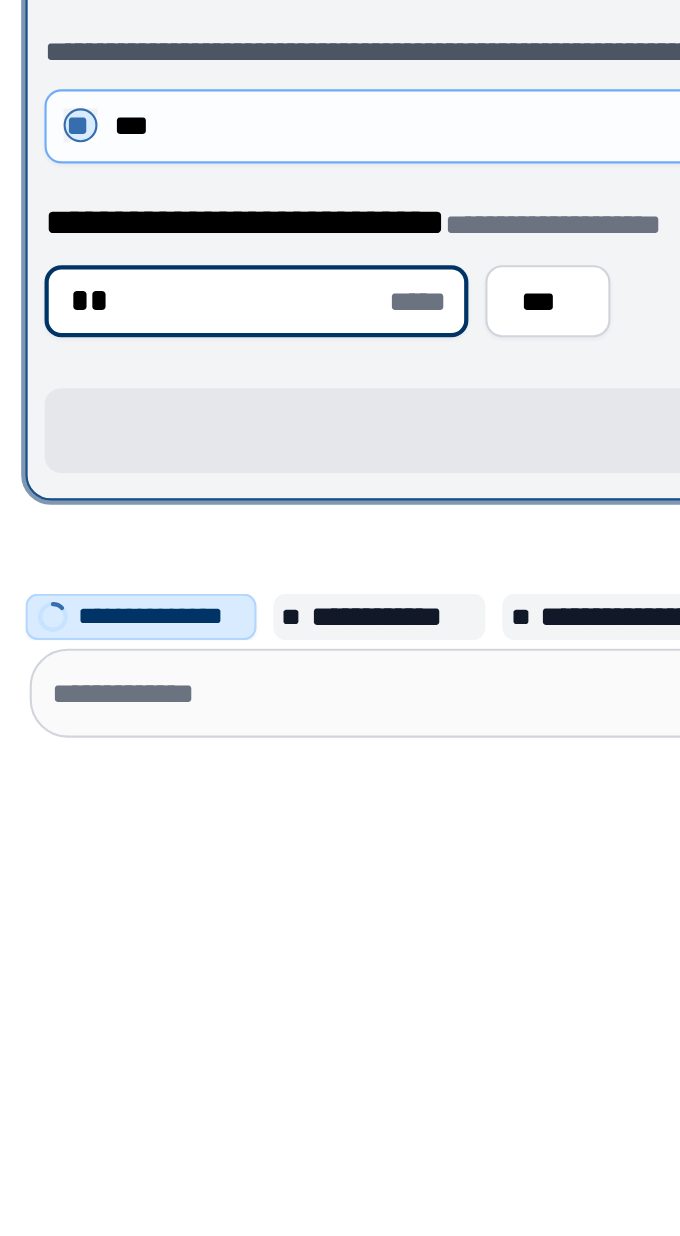 click on "**" at bounding box center [106, 1022] 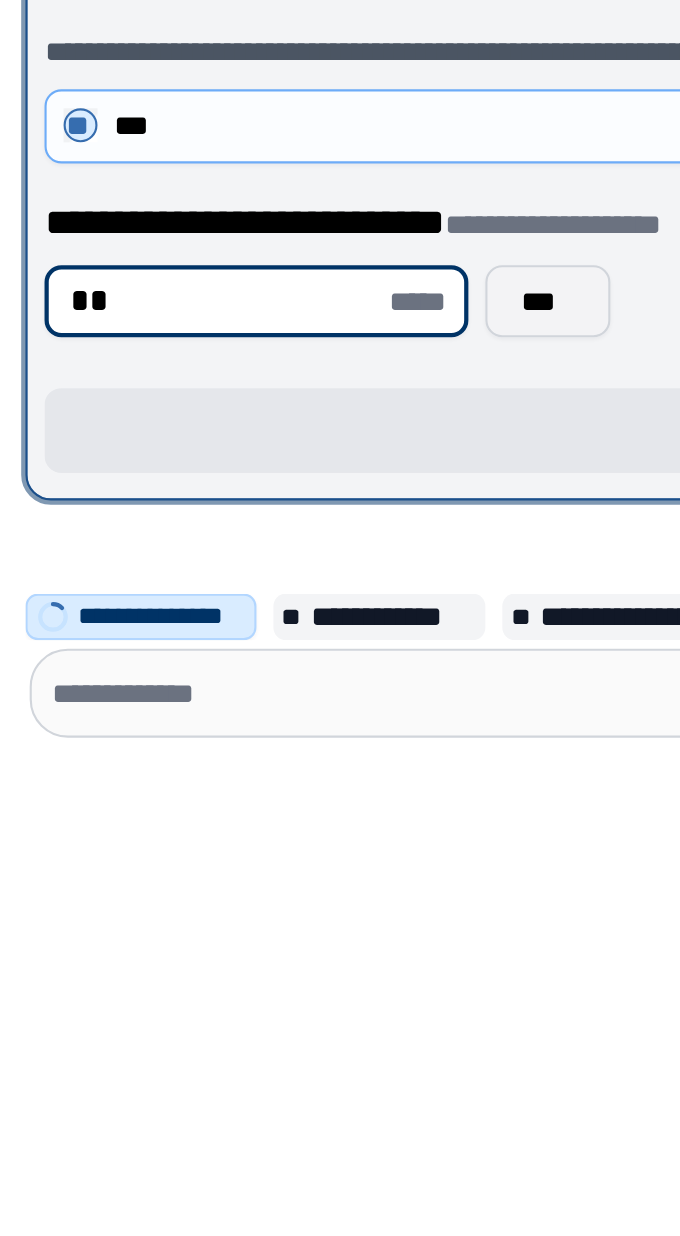 type on "**" 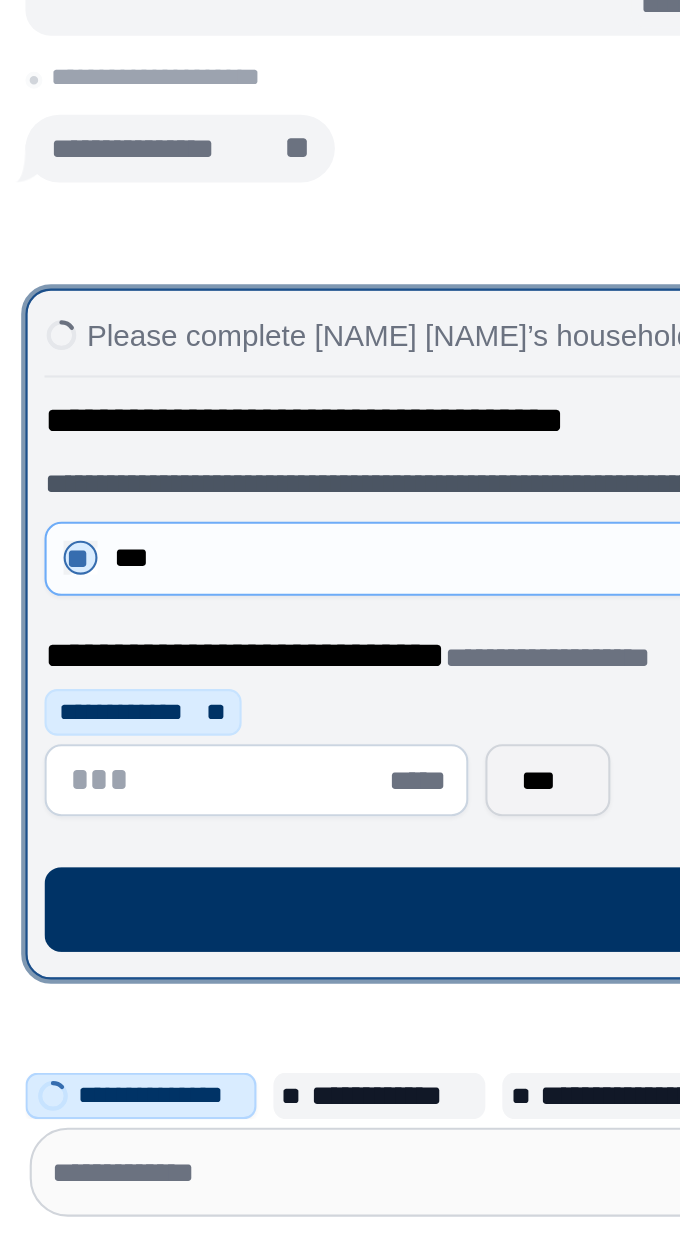 click on "***" at bounding box center [258, 1022] 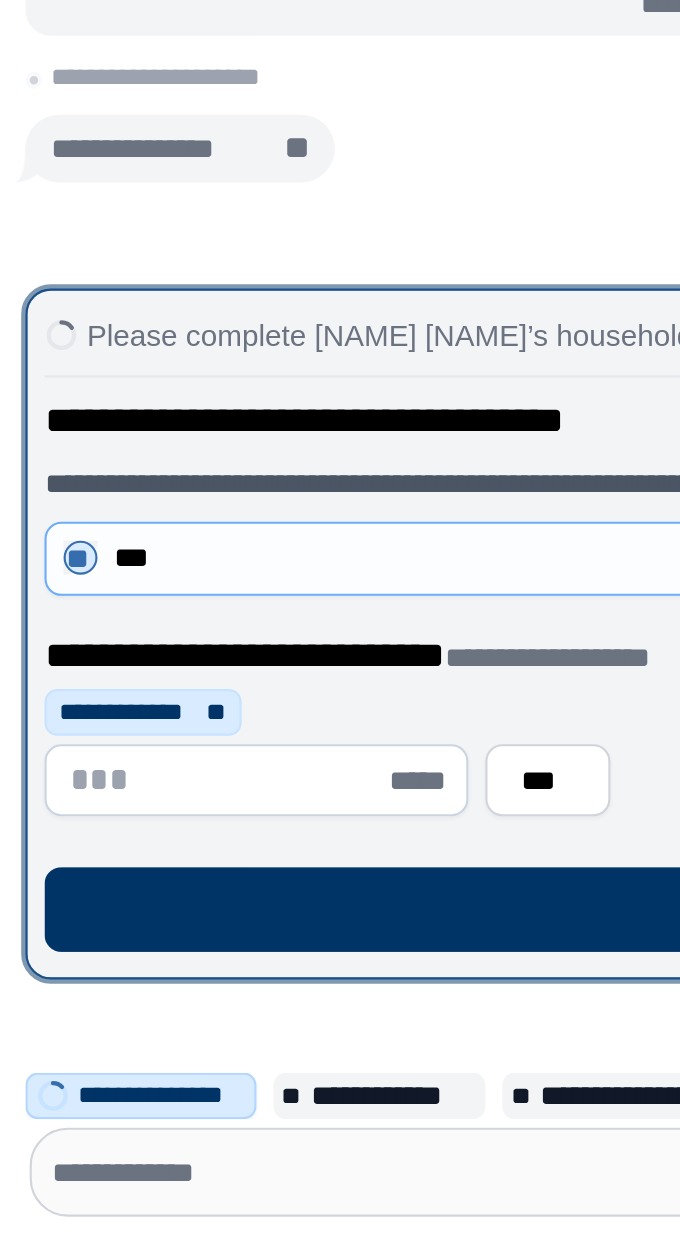 click at bounding box center (106, 1022) 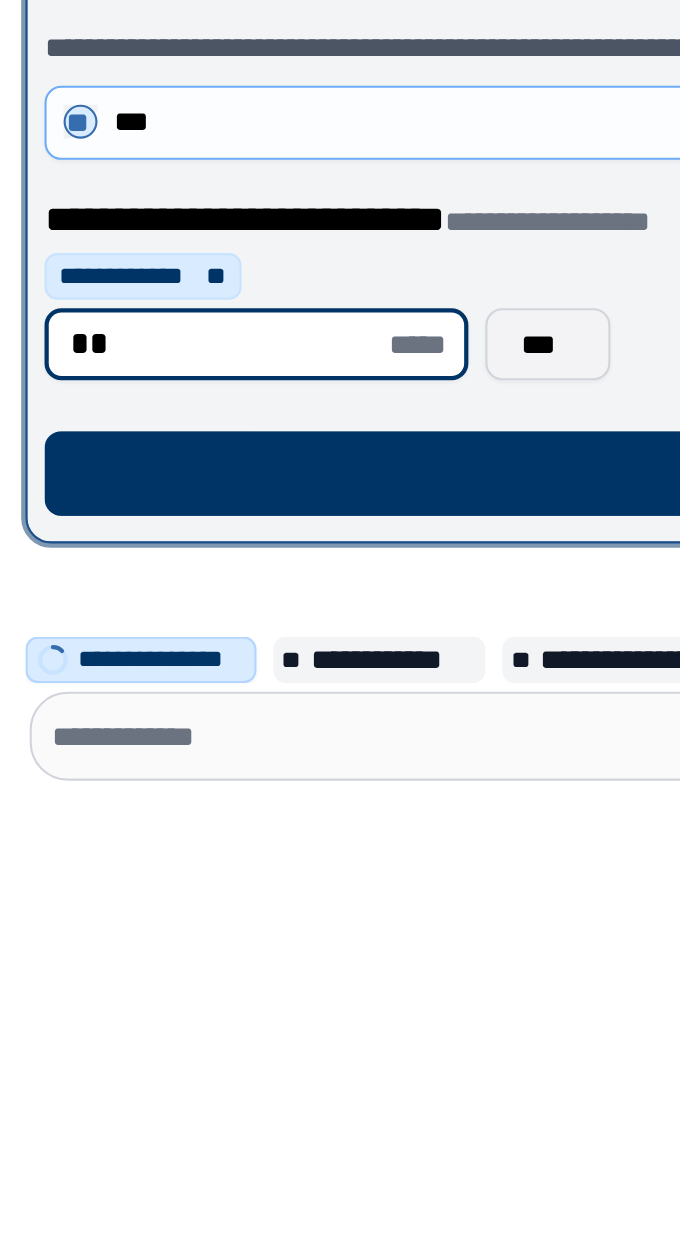 type on "**" 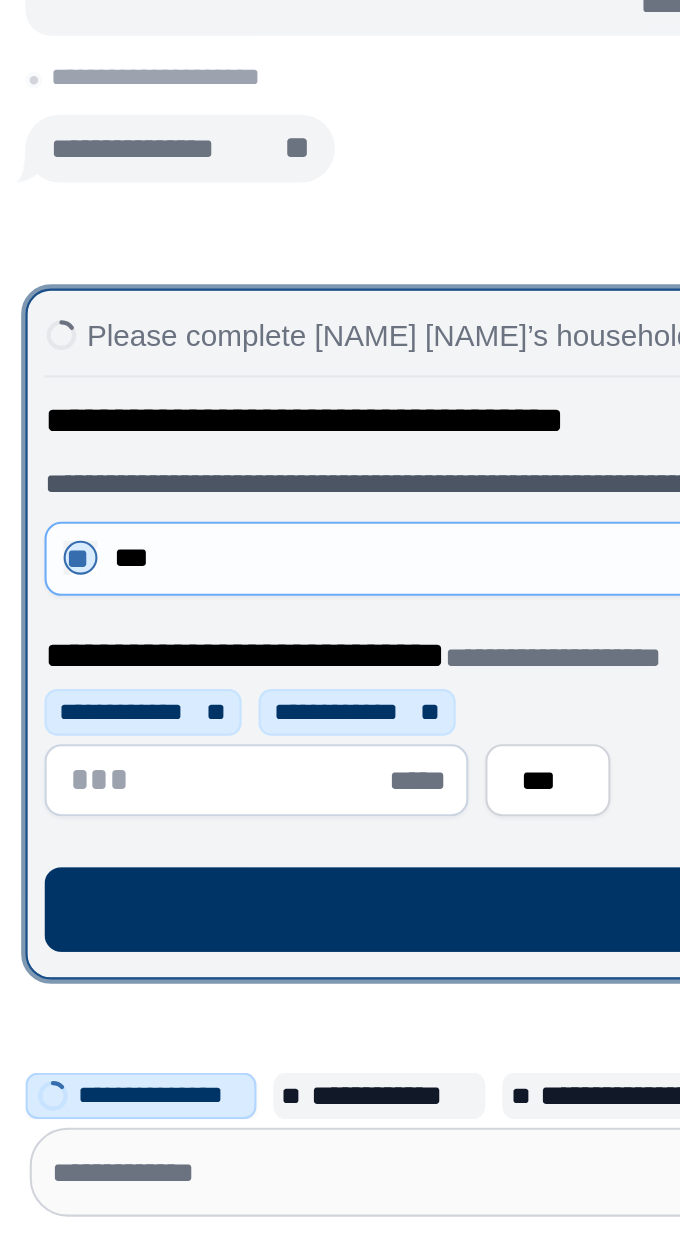 click at bounding box center [106, 1022] 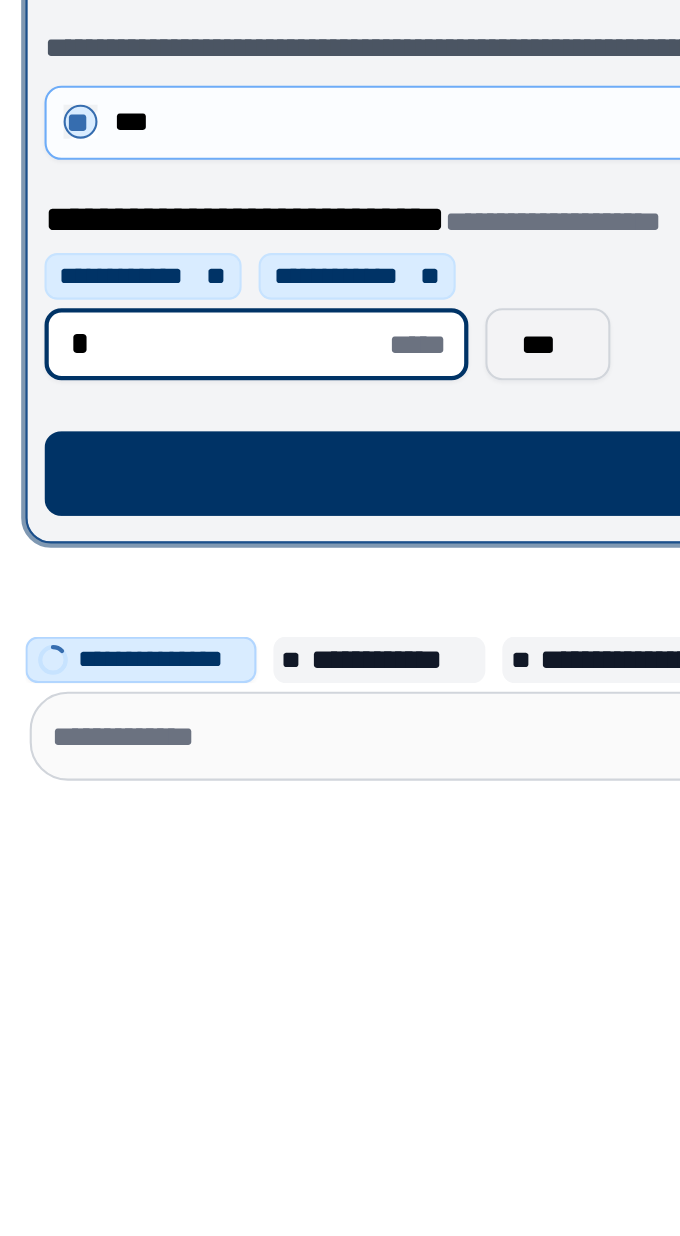 type on "*" 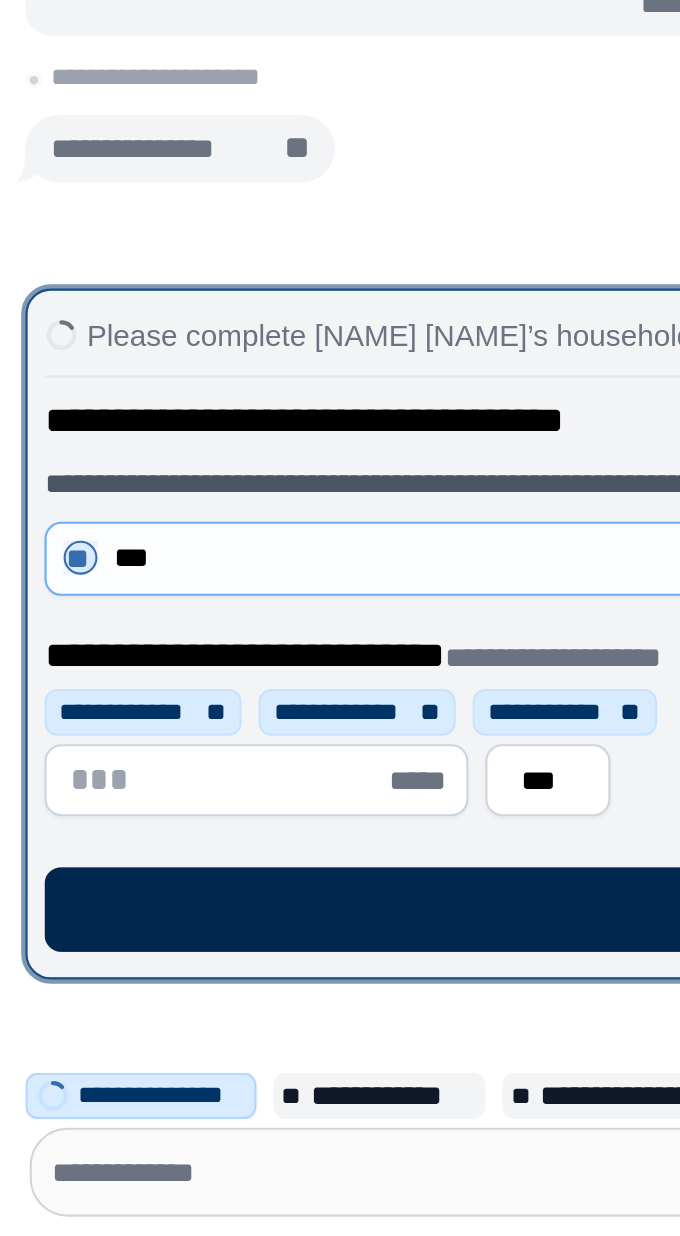 click on "****" at bounding box center [340, 1083] 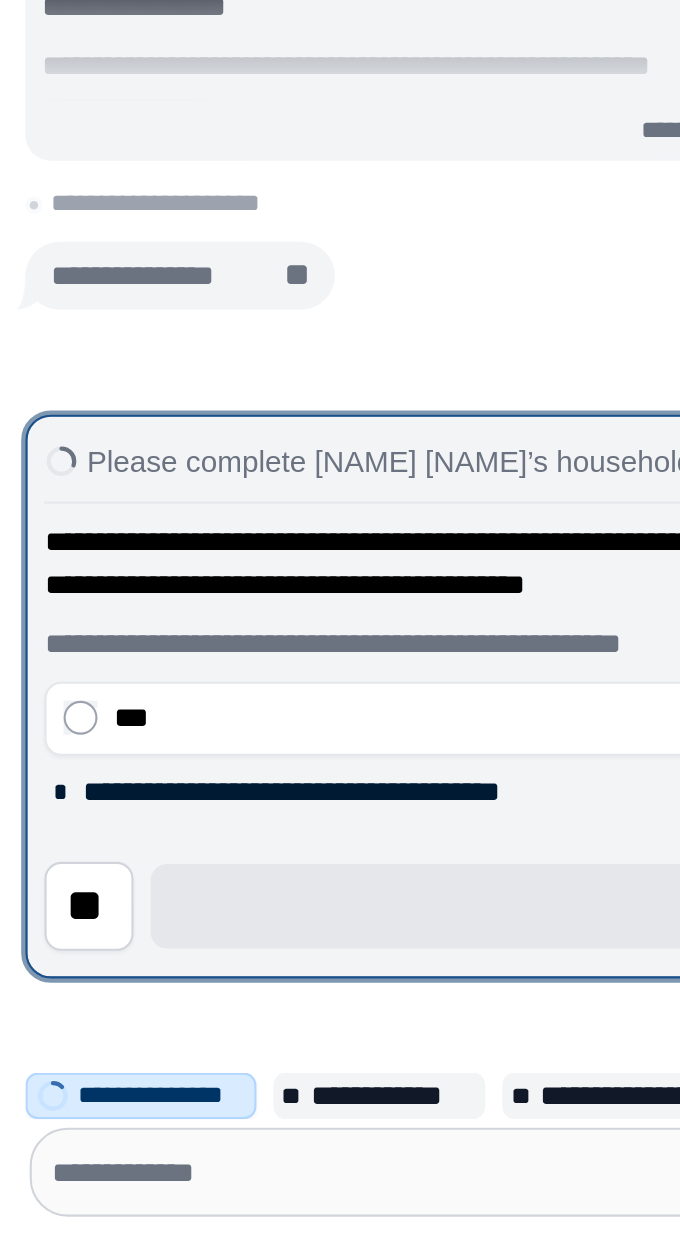 scroll, scrollTop: 0, scrollLeft: 0, axis: both 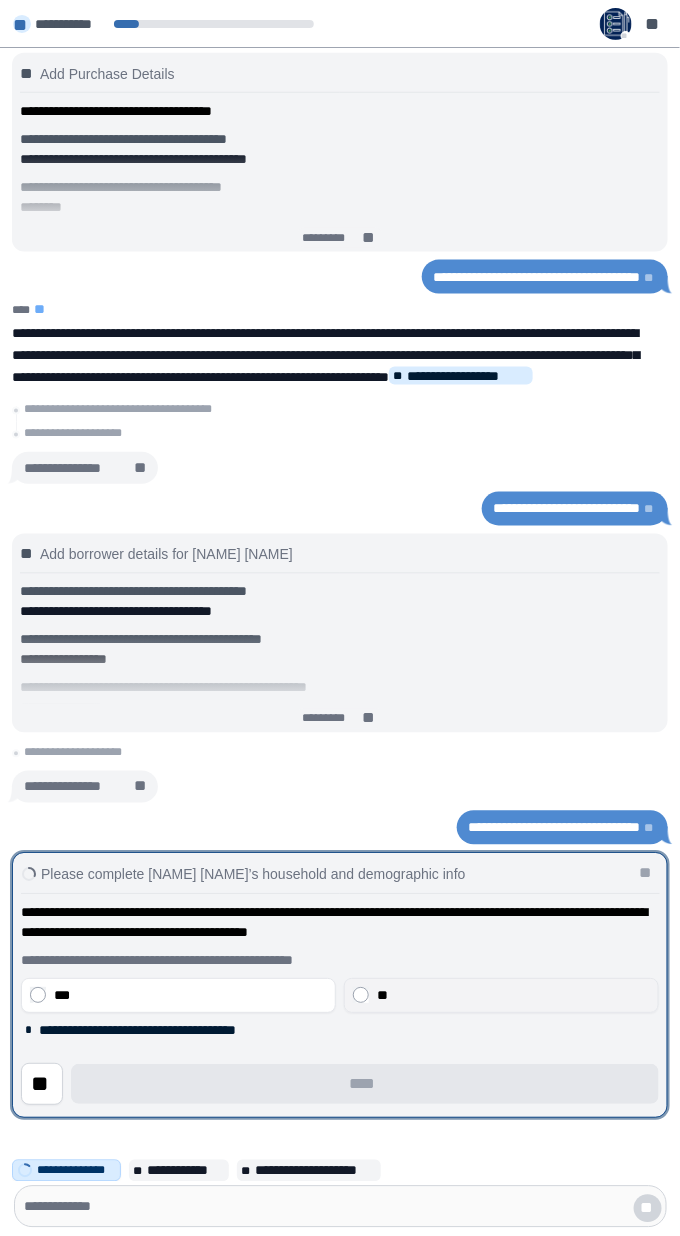 click on "**" at bounding box center [501, 995] 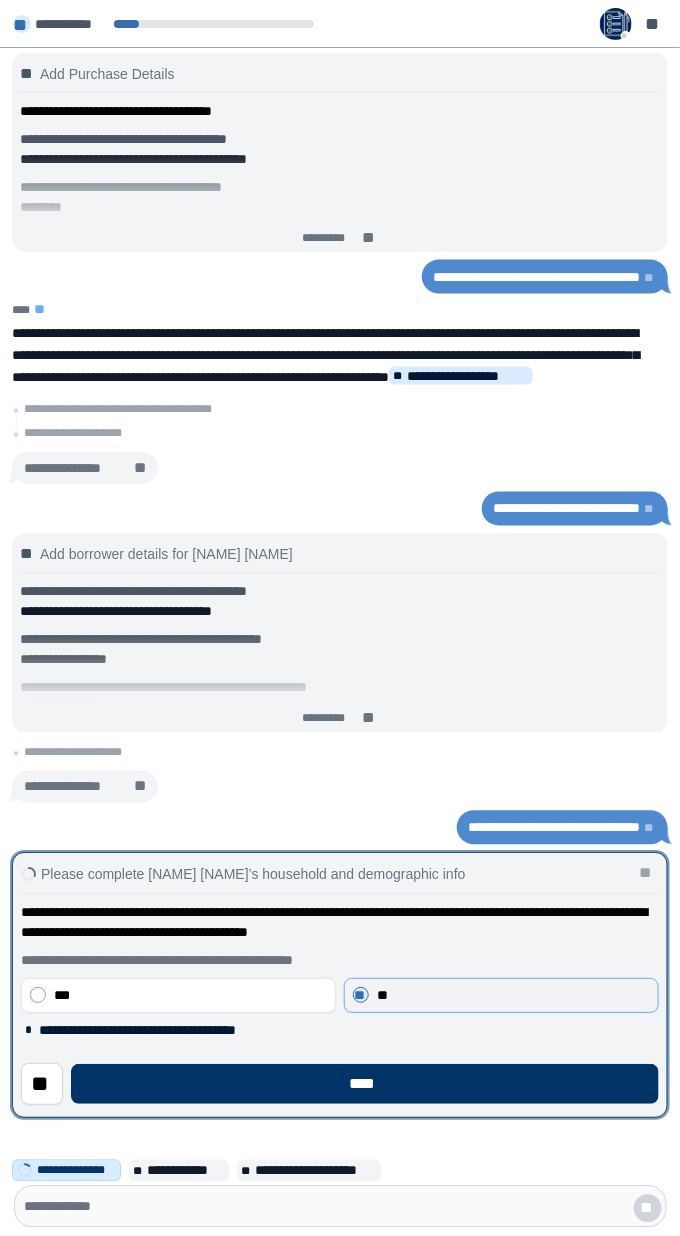click on "**" at bounding box center (513, 996) 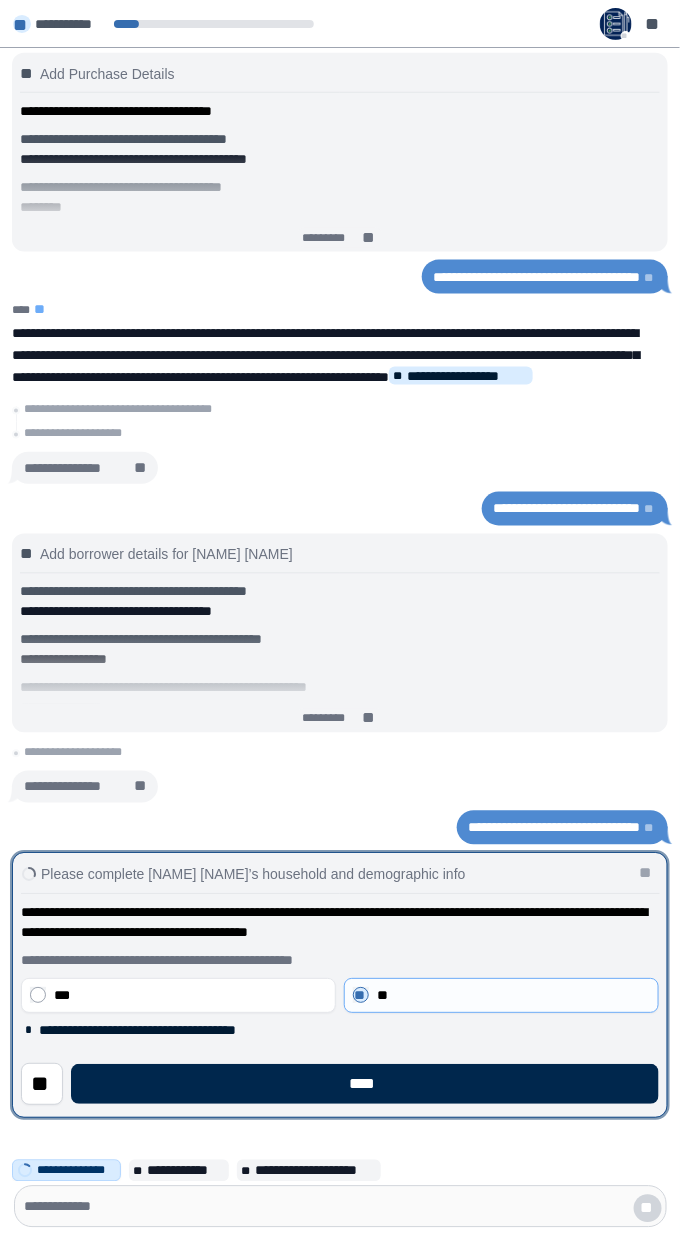 click on "****" at bounding box center (365, 1085) 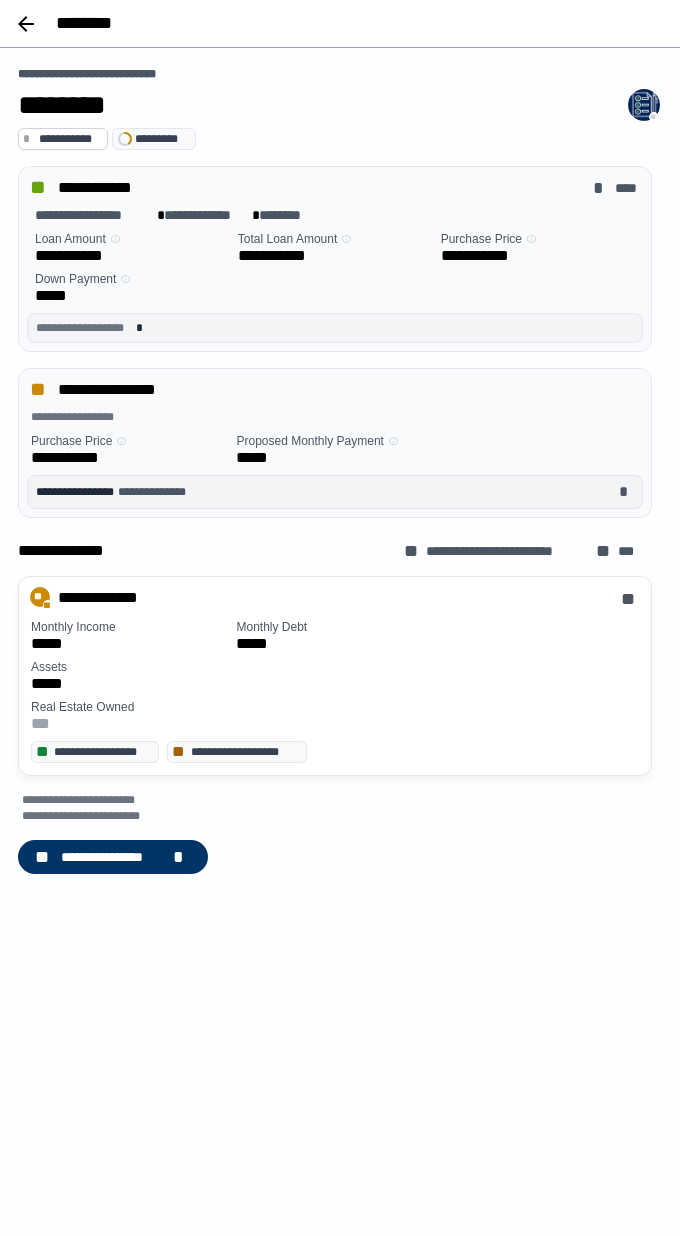 scroll, scrollTop: 0, scrollLeft: 0, axis: both 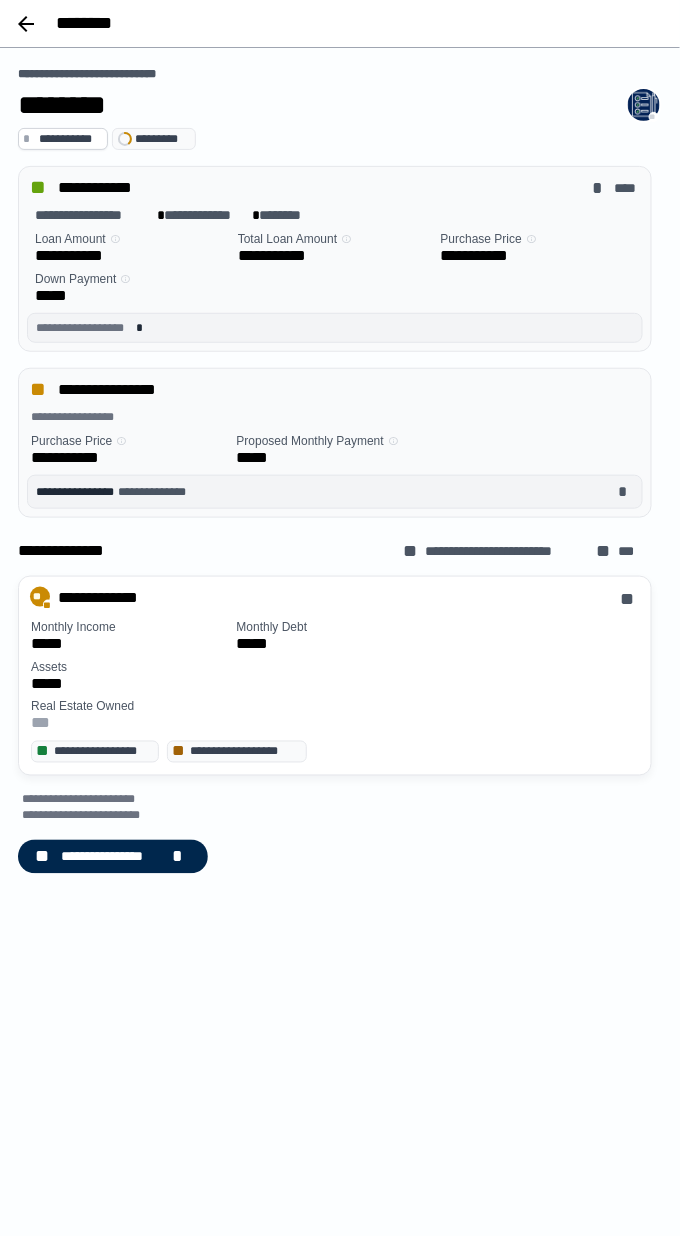 click on "**********" at bounding box center [113, 857] 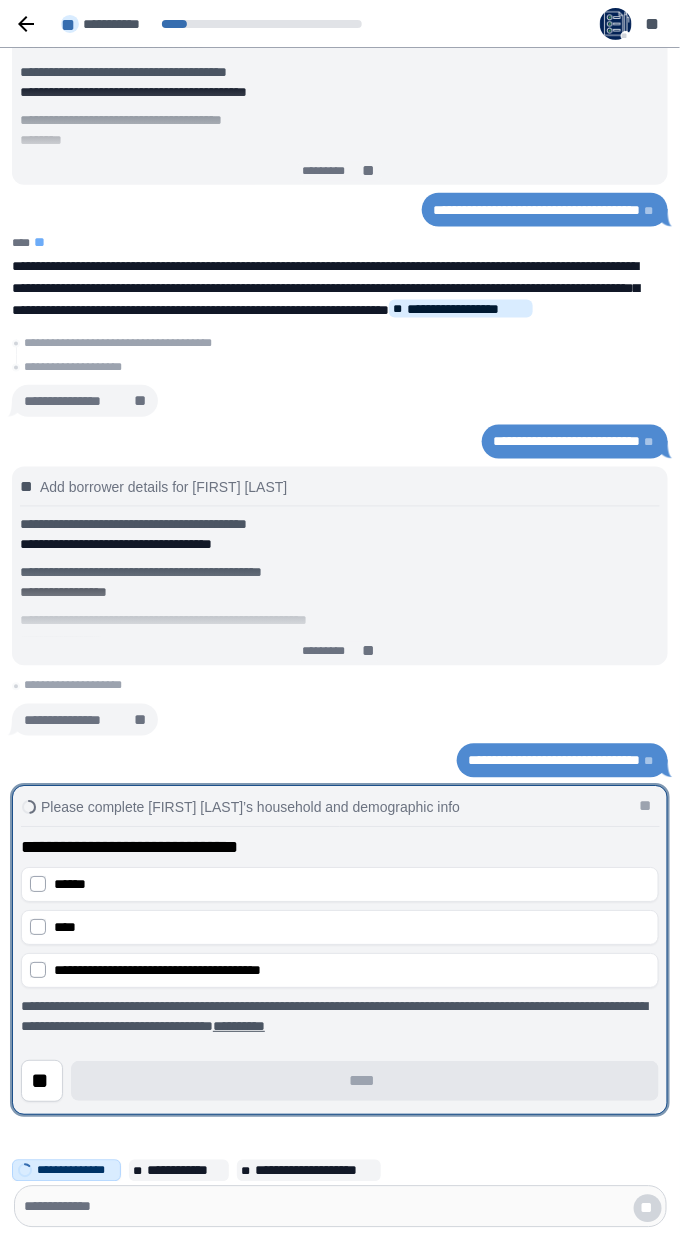 scroll, scrollTop: 0, scrollLeft: 0, axis: both 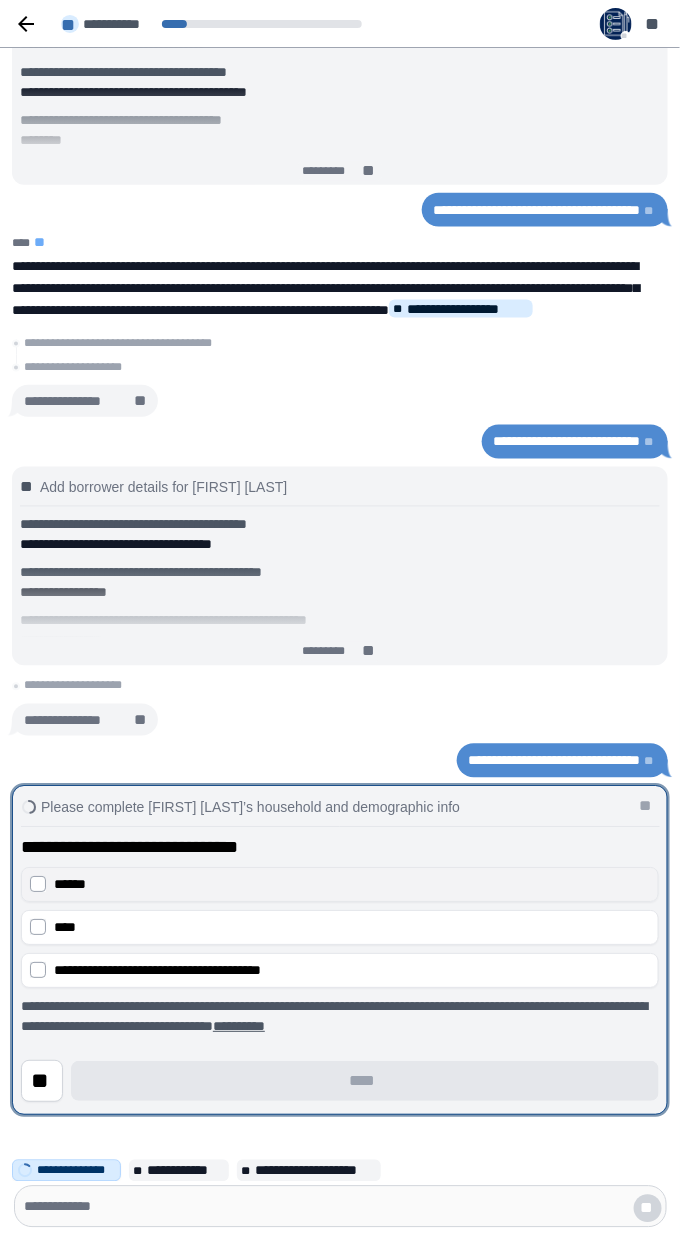 click on "******" at bounding box center [352, 885] 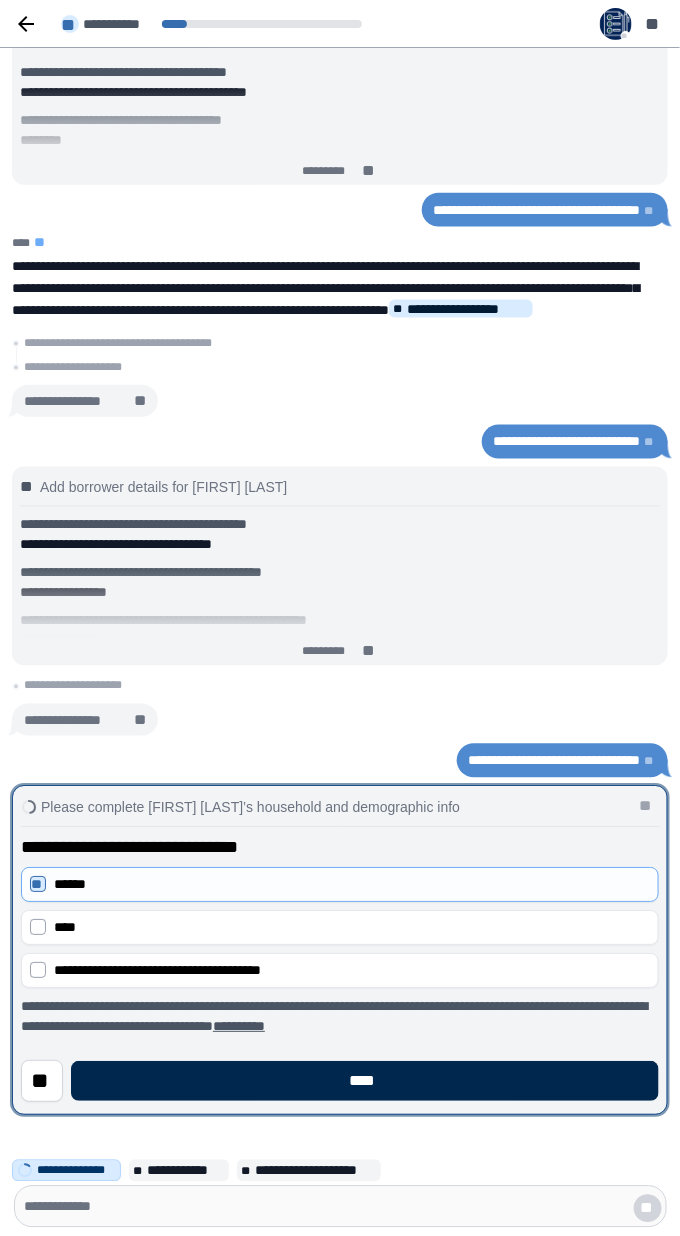 click on "****" at bounding box center (365, 1082) 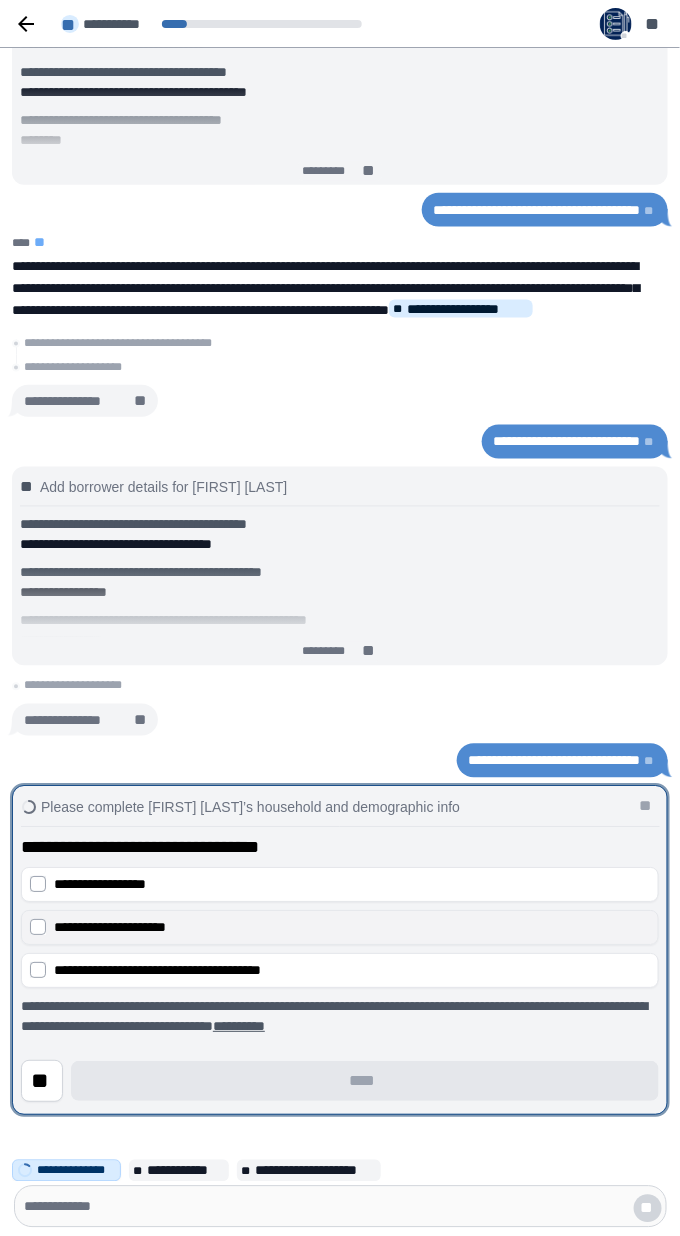 click on "**********" at bounding box center [352, 928] 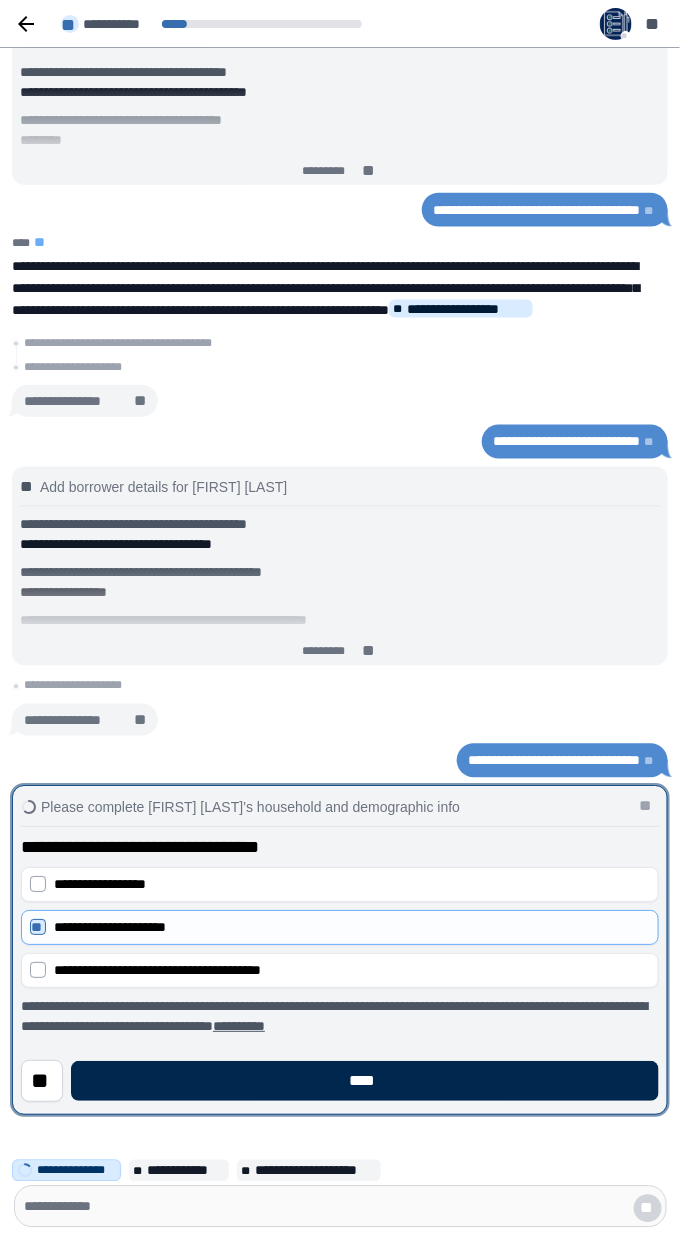 click on "****" at bounding box center (365, 1082) 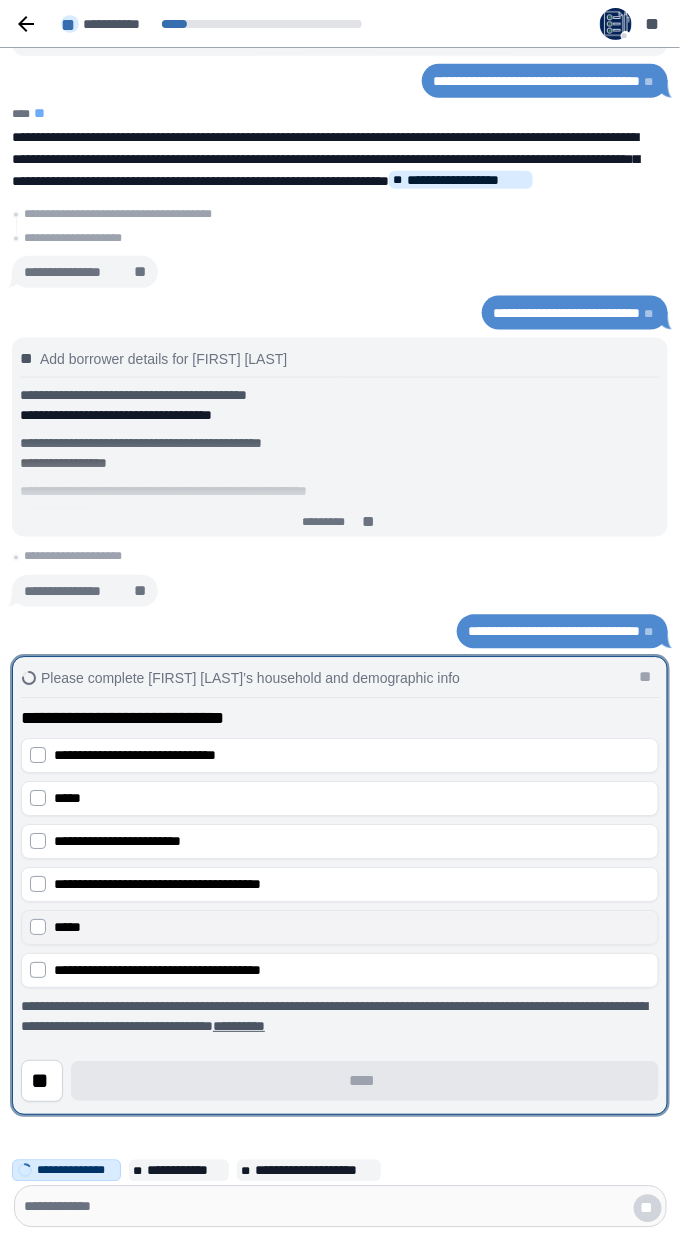 click on "*****" at bounding box center (352, 928) 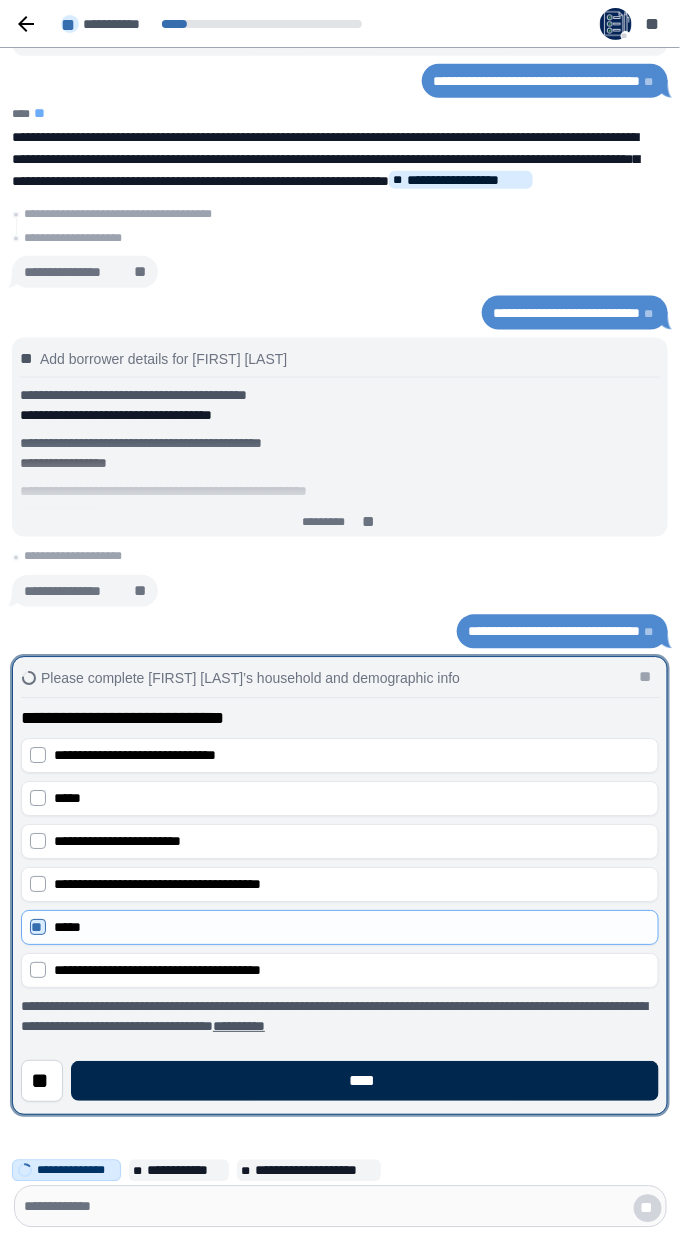 click on "****" at bounding box center [365, 1082] 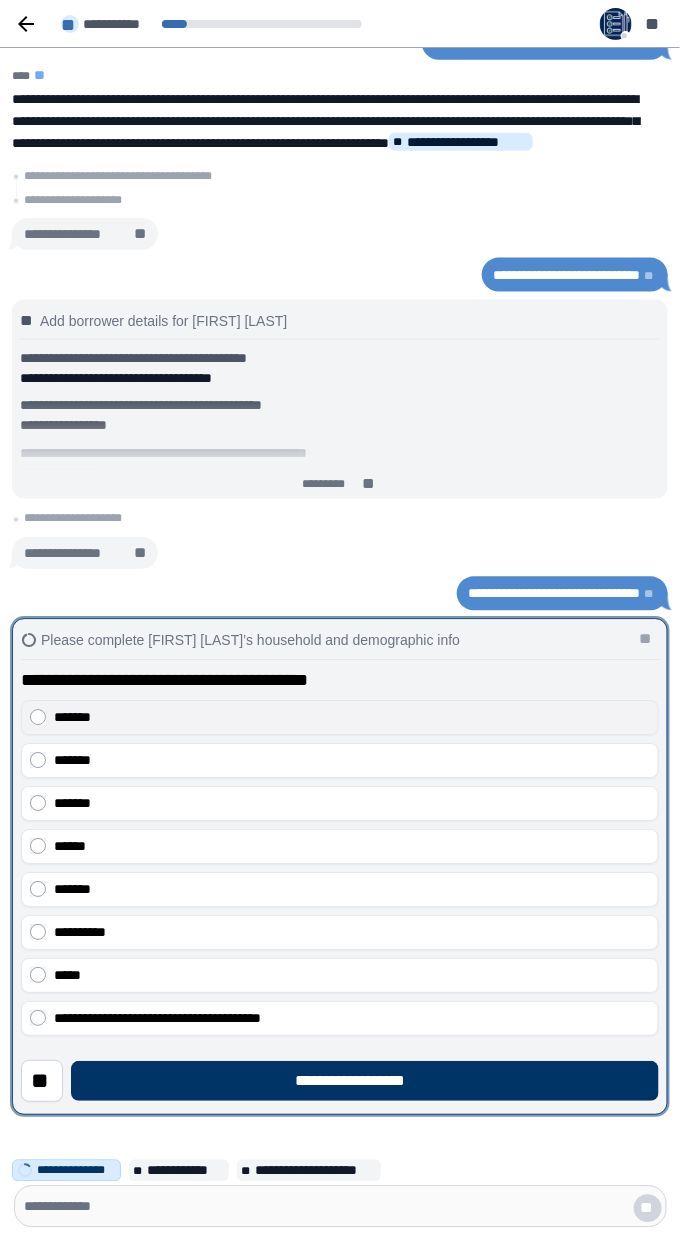 click on "*******" at bounding box center (352, 718) 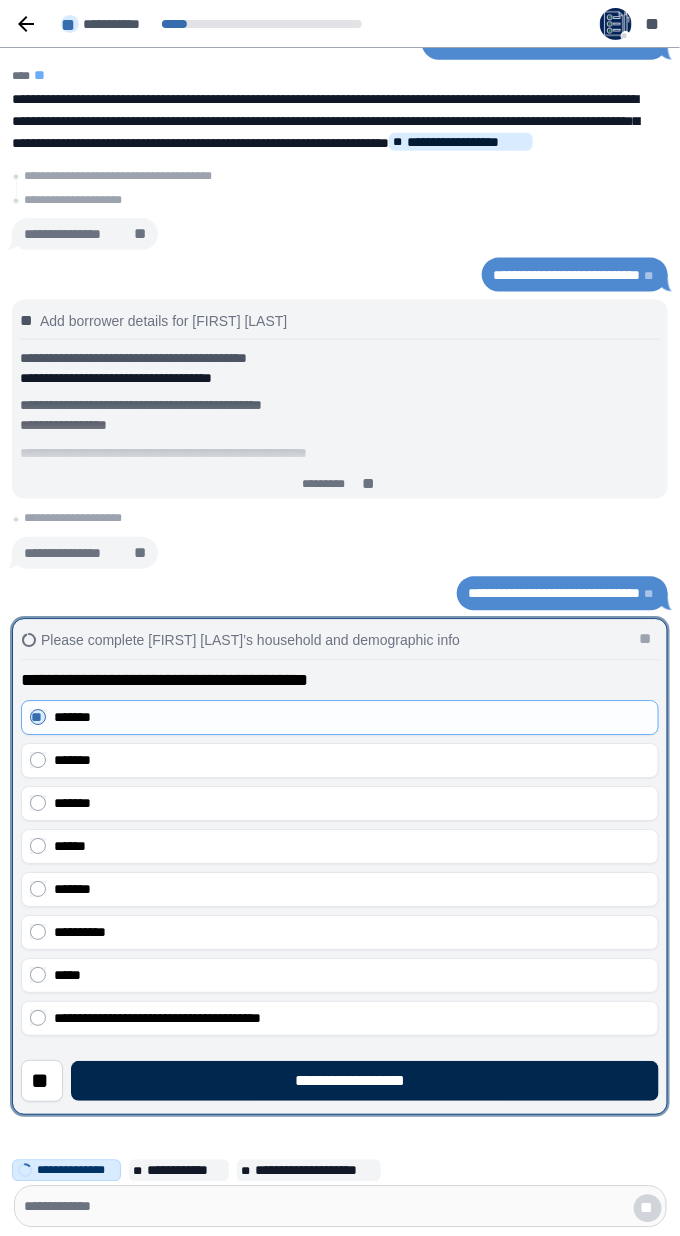 click on "**********" at bounding box center (366, 1082) 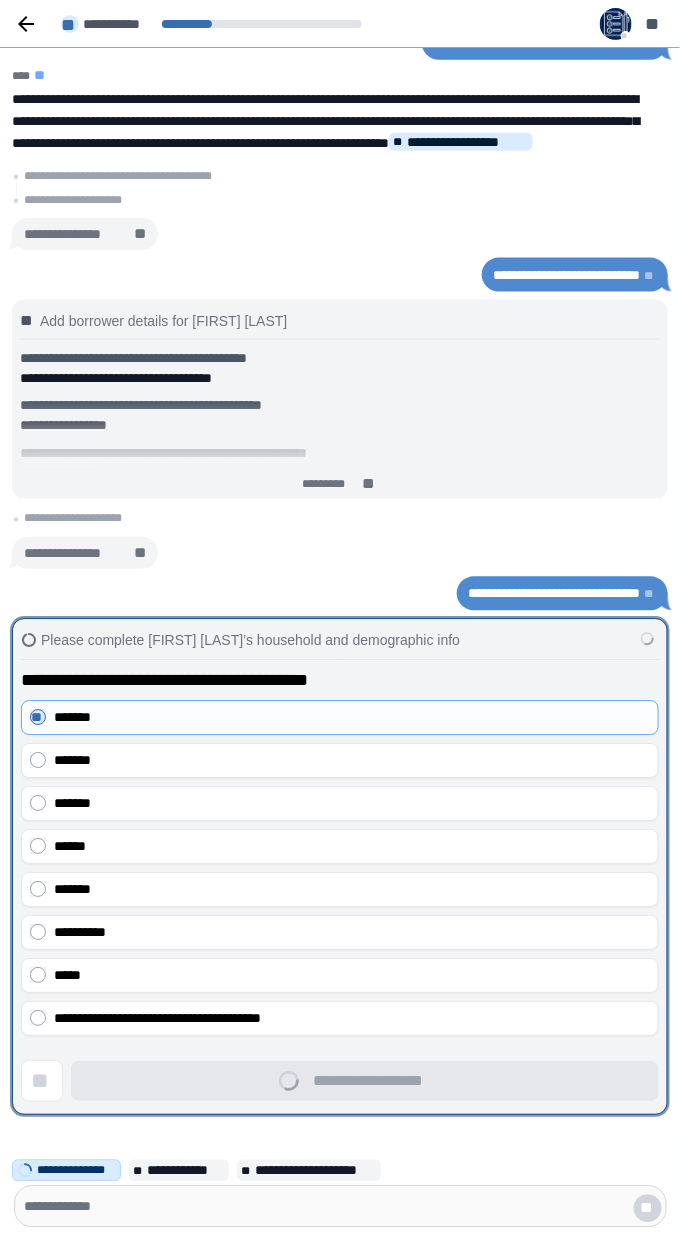 scroll, scrollTop: 0, scrollLeft: 0, axis: both 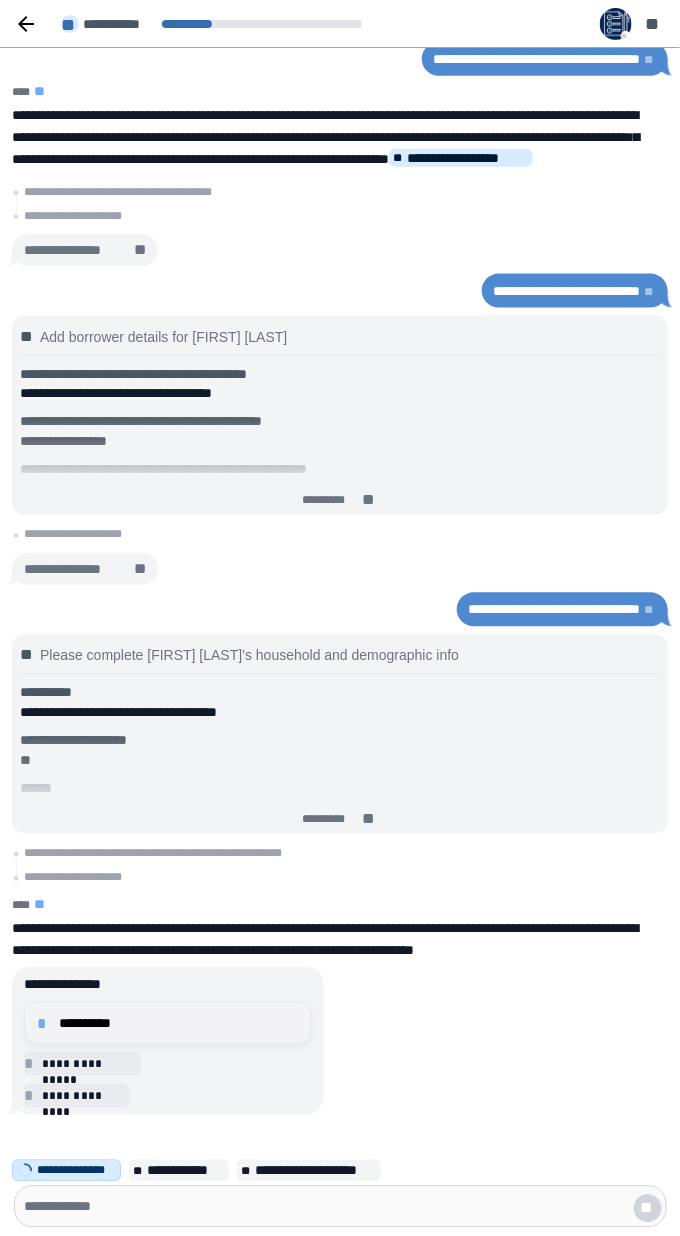 click on "**********" at bounding box center (179, 1023) 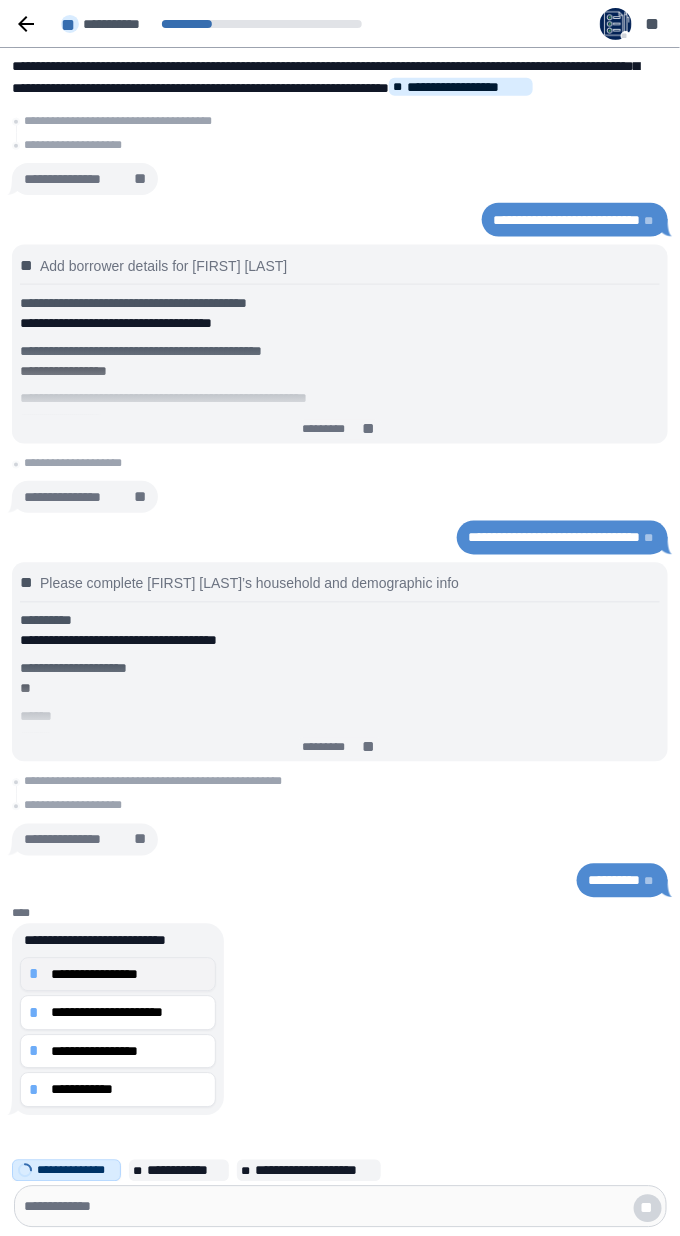 click on "**********" at bounding box center (129, 975) 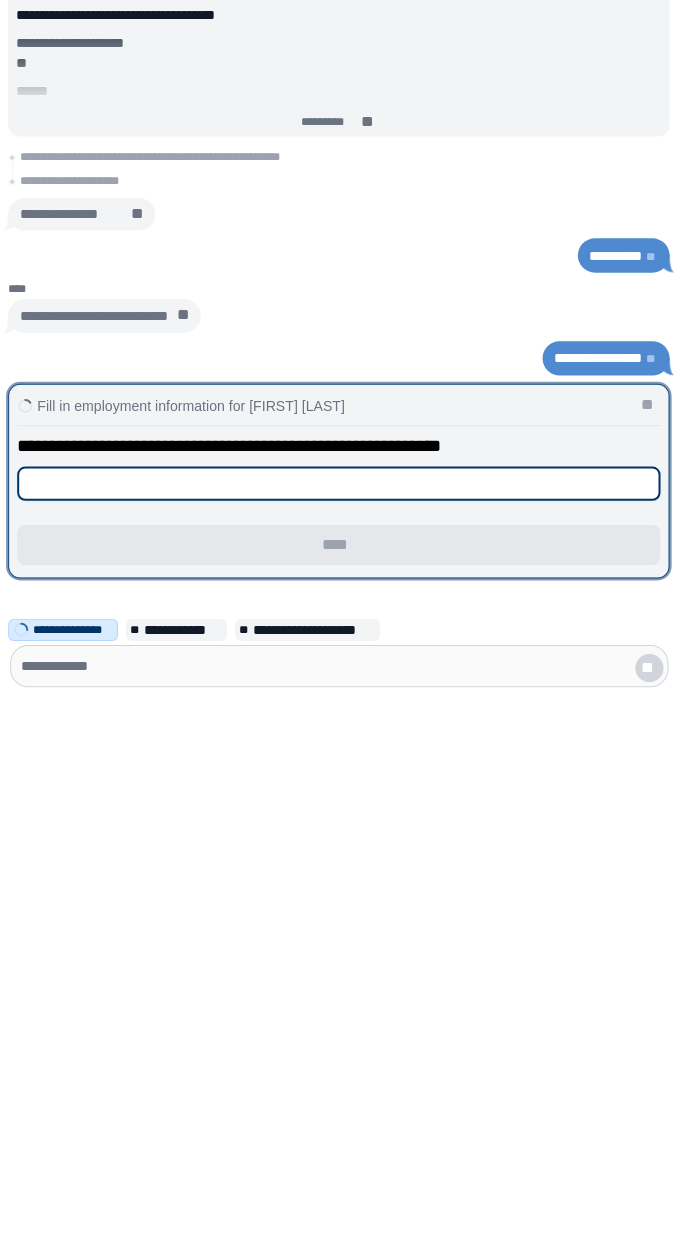 scroll, scrollTop: 9, scrollLeft: 0, axis: vertical 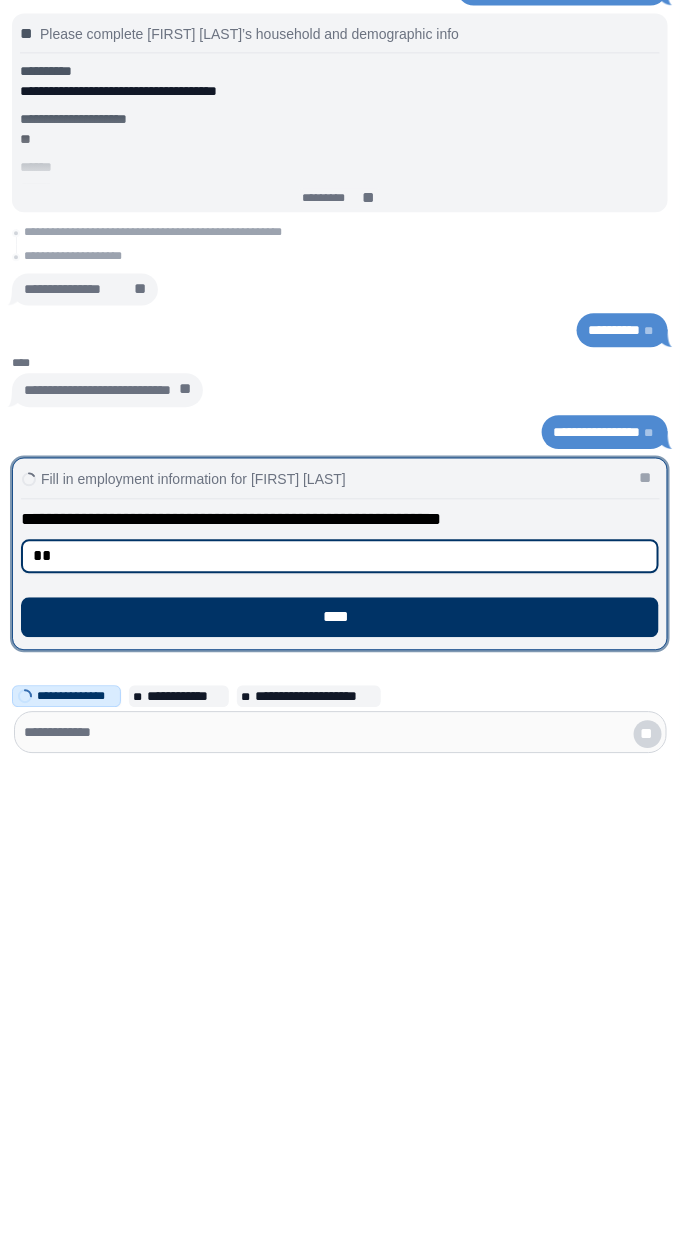type on "*" 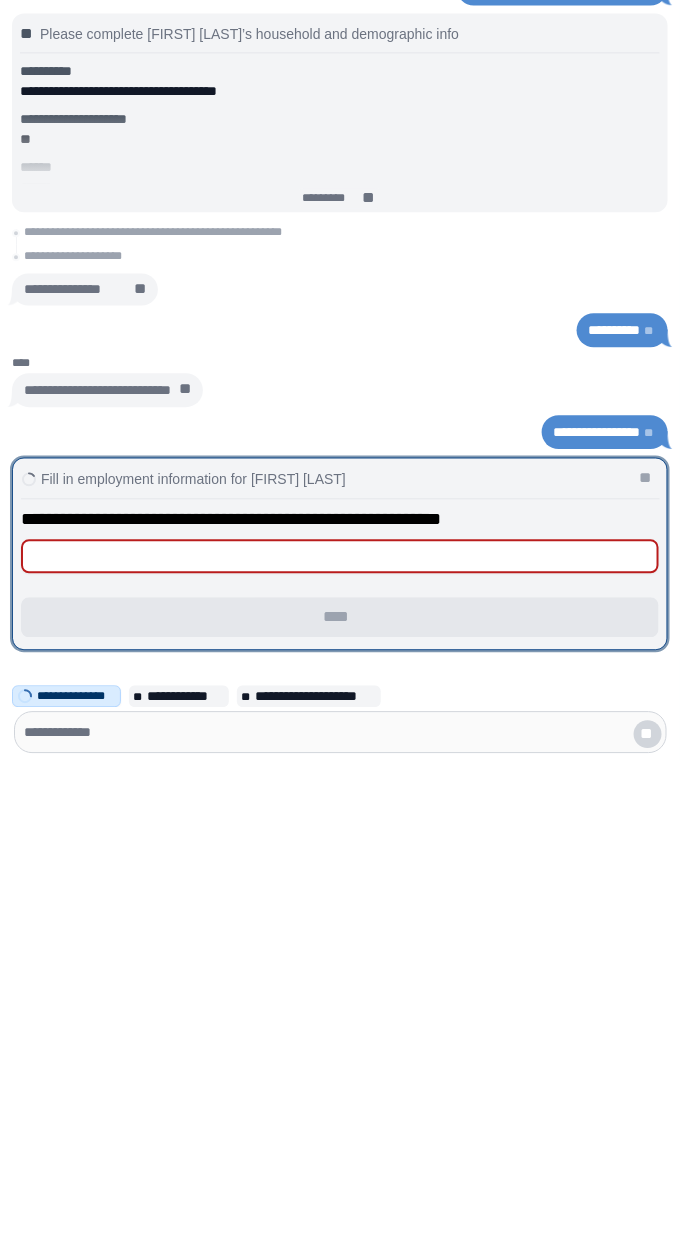 type on "*" 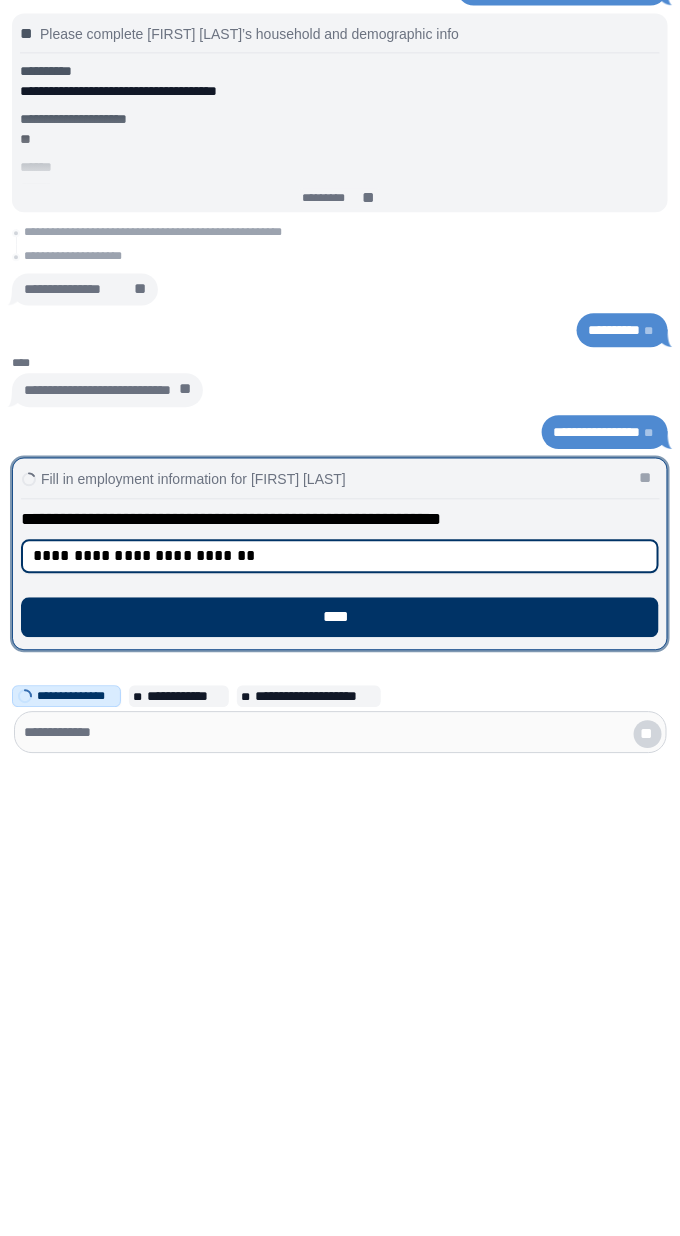 scroll, scrollTop: 0, scrollLeft: 0, axis: both 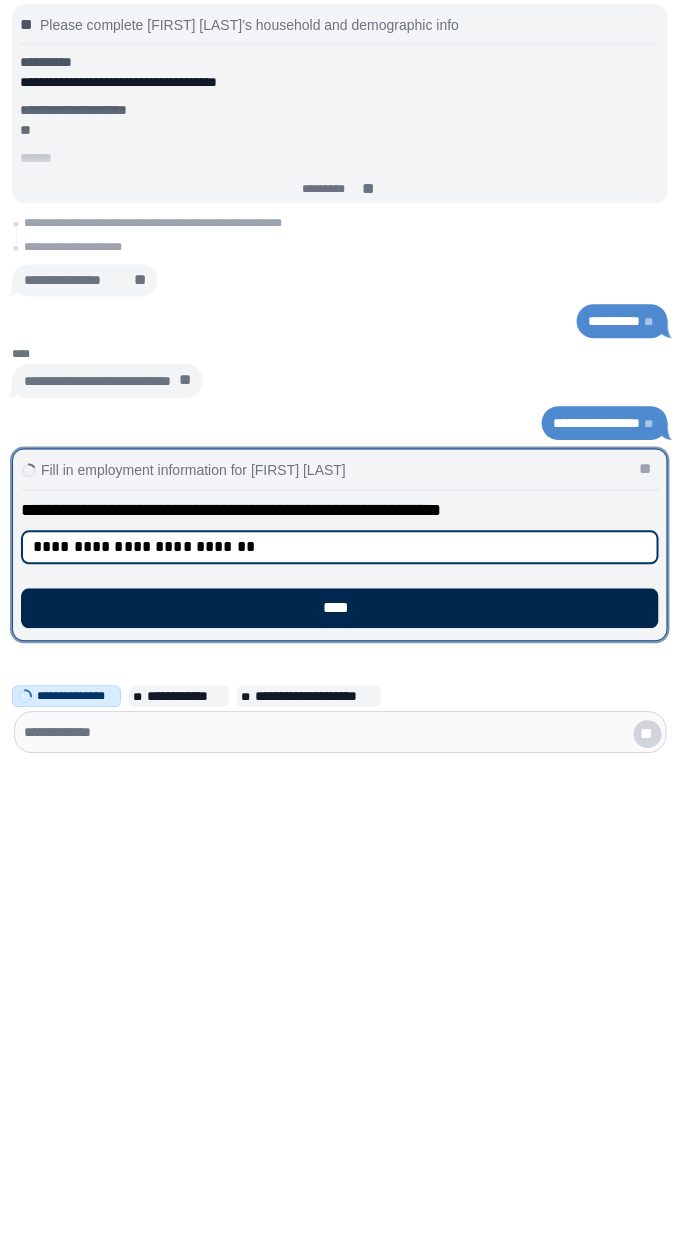 type on "**********" 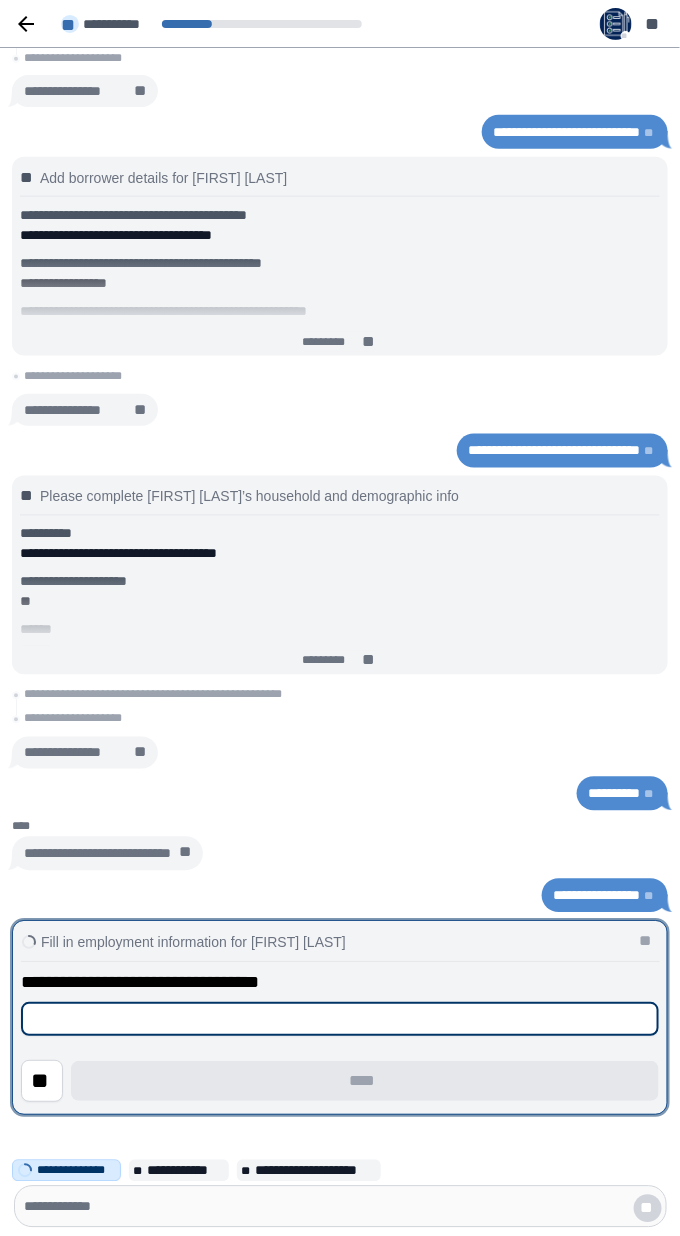 click at bounding box center [340, 1019] 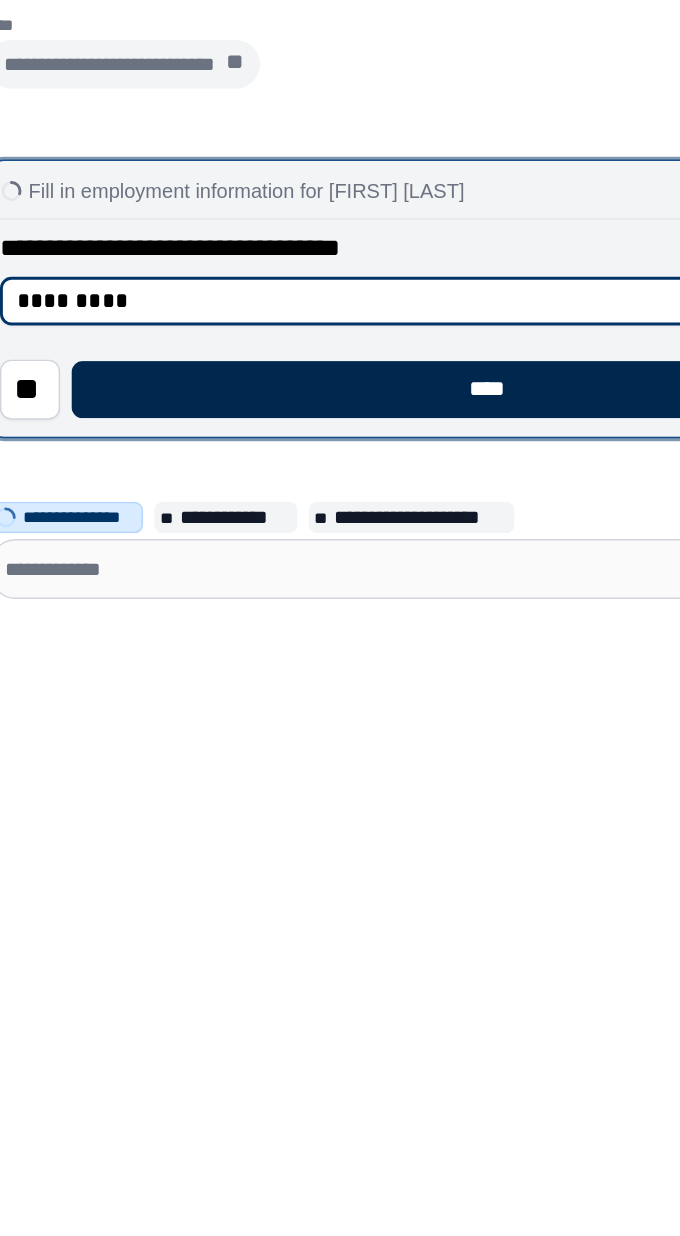 type on "*********" 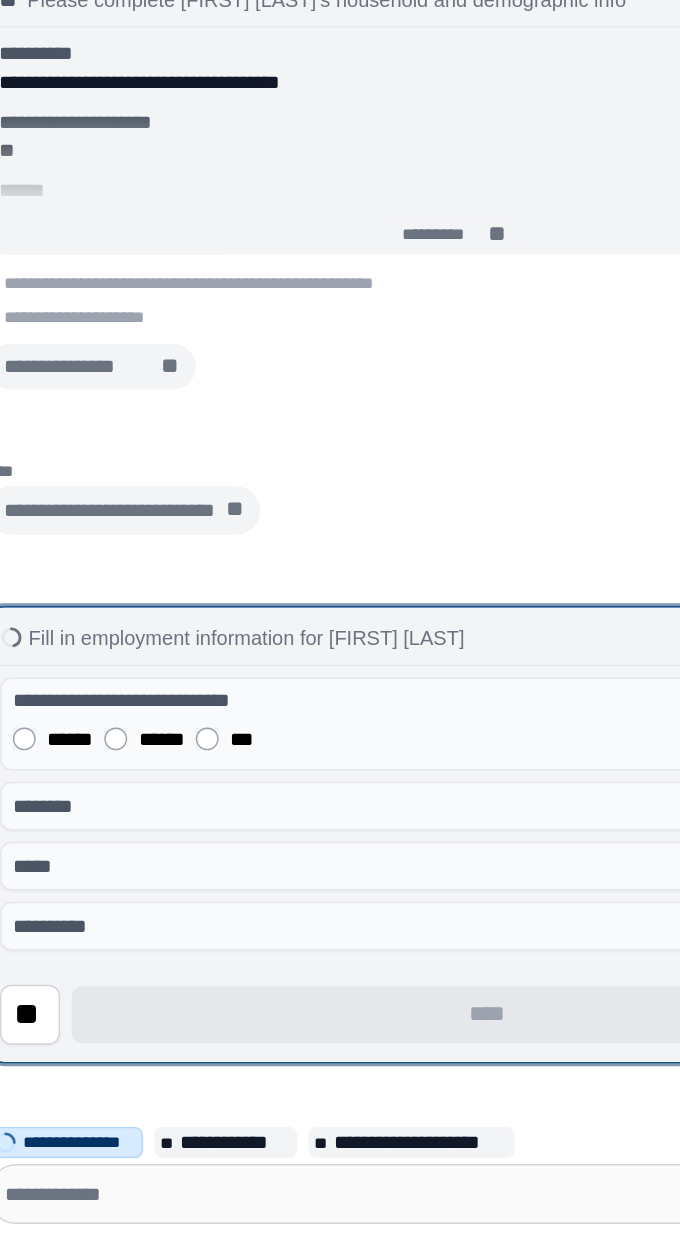 click on "**********" at bounding box center (122, 861) 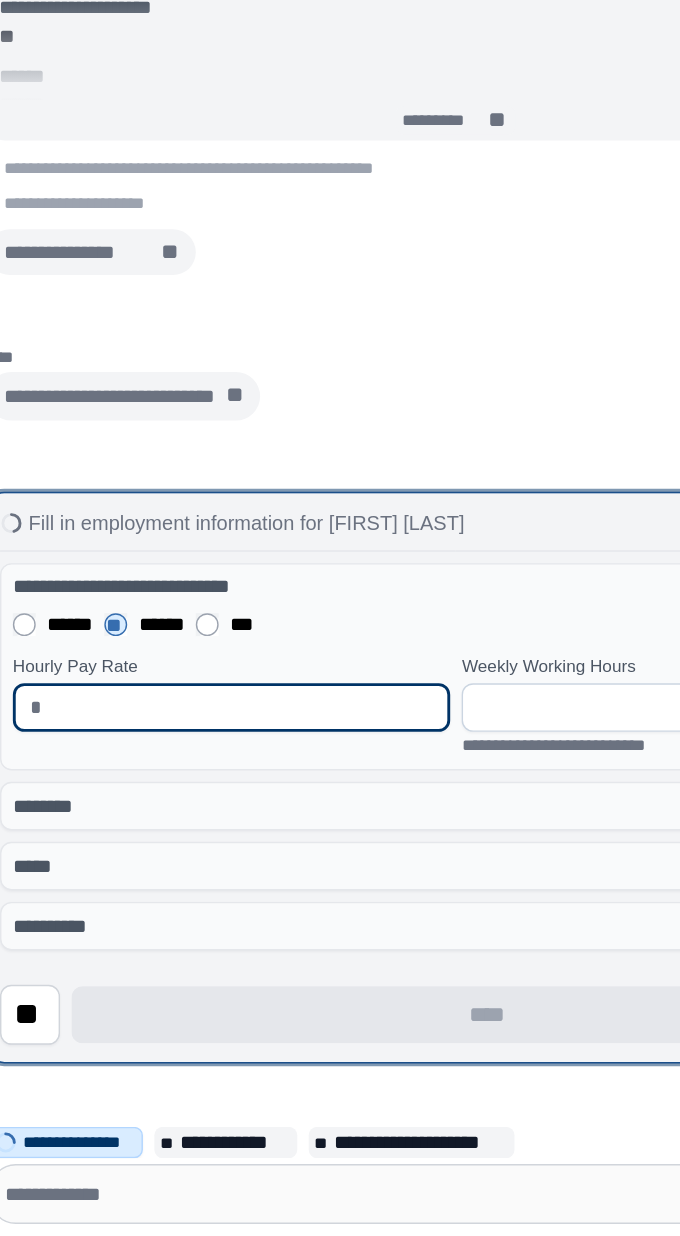 scroll, scrollTop: 0, scrollLeft: 0, axis: both 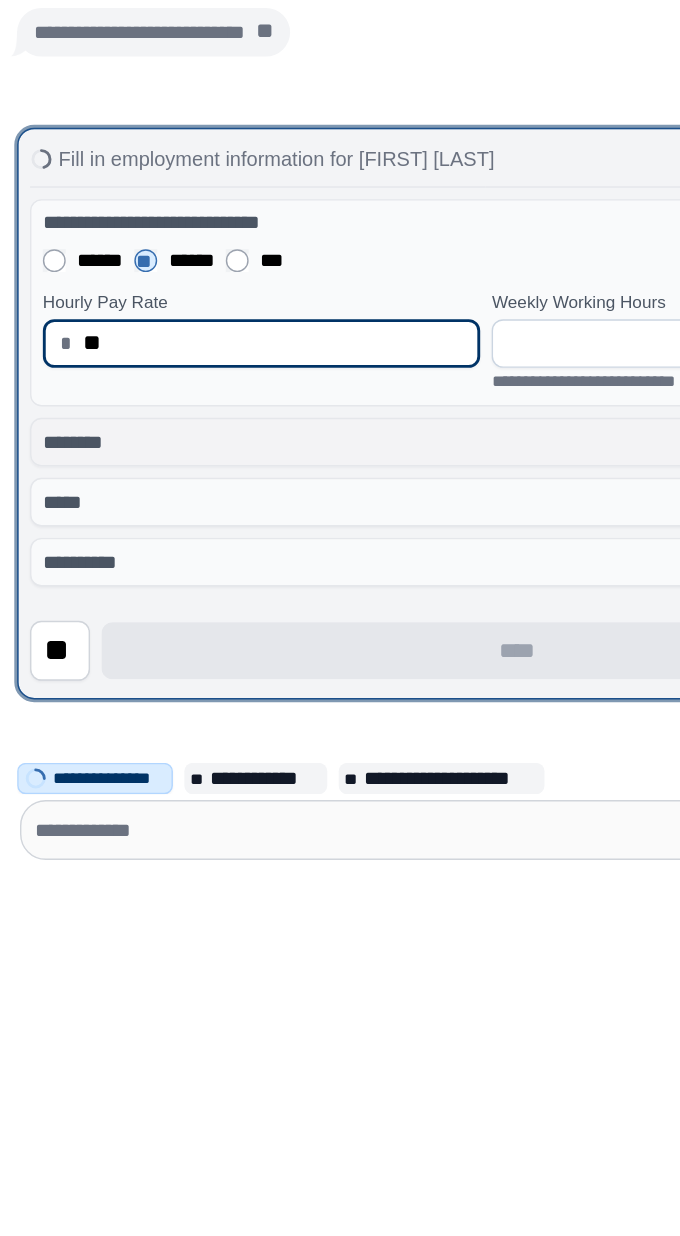 click on "******** **" at bounding box center [340, 935] 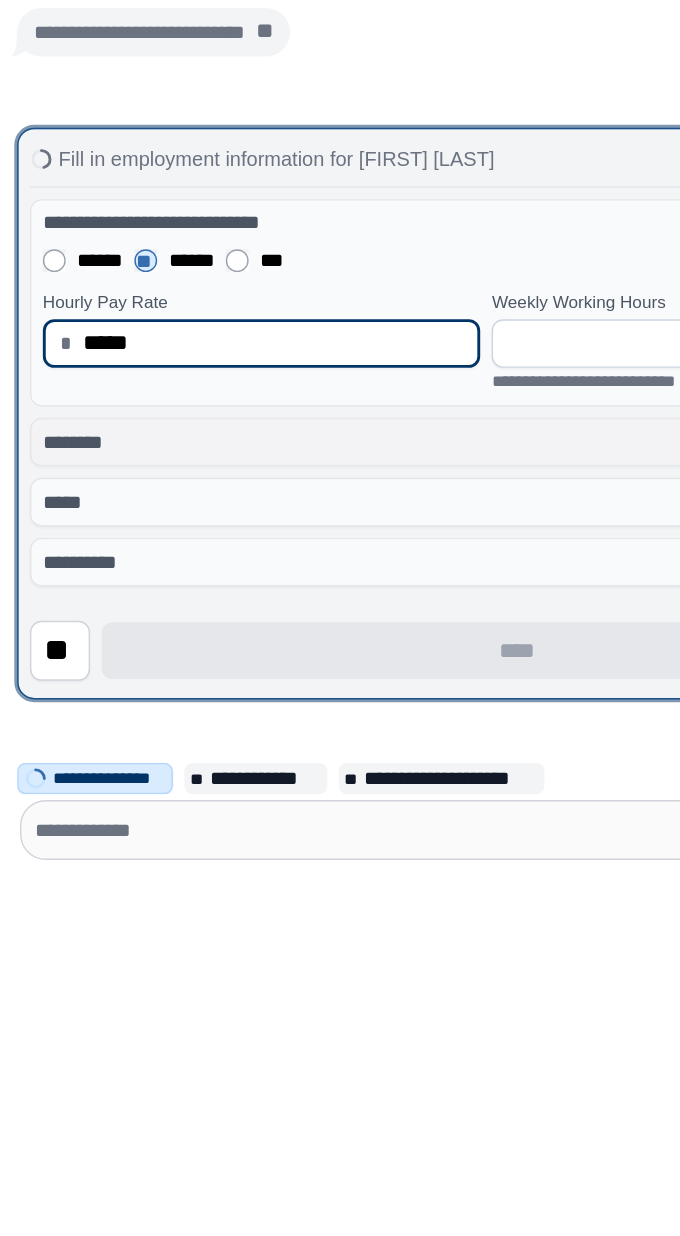 scroll, scrollTop: 0, scrollLeft: 0, axis: both 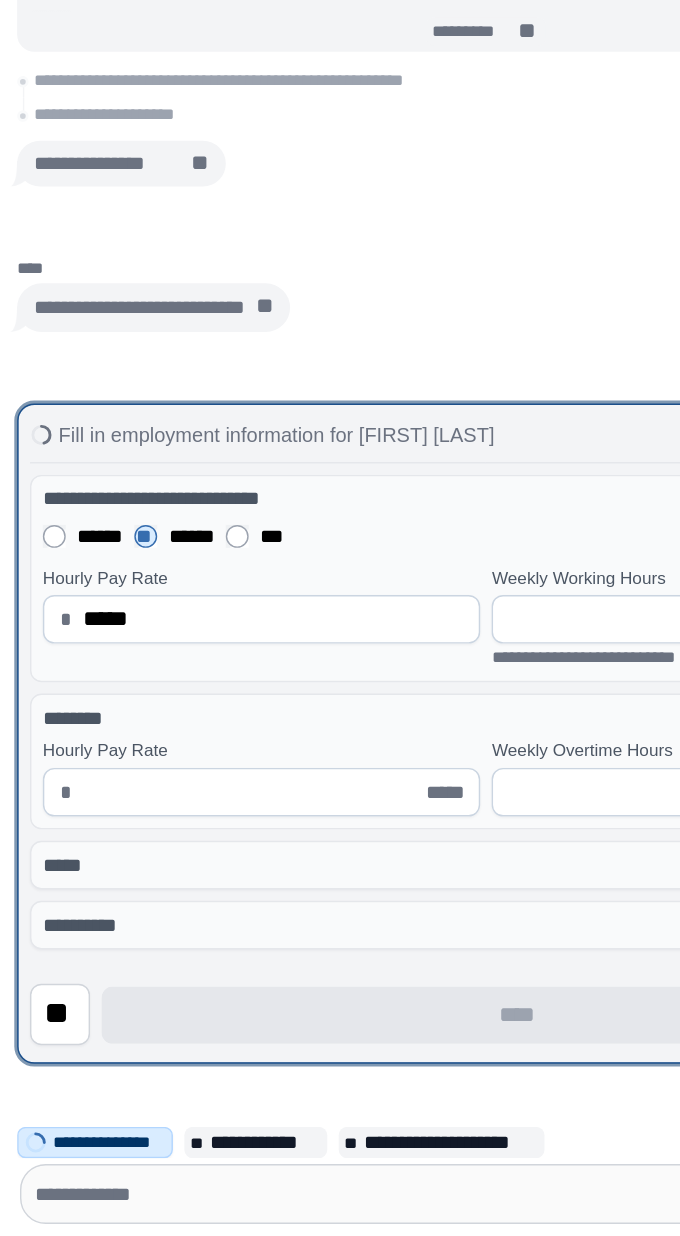 click at bounding box center [176, 926] 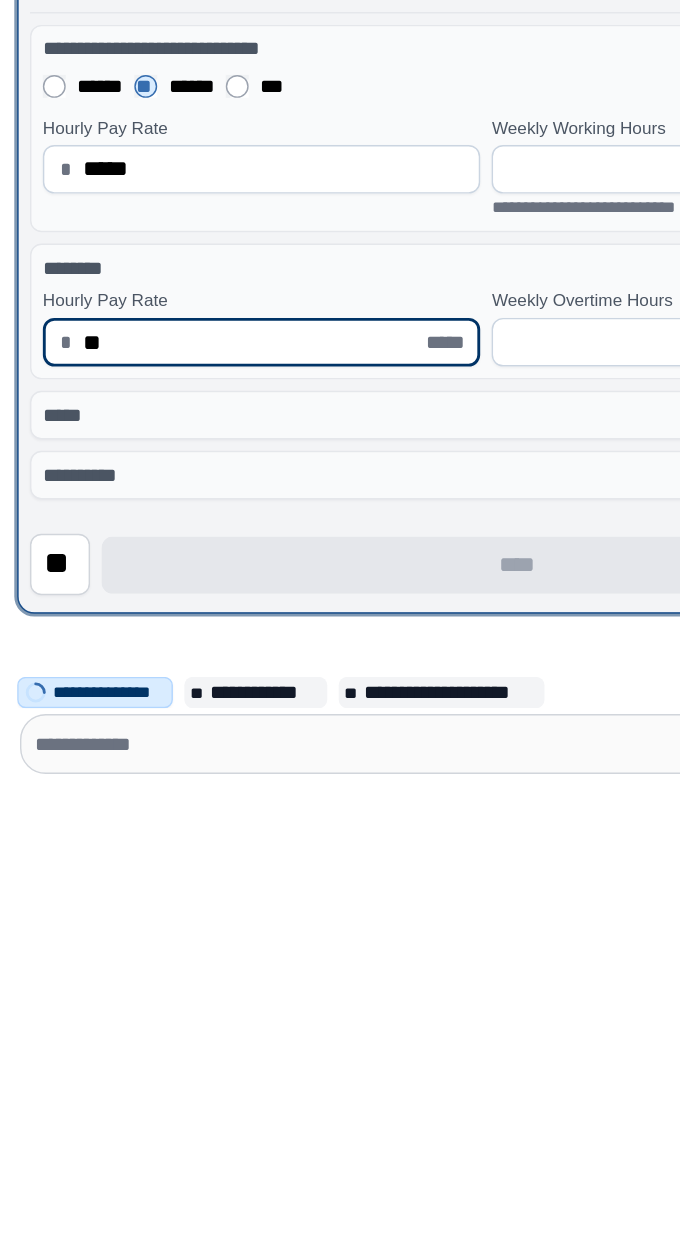 click on "**********" at bounding box center [340, 787] 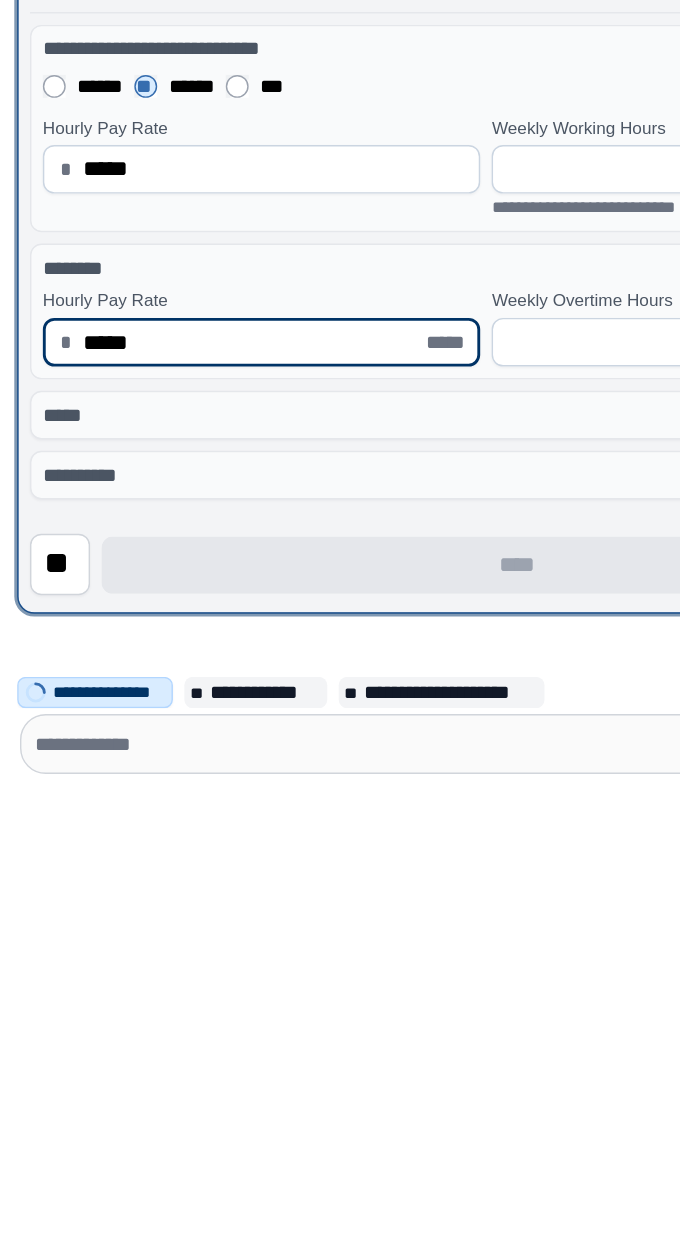 scroll, scrollTop: 0, scrollLeft: 0, axis: both 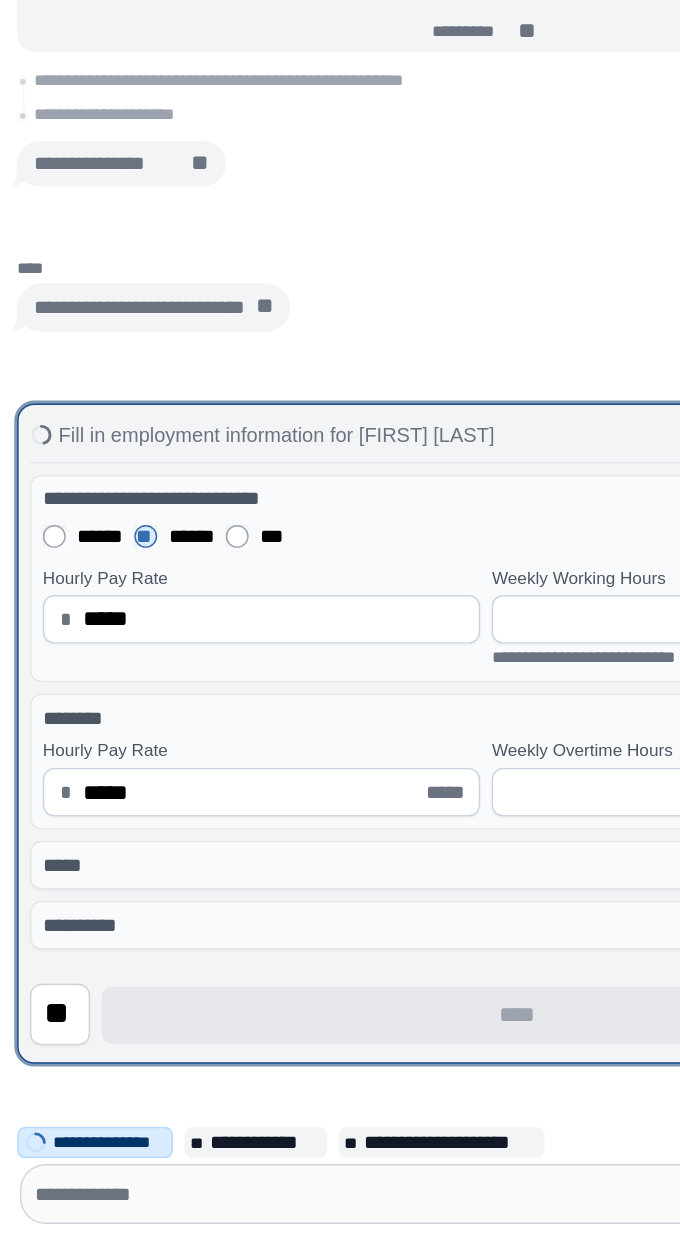 click on "Weekly Working Hours" at bounding box center [405, 776] 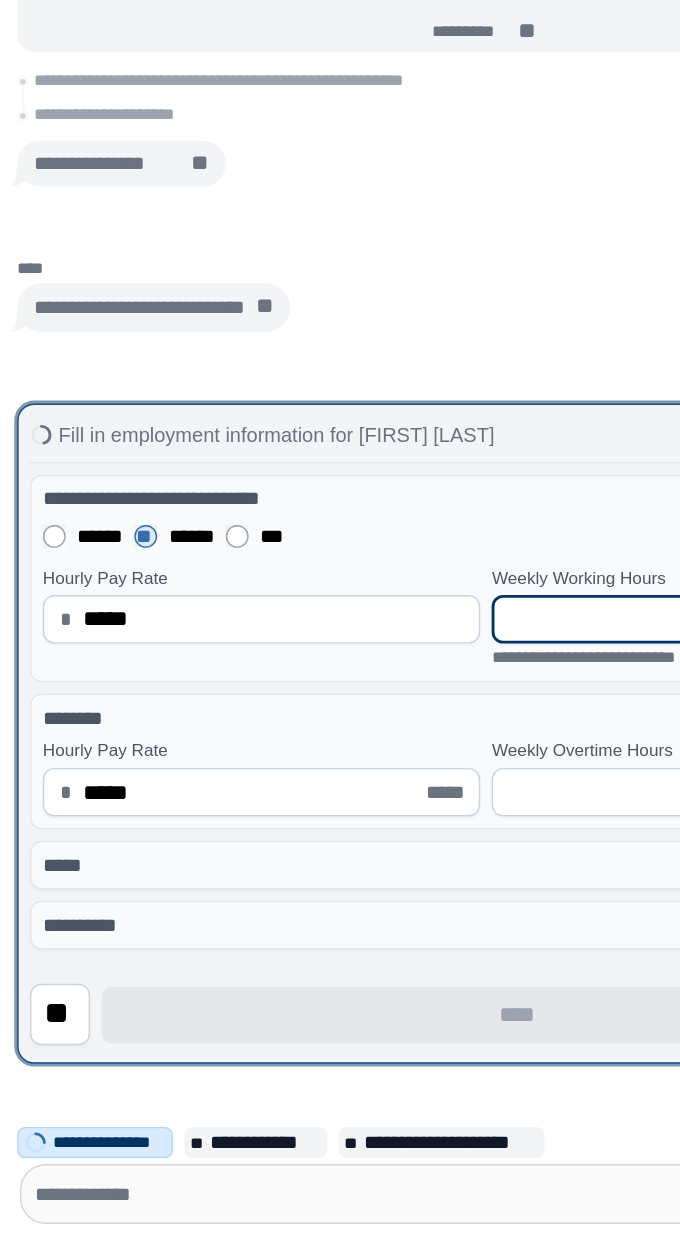 scroll, scrollTop: 0, scrollLeft: 0, axis: both 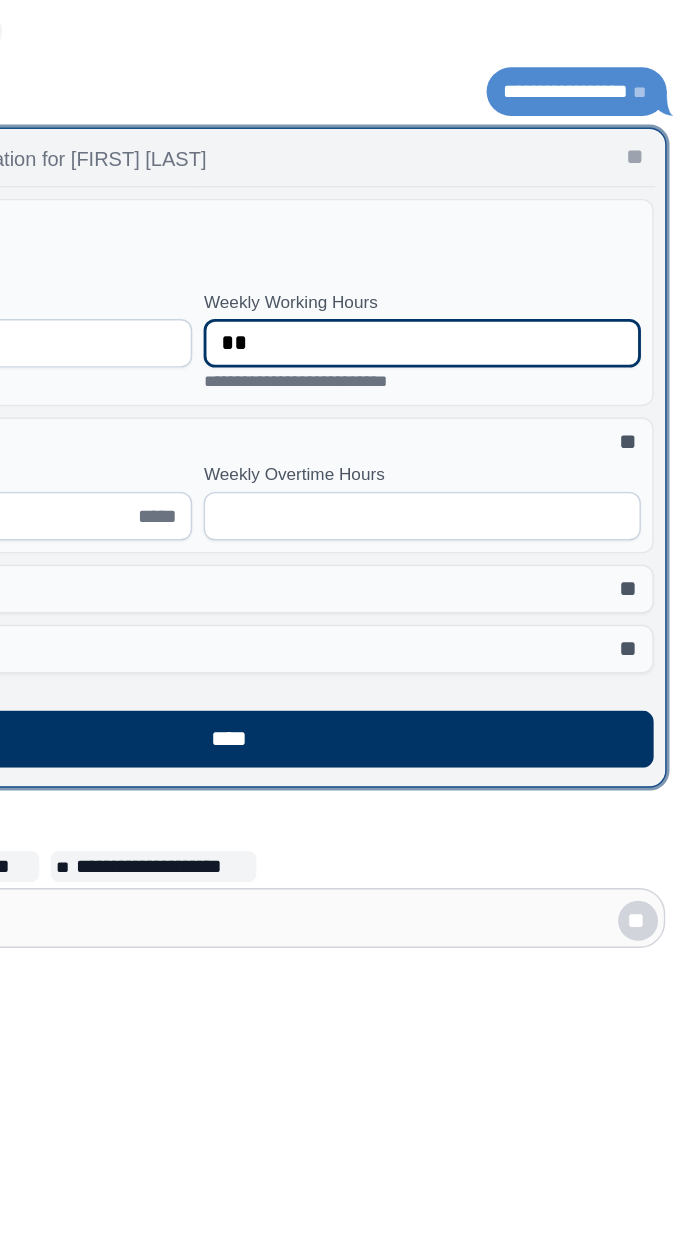 type on "**" 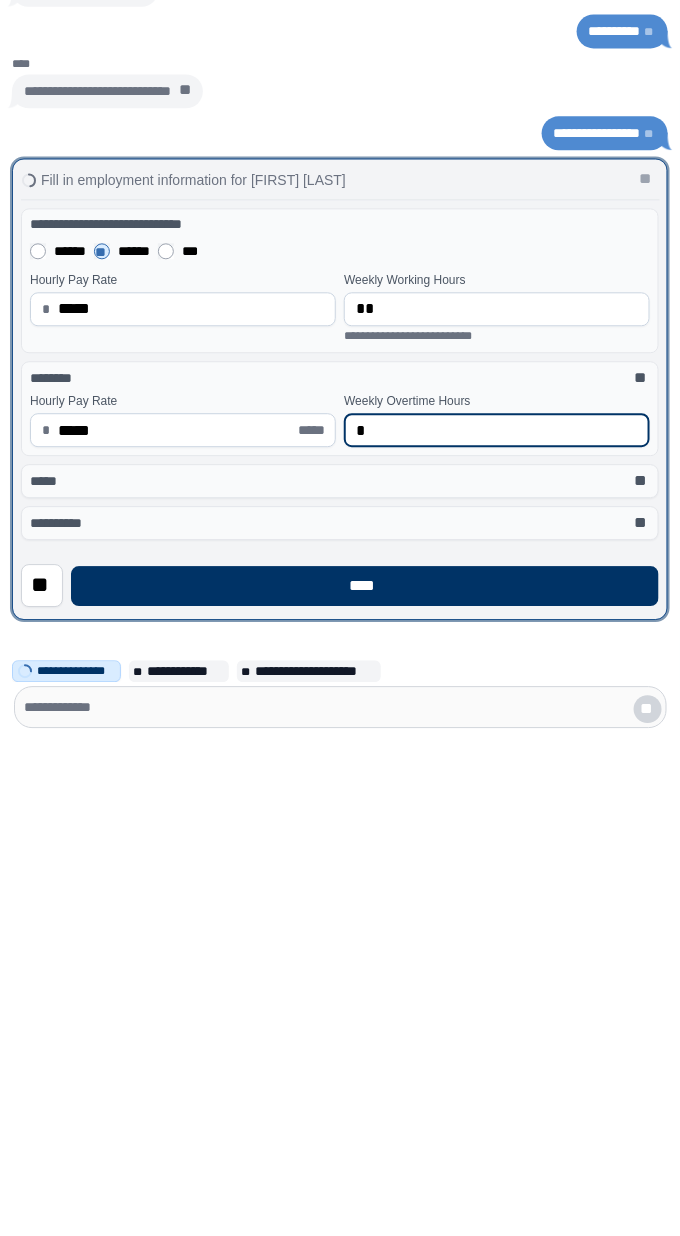 scroll, scrollTop: 1, scrollLeft: 0, axis: vertical 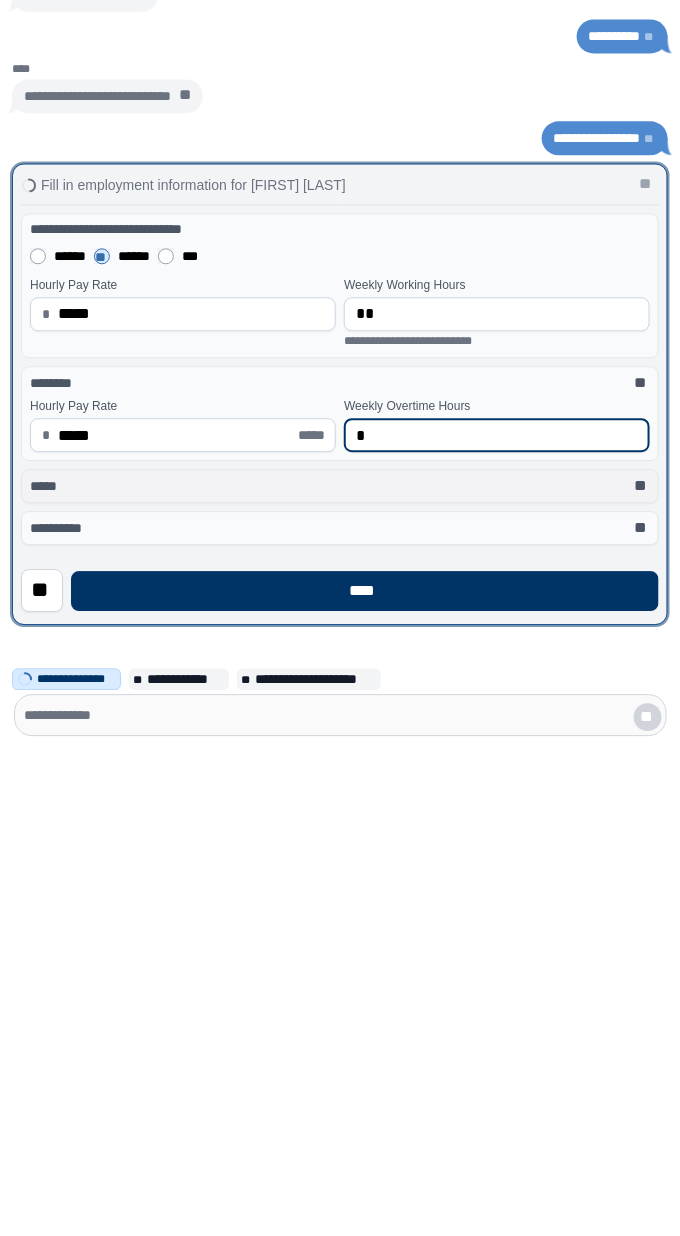 type on "*" 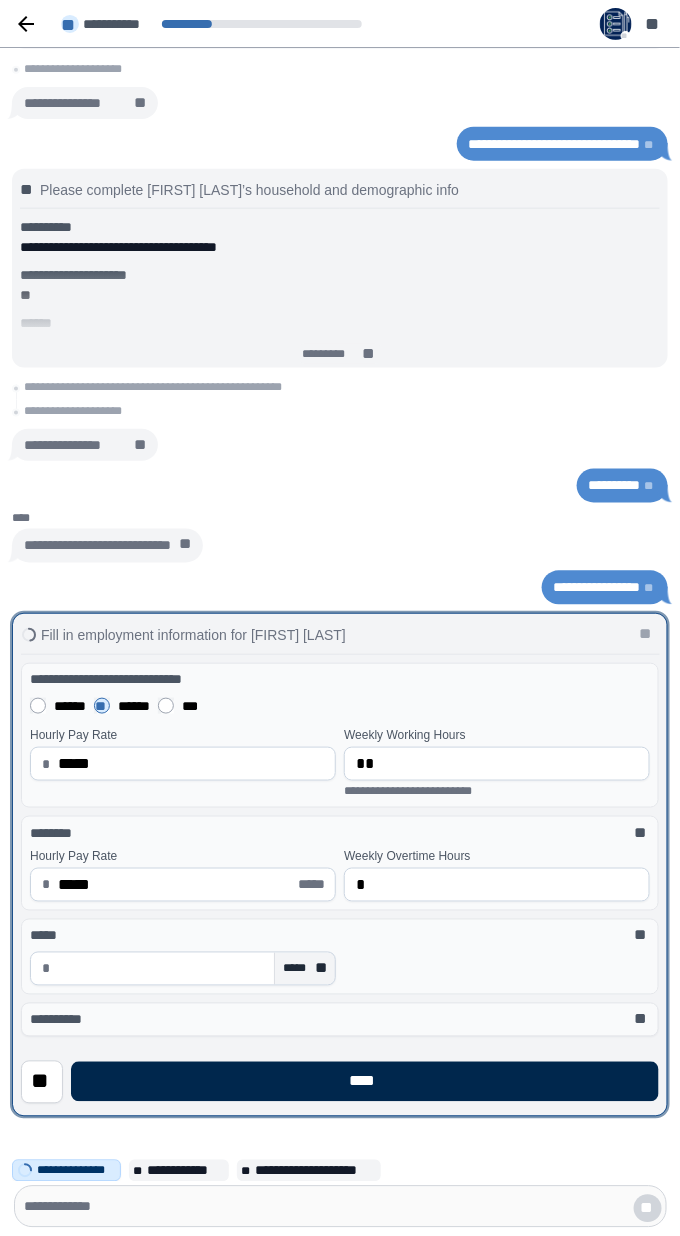 click on "****" at bounding box center [365, 1083] 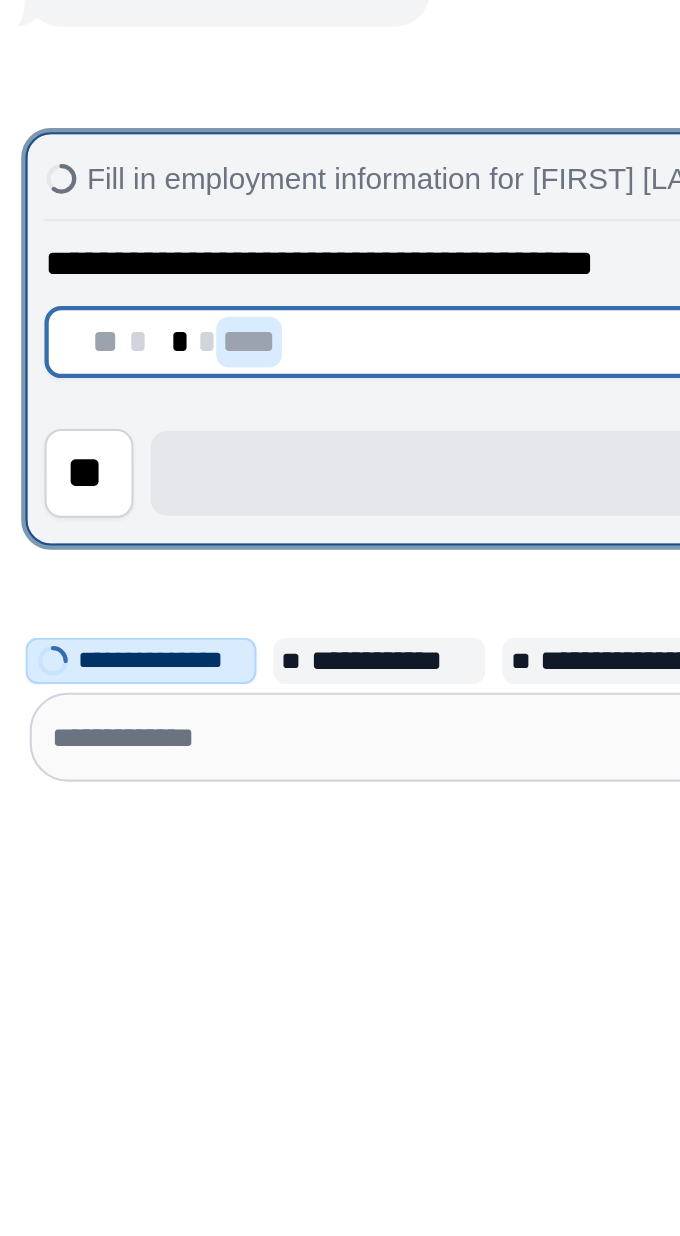 type on "**" 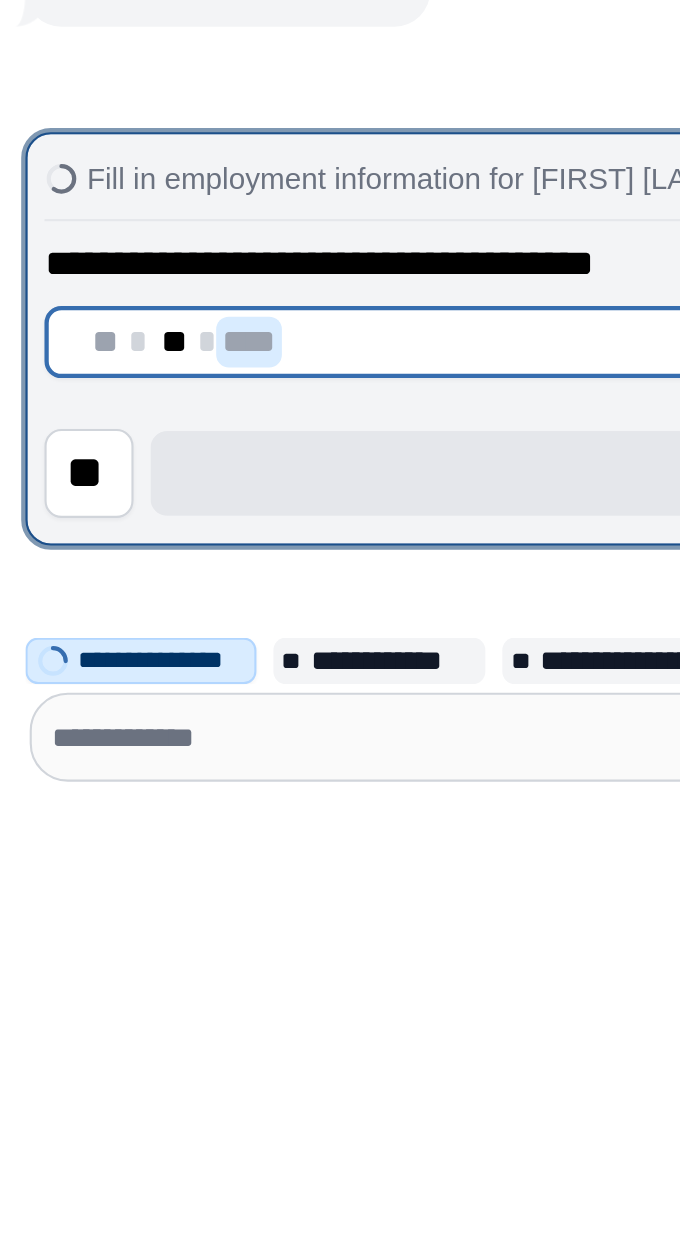 type on "****" 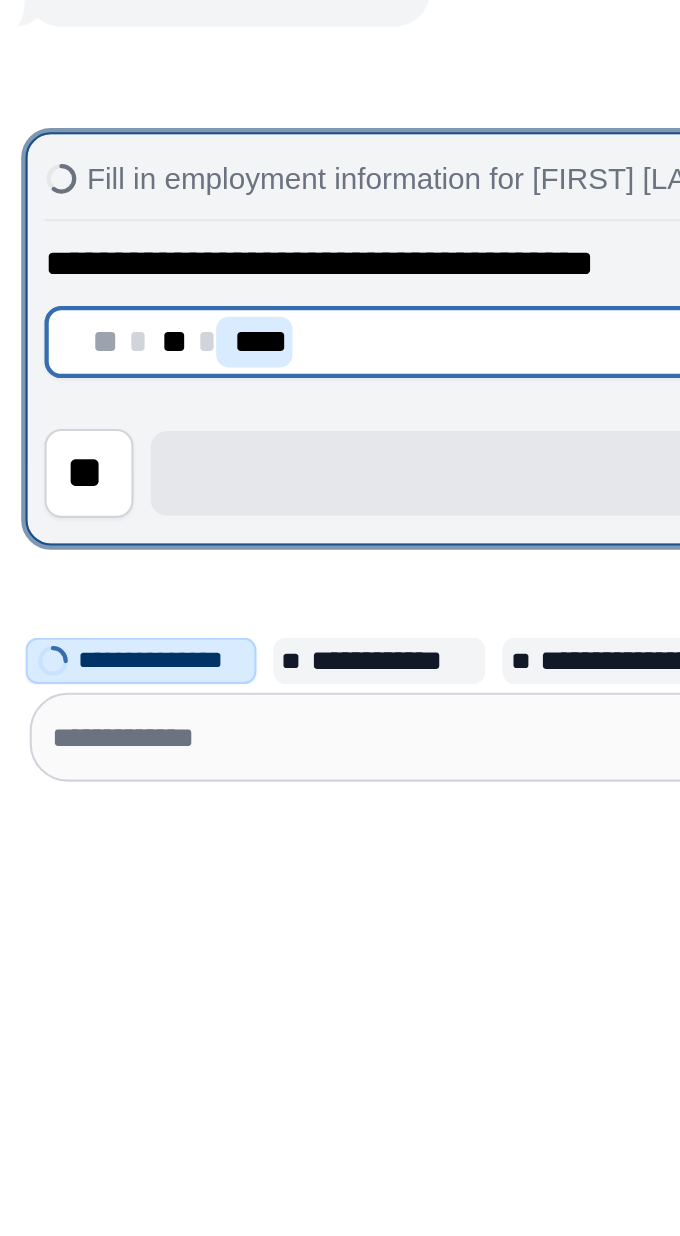 type on "****" 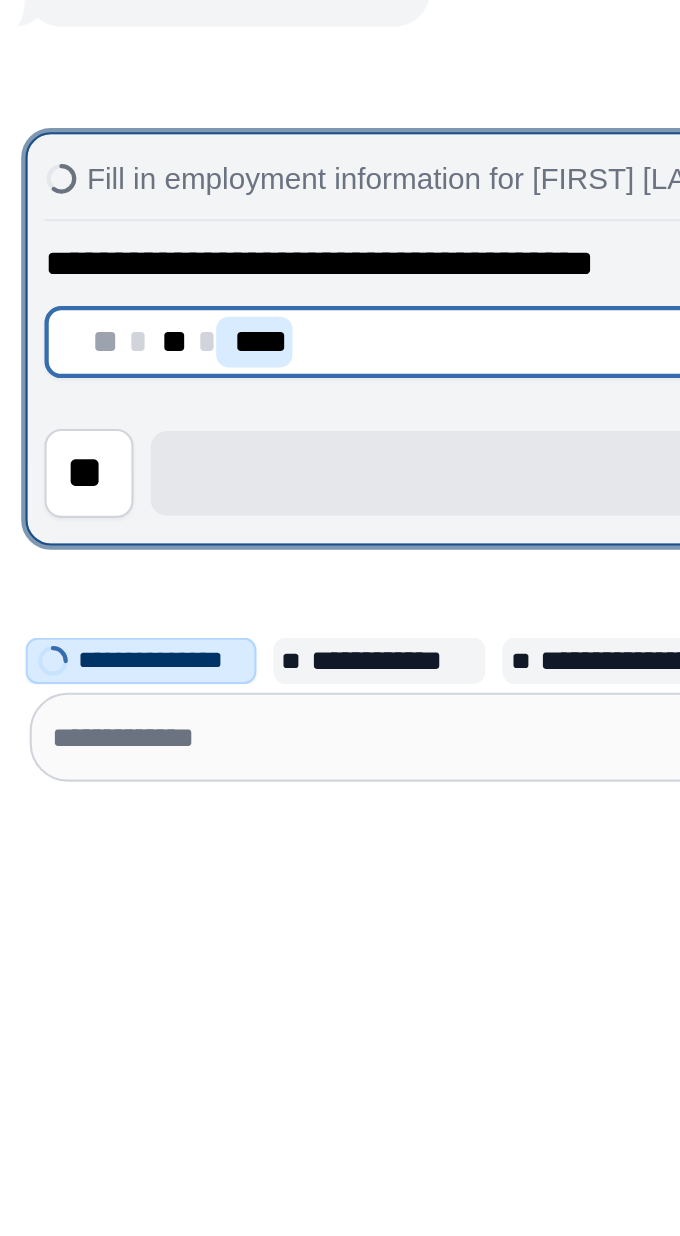 type 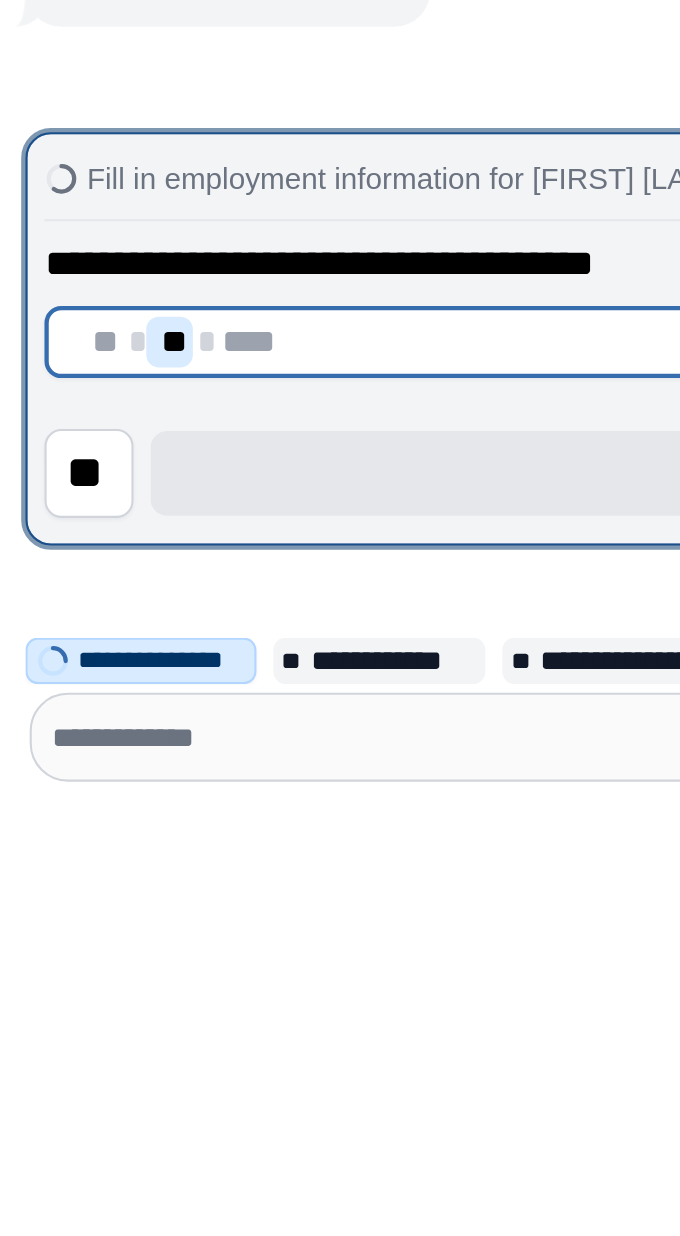 type on "*" 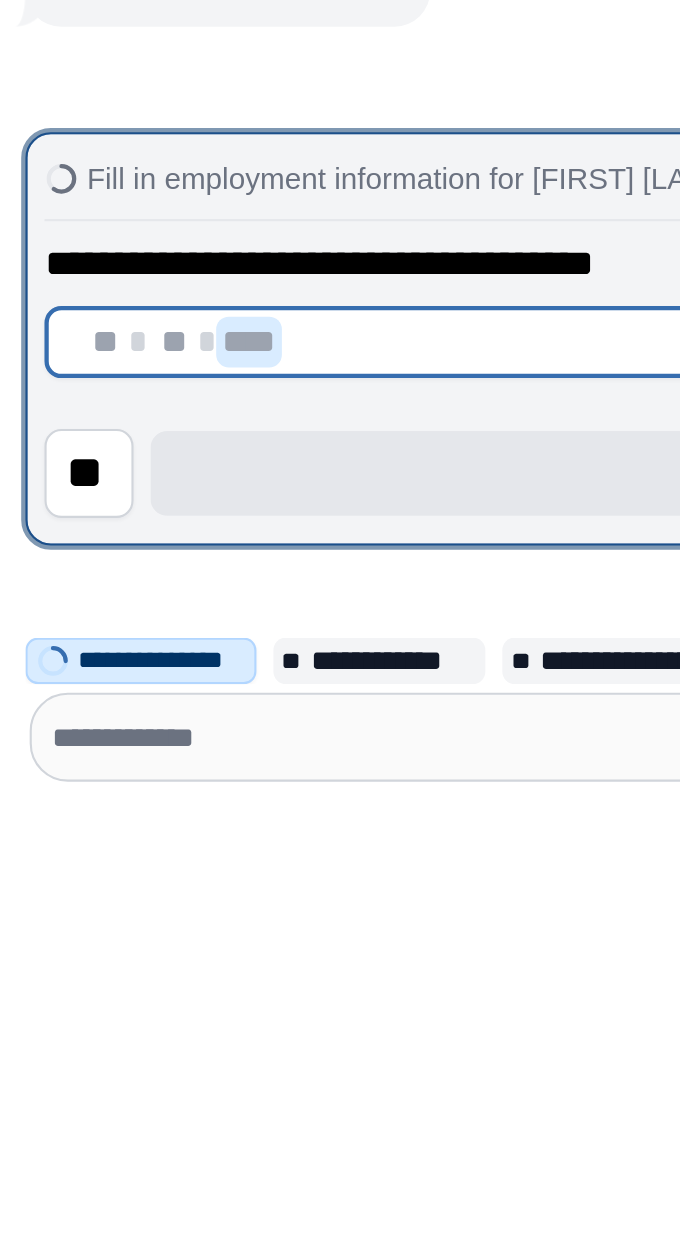 type on "**" 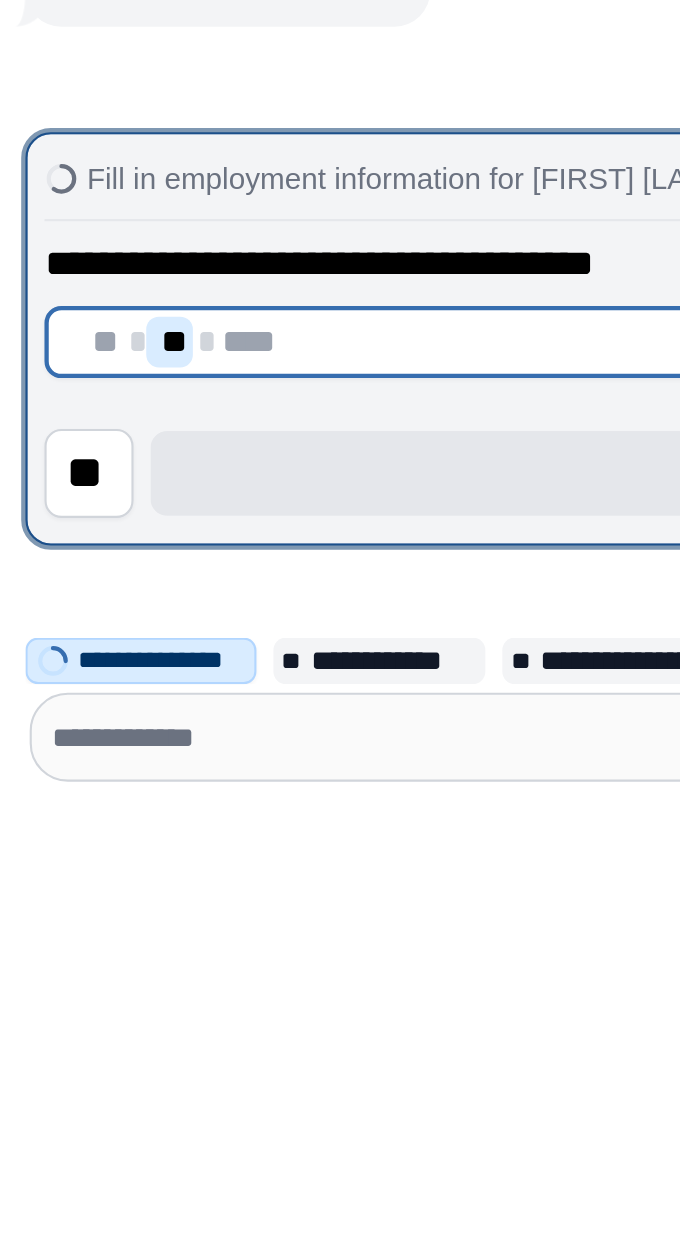 type 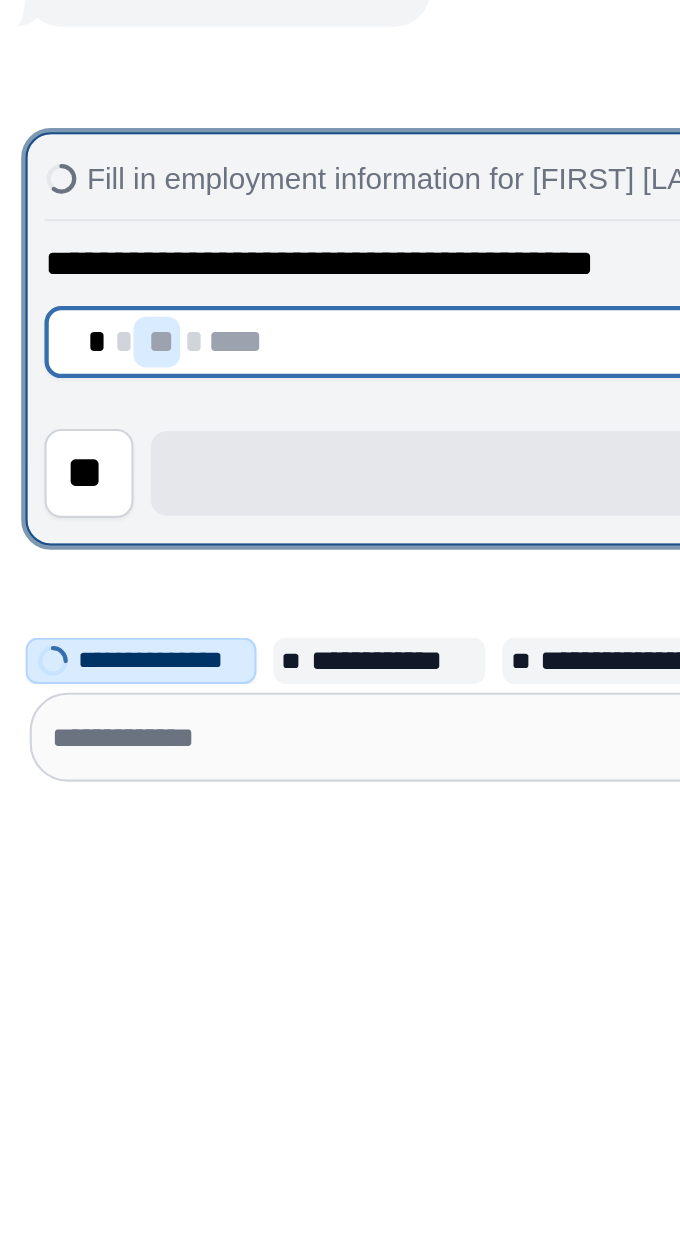 type on "**" 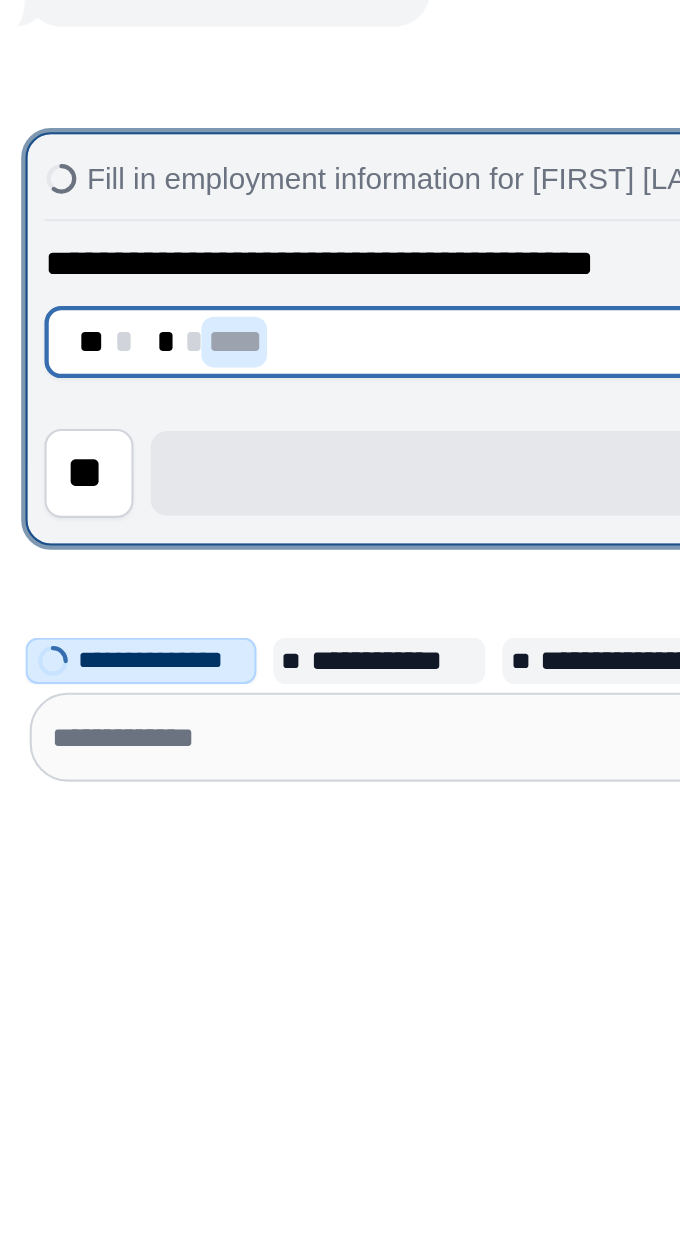 type on "**" 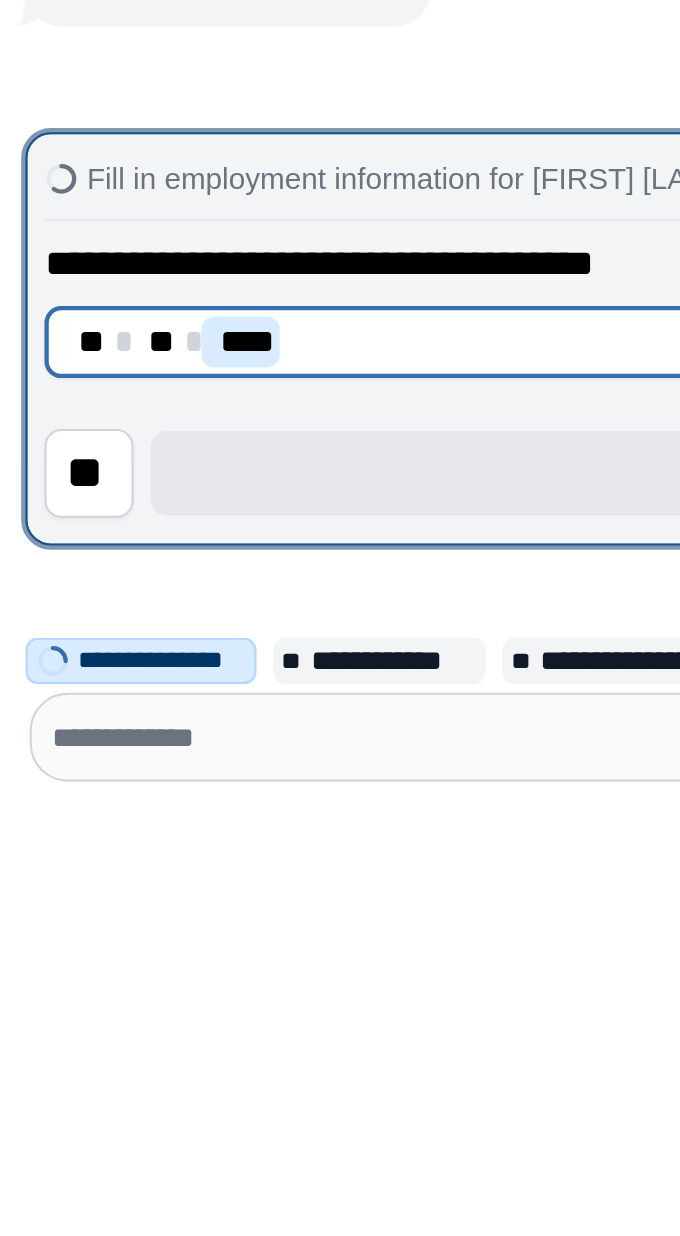 type on "****" 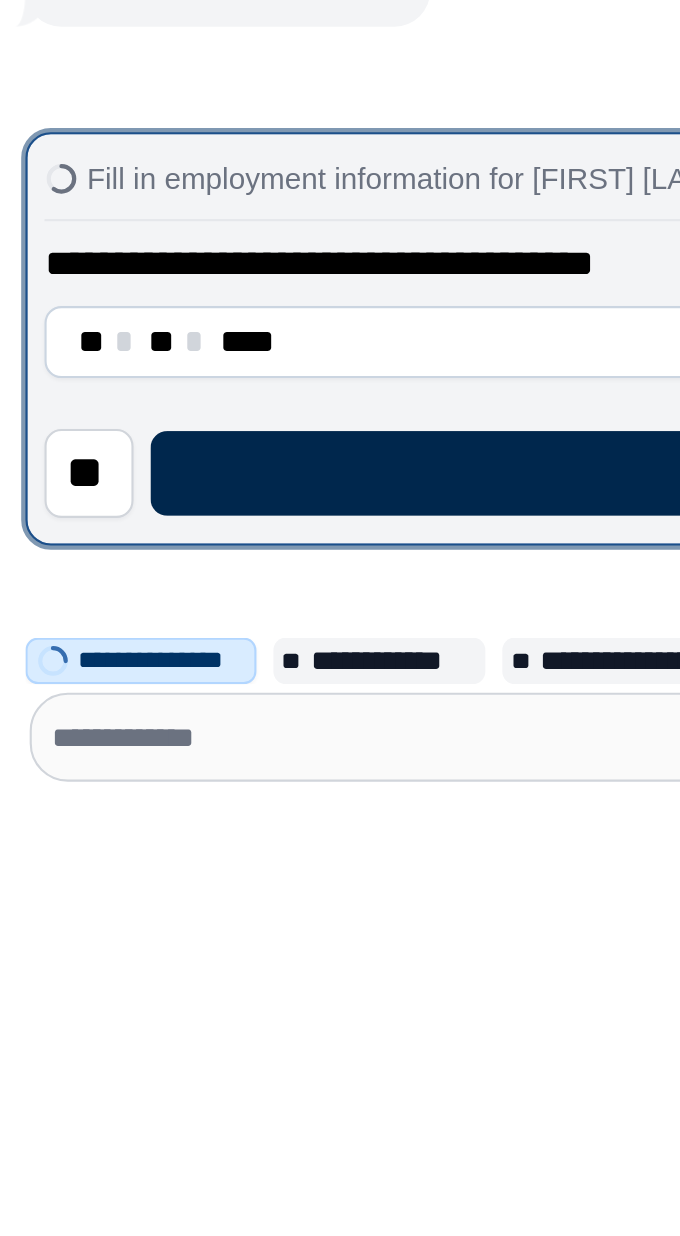 click on "****" at bounding box center [365, 1083] 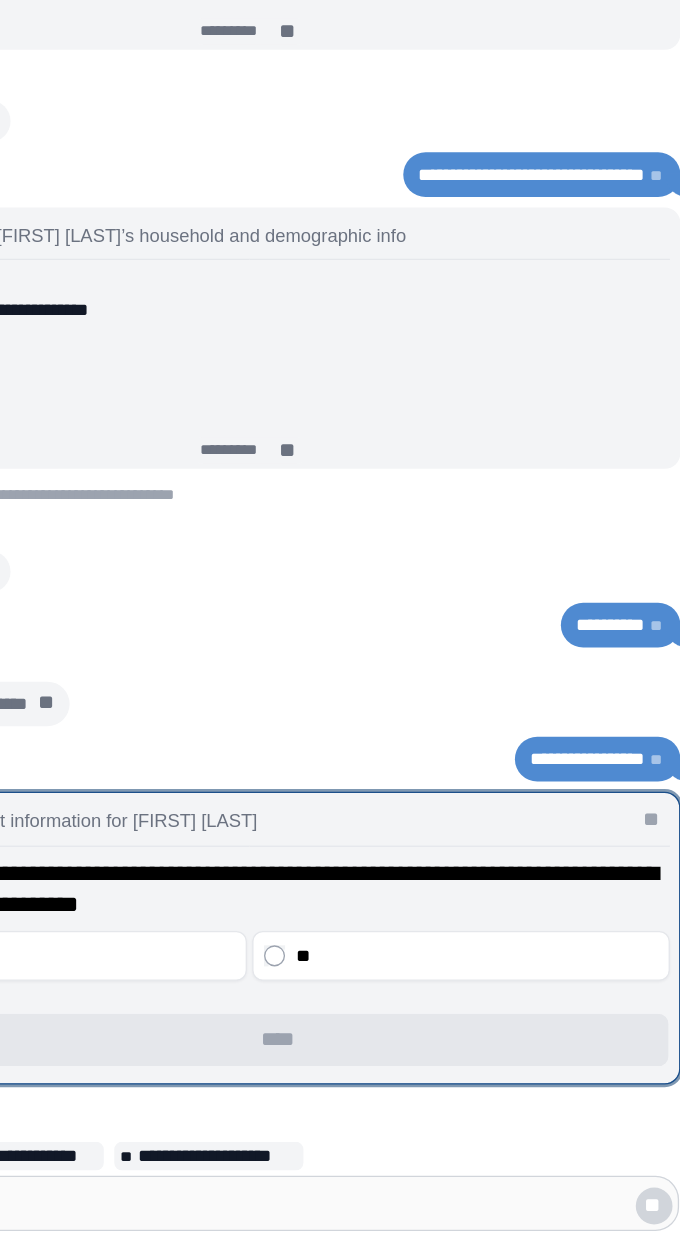 scroll, scrollTop: 0, scrollLeft: 0, axis: both 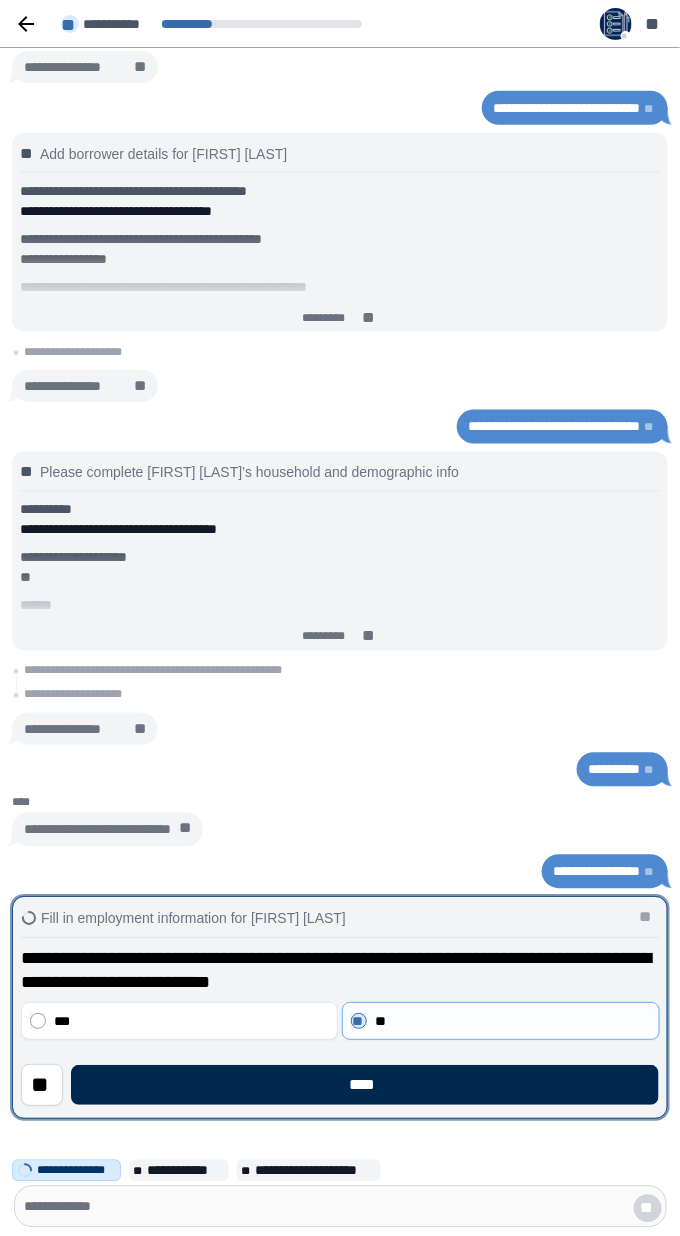 click on "****" at bounding box center [365, 1086] 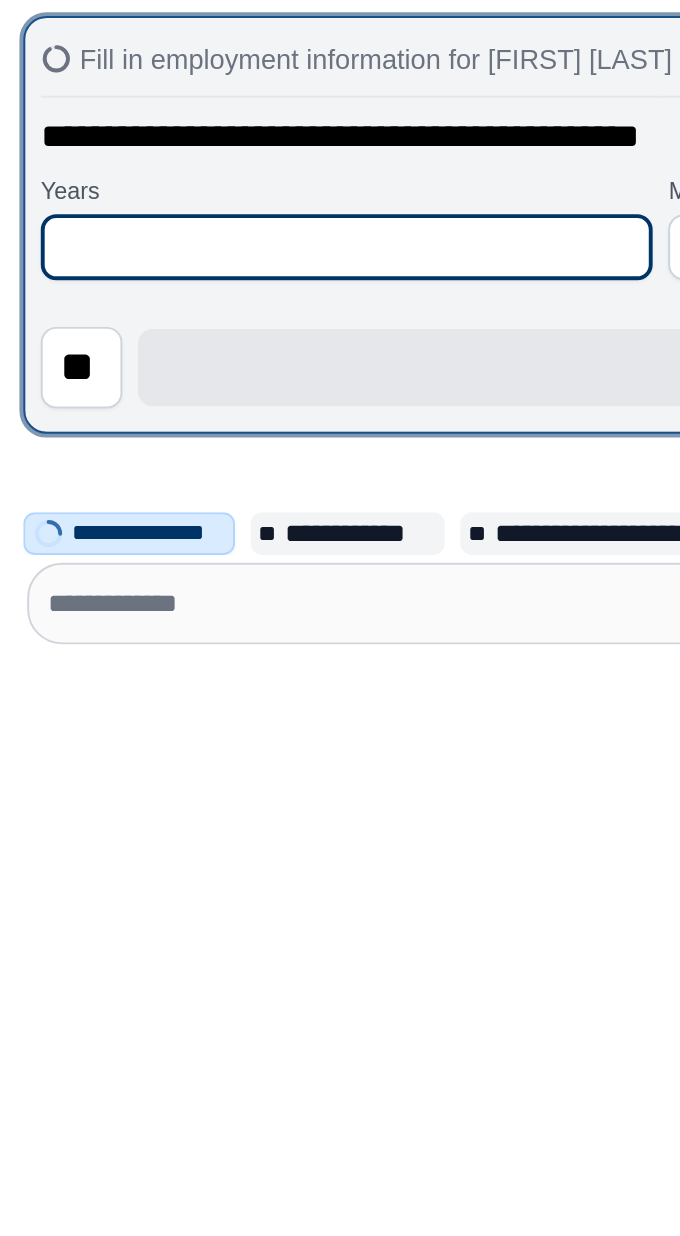 scroll, scrollTop: 4, scrollLeft: 0, axis: vertical 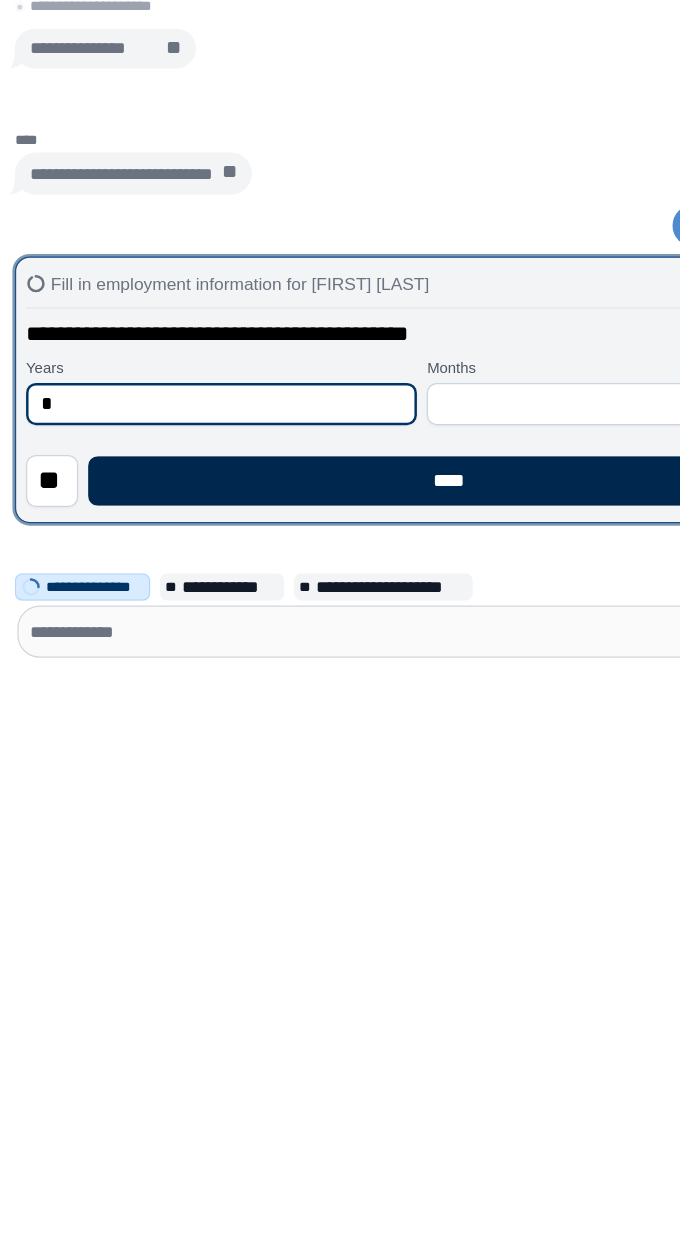type on "*" 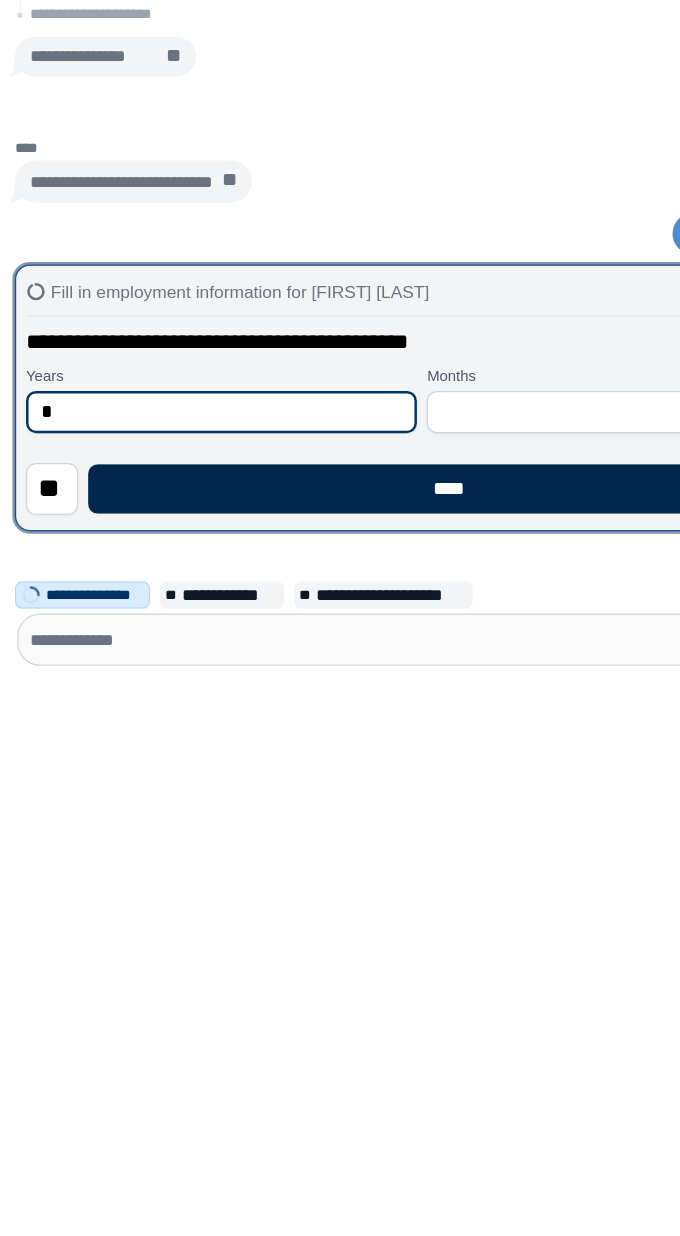 click on "****" at bounding box center [365, 1086] 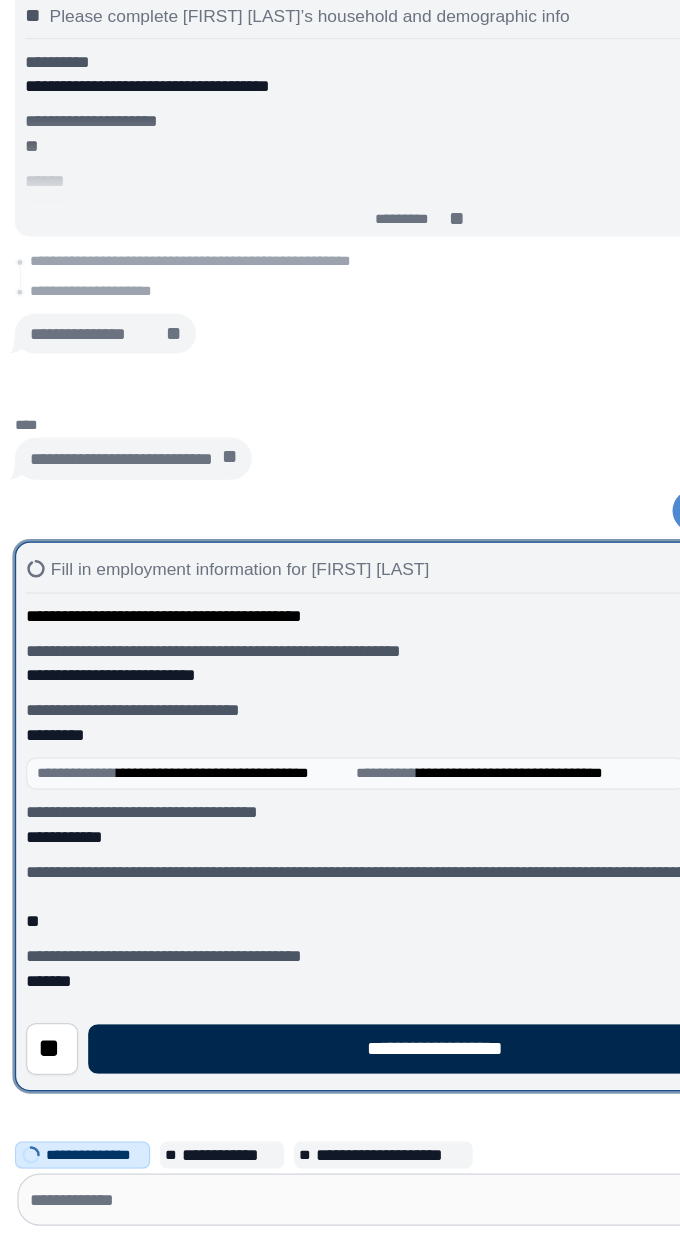 click on "**********" at bounding box center (365, 1086) 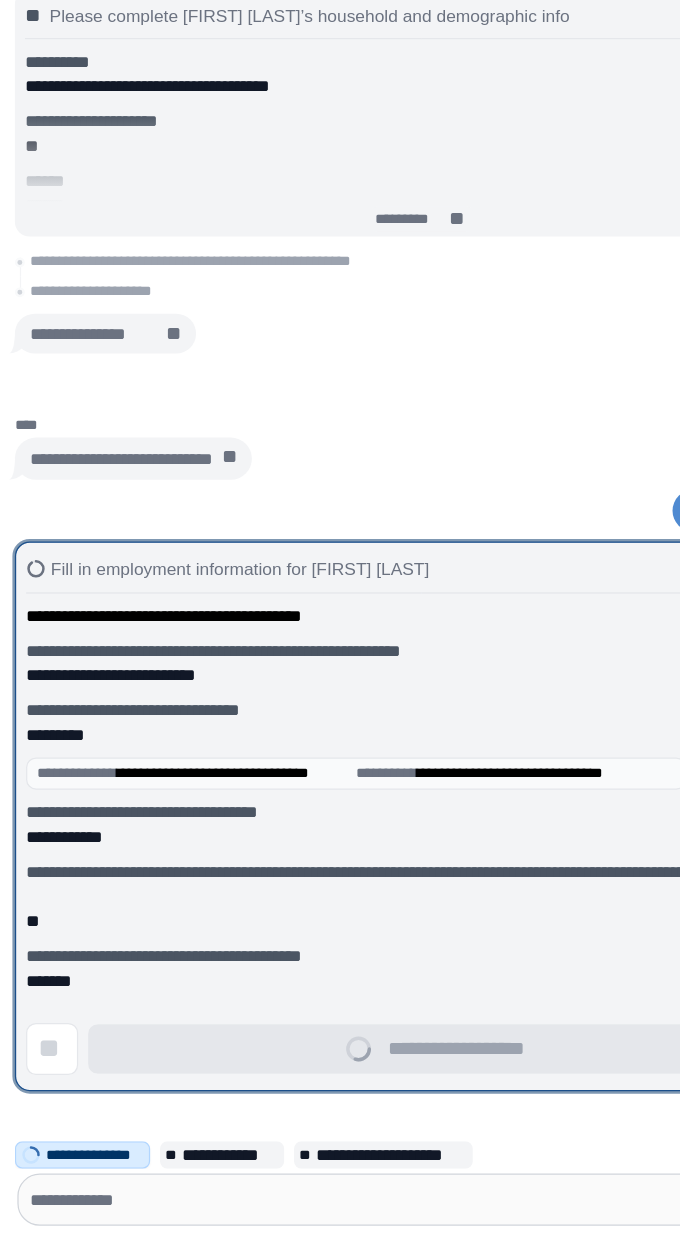 scroll, scrollTop: 0, scrollLeft: 0, axis: both 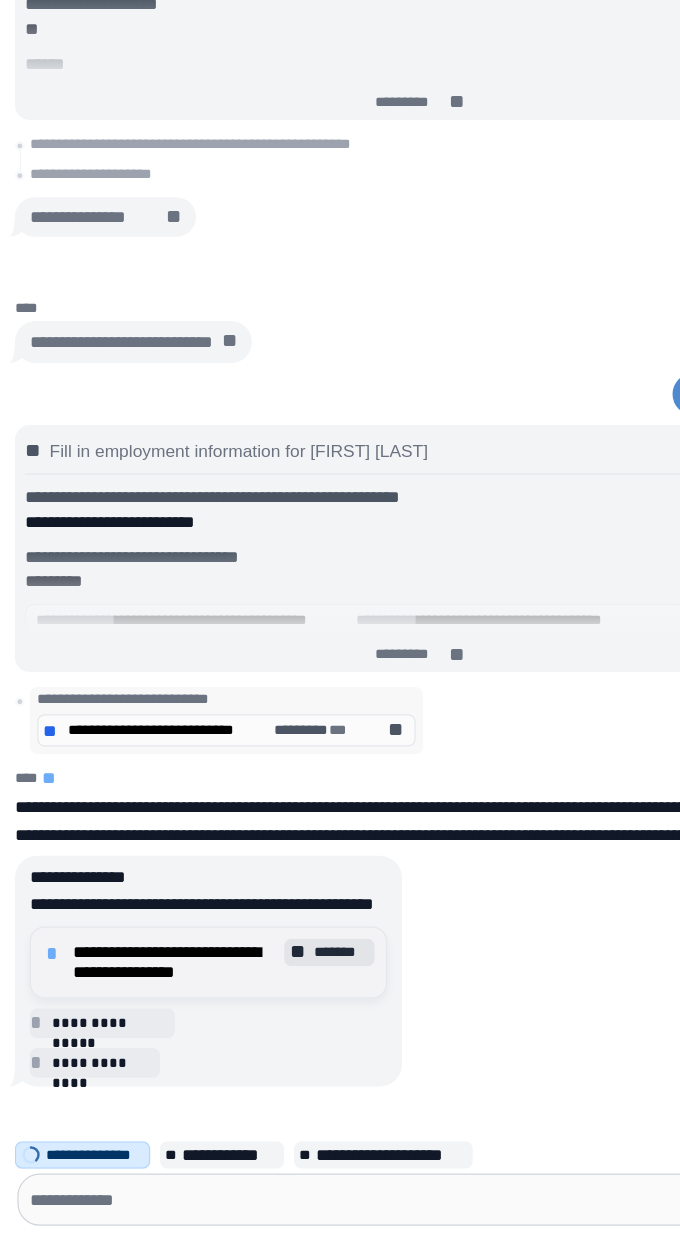 click on "** *******" at bounding box center (265, 1008) 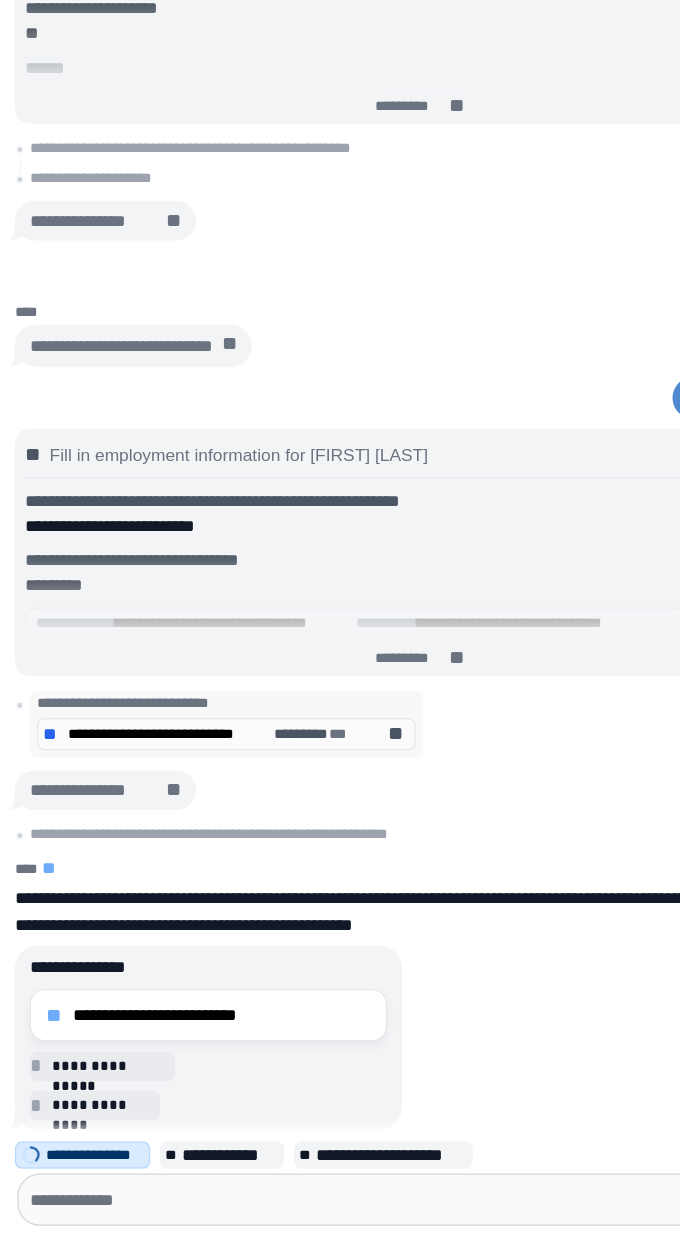 scroll, scrollTop: 41, scrollLeft: 0, axis: vertical 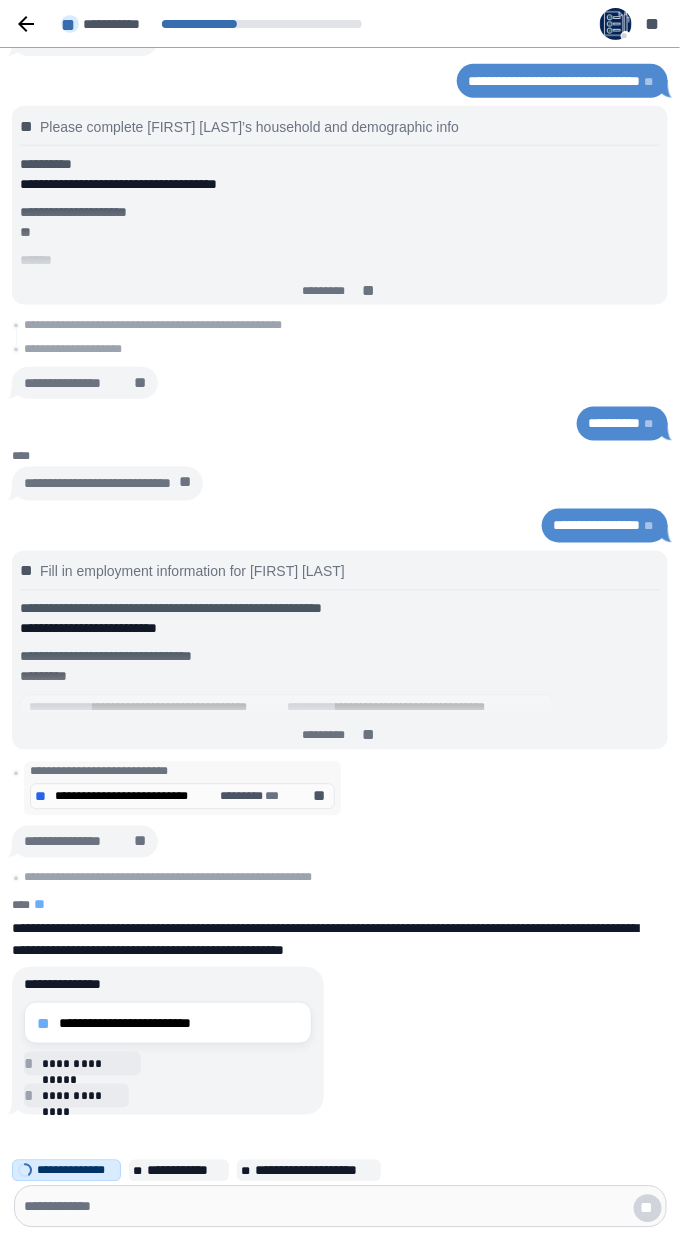 click on "**" at bounding box center (340, 1207) 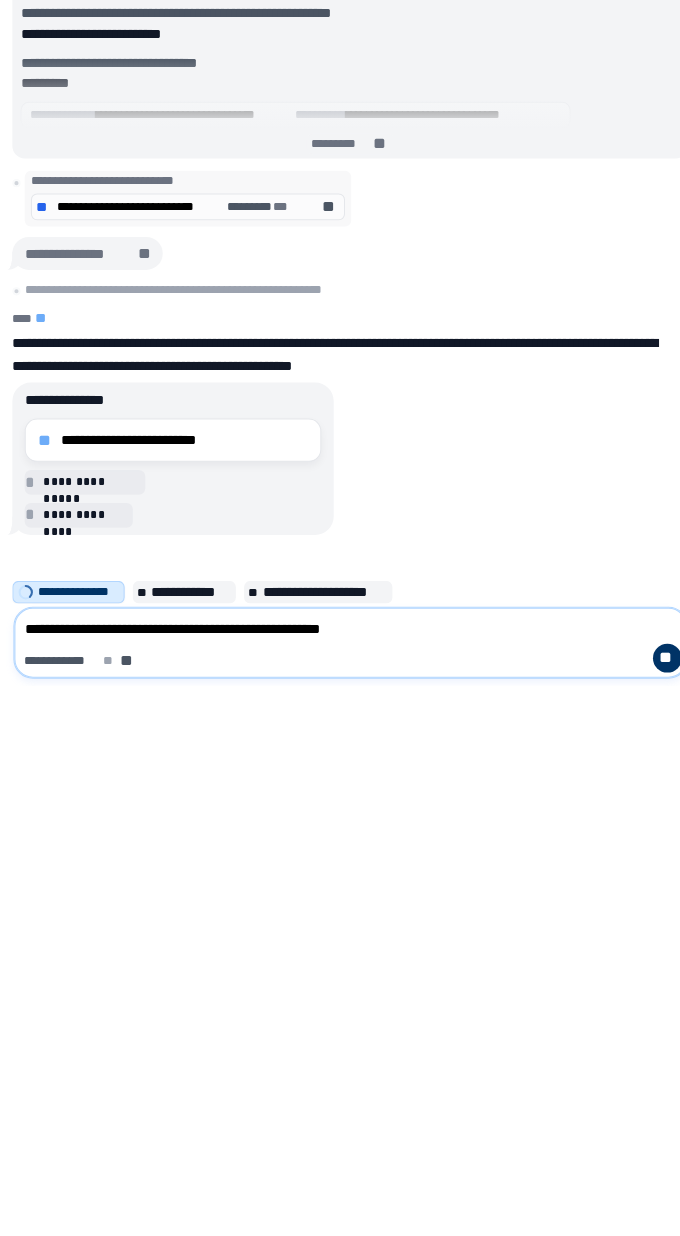 scroll, scrollTop: 0, scrollLeft: 0, axis: both 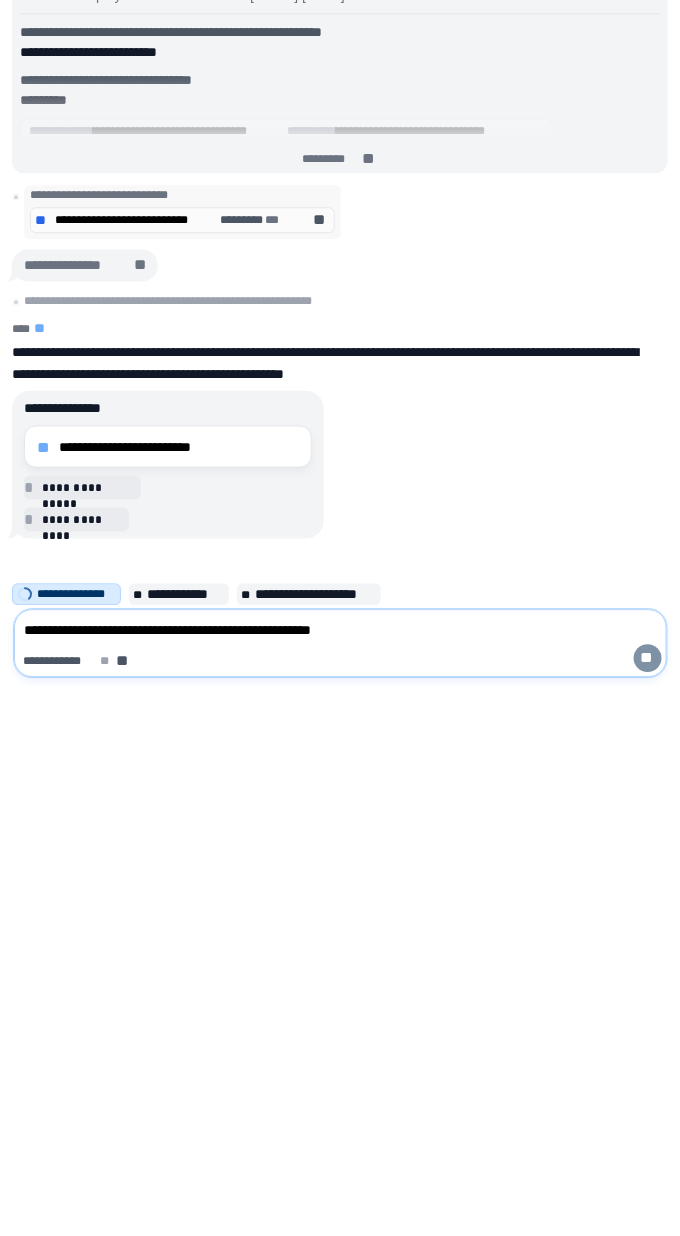 type on "**********" 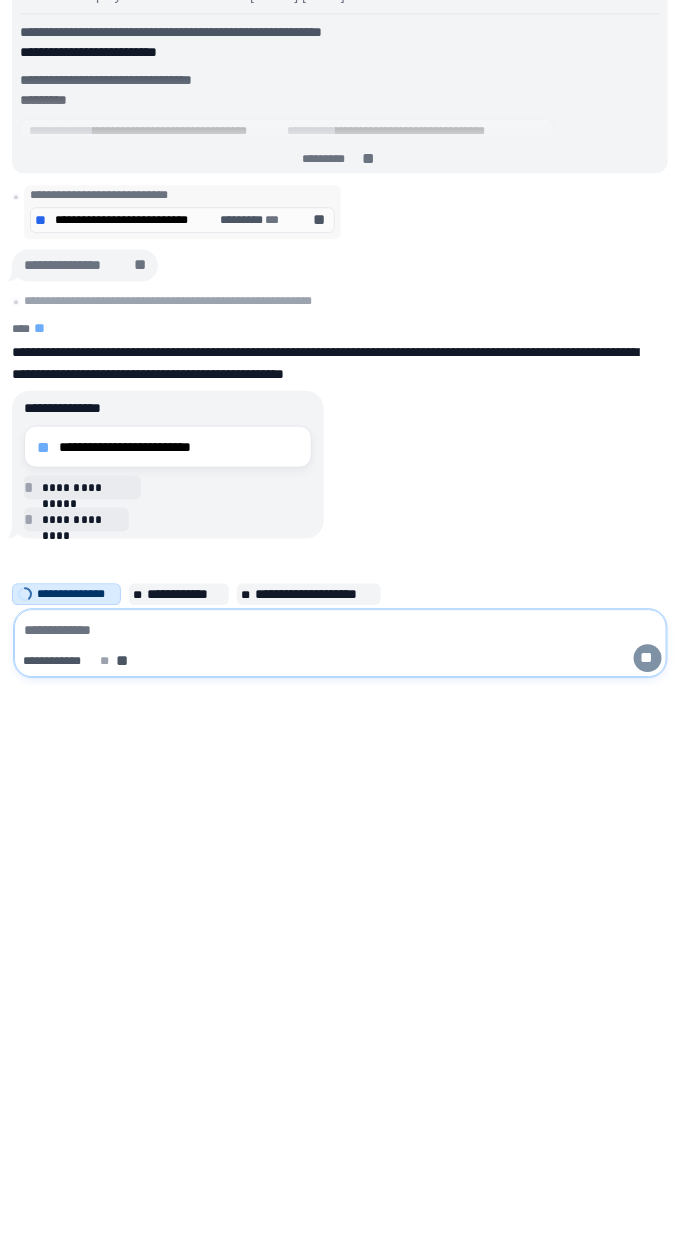 scroll, scrollTop: 0, scrollLeft: 0, axis: both 